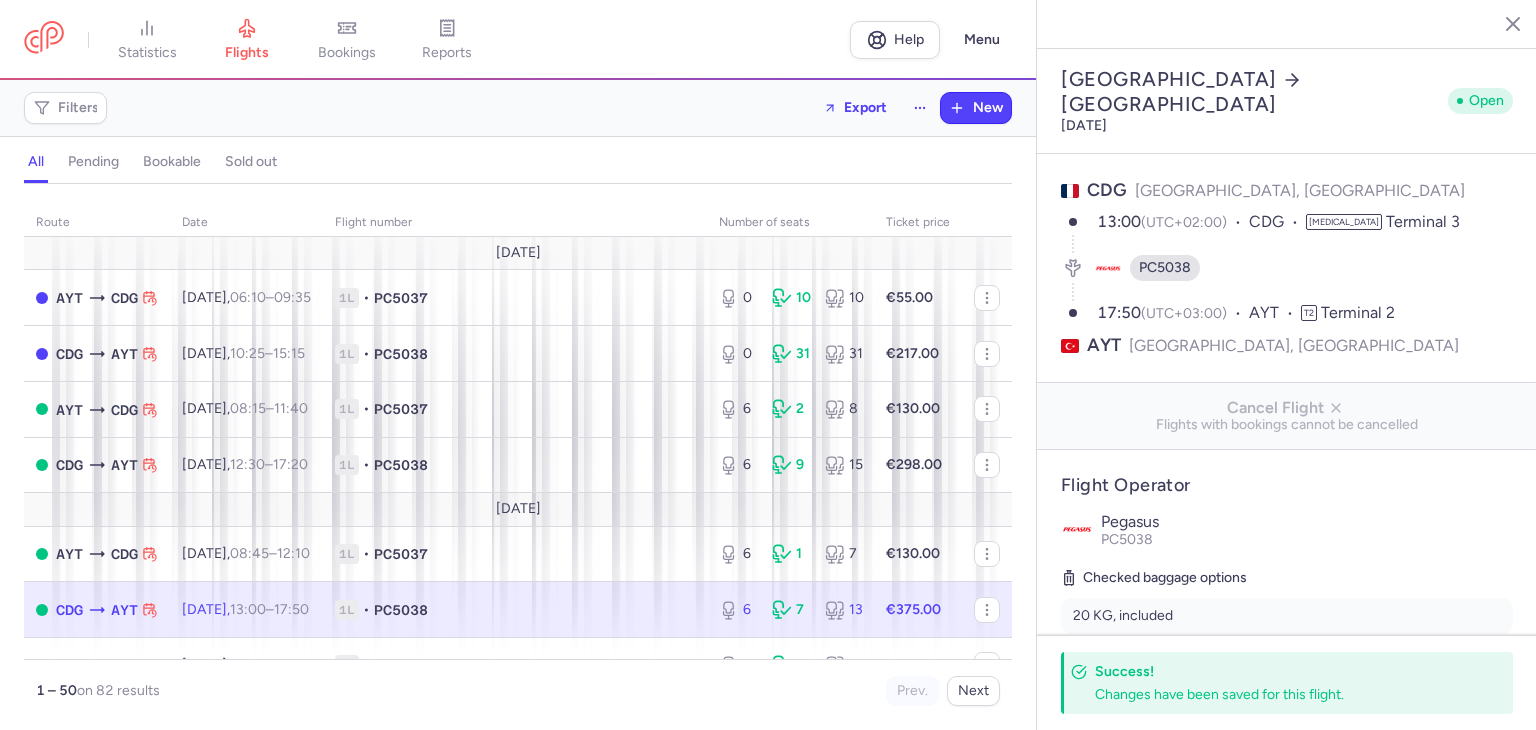 select on "hours" 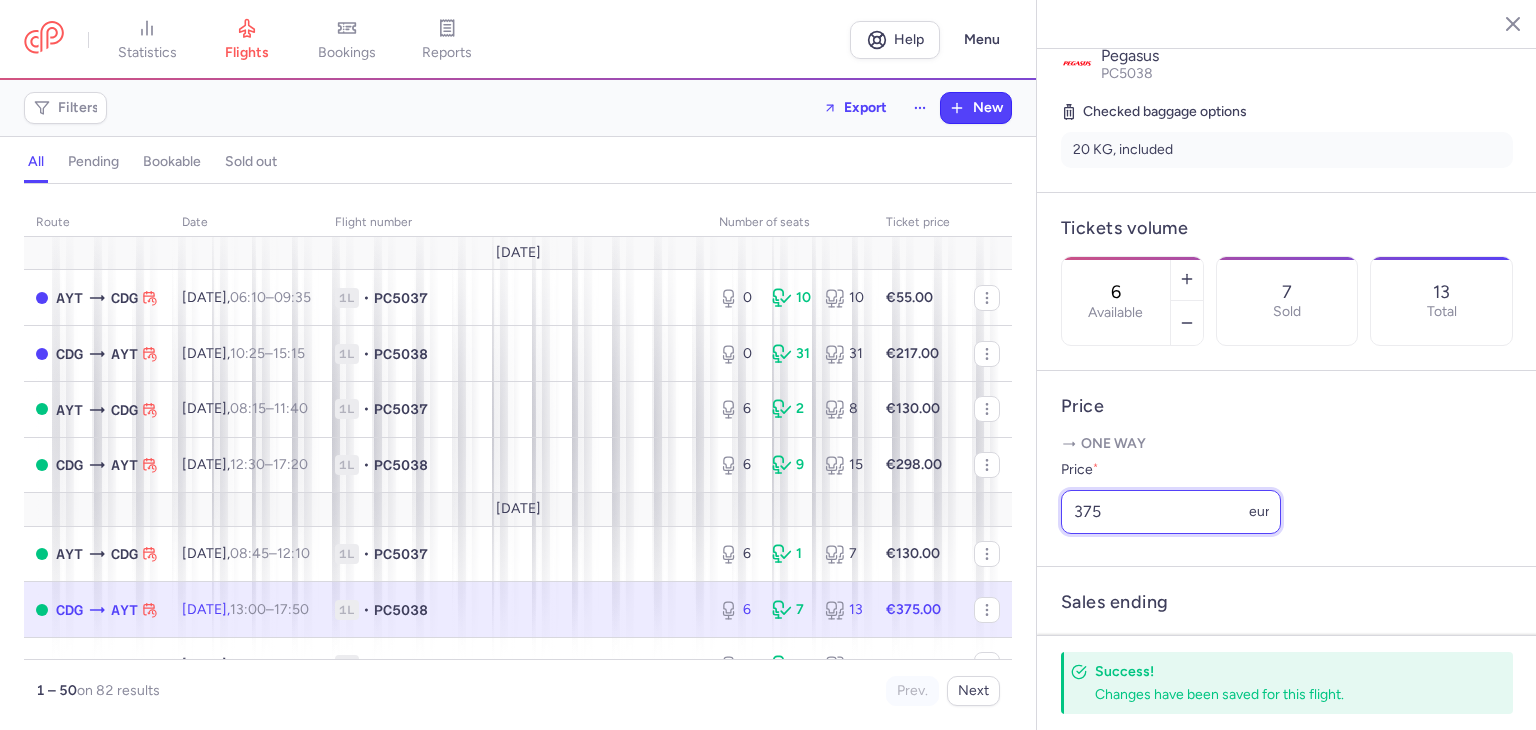 drag, startPoint x: 1161, startPoint y: 543, endPoint x: 1026, endPoint y: 538, distance: 135.09256 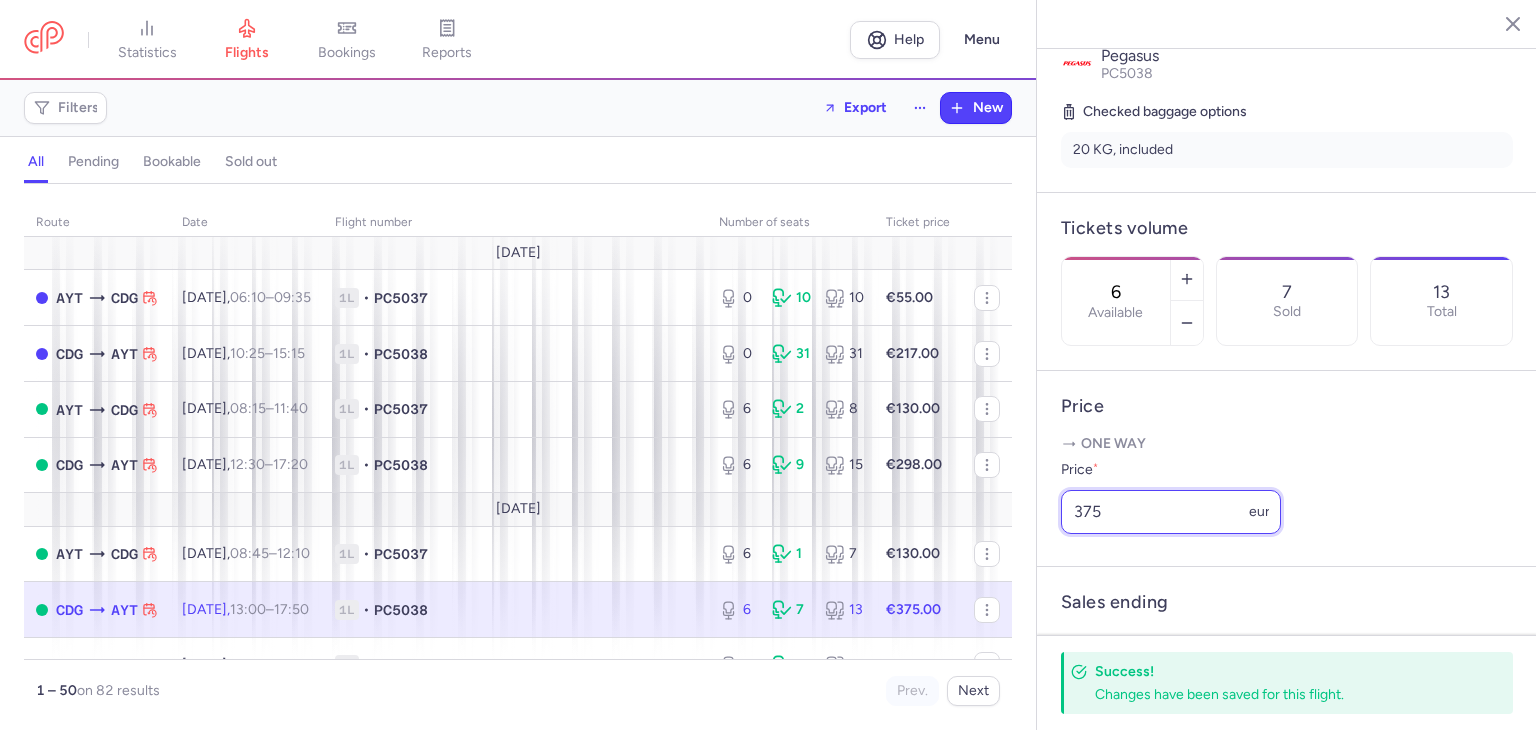 click on "statistics flights bookings reports  Help  Menu Filters  Export  New all pending bookable sold out route date Flight number number of seats Ticket price [DATE]  AYT  CDG [DATE]  06:10  –  09:35  +0 1L • PC5037 0 10 10 €55.00  CDG  AYT [DATE]  10:25  –  15:15  +0 1L • PC5038 0 31 31 €217.00  AYT  CDG [DATE]  08:15  –  11:40  +0 1L • PC5037 6 2 8 €130.00  CDG  AYT [DATE]  12:30  –  17:20  +0 1L • PC5038 6 9 15 €298.00 [DATE]  AYT  CDG [DATE]  08:45  –  12:10  +0 1L • PC5037 6 1 7 €130.00  CDG  AYT [DATE]  13:00  –  17:50  +0 1L • PC5038 6 7 13 €375.00  AYT  CDG [DATE]  07:55  –  11:20  +0 1L • PC5037 6 3 9 €170.00  CDG  AYT [DATE]  12:05  –  16:55  +0 1L • PC5038 6 7 13 €390.00  AYT  CDG [DATE]  06:10  –  09:35  +0 1L • PC5037 6 12 18 €129.00  CDG  AYT [DATE]  10:25  –  15:15  +0 1L • PC5038 5 15 20 €400.00  AYT  CDG [DATE]  08:00  –  11:25  +0 1L • PC5037 6 4 10 €150.00  CDG  AYT +0" 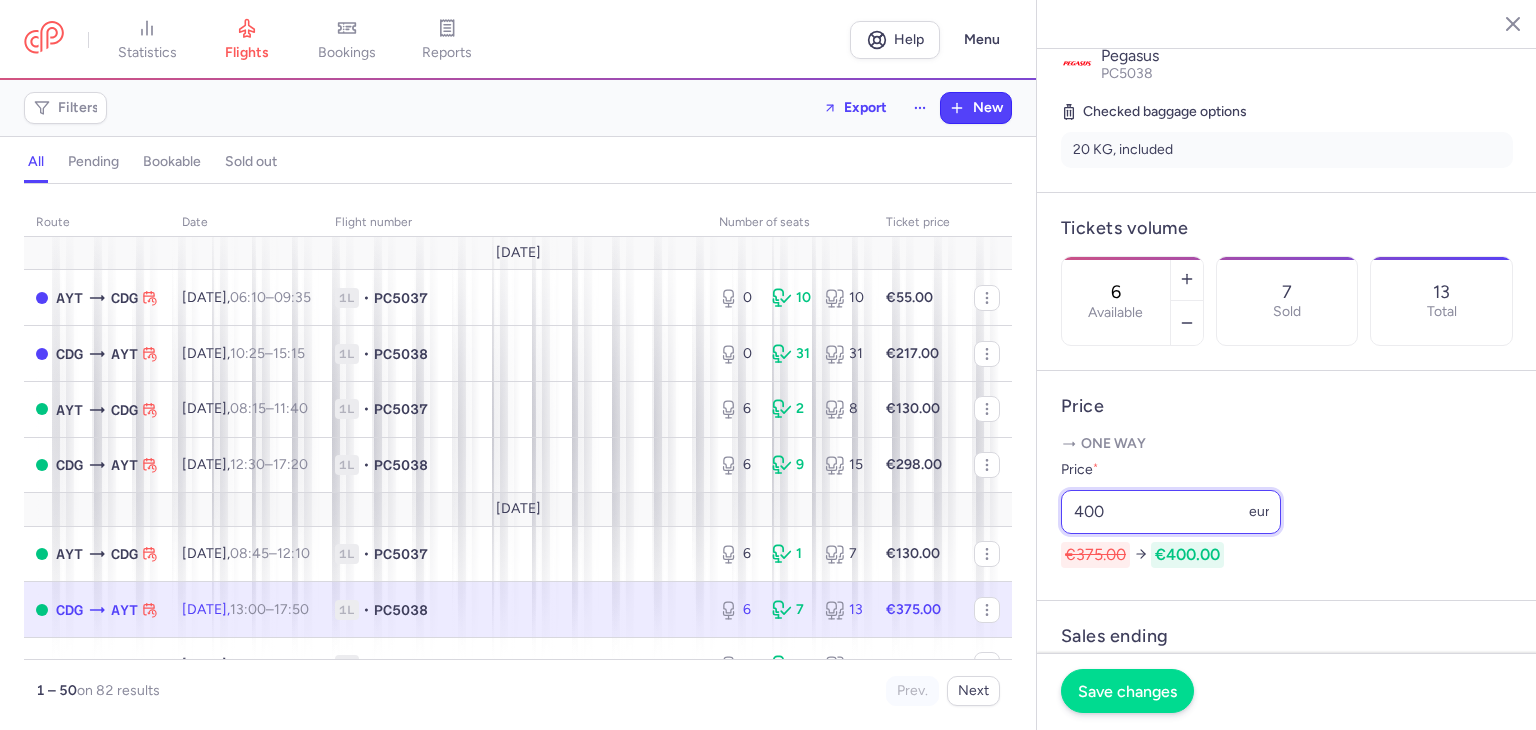 type on "400" 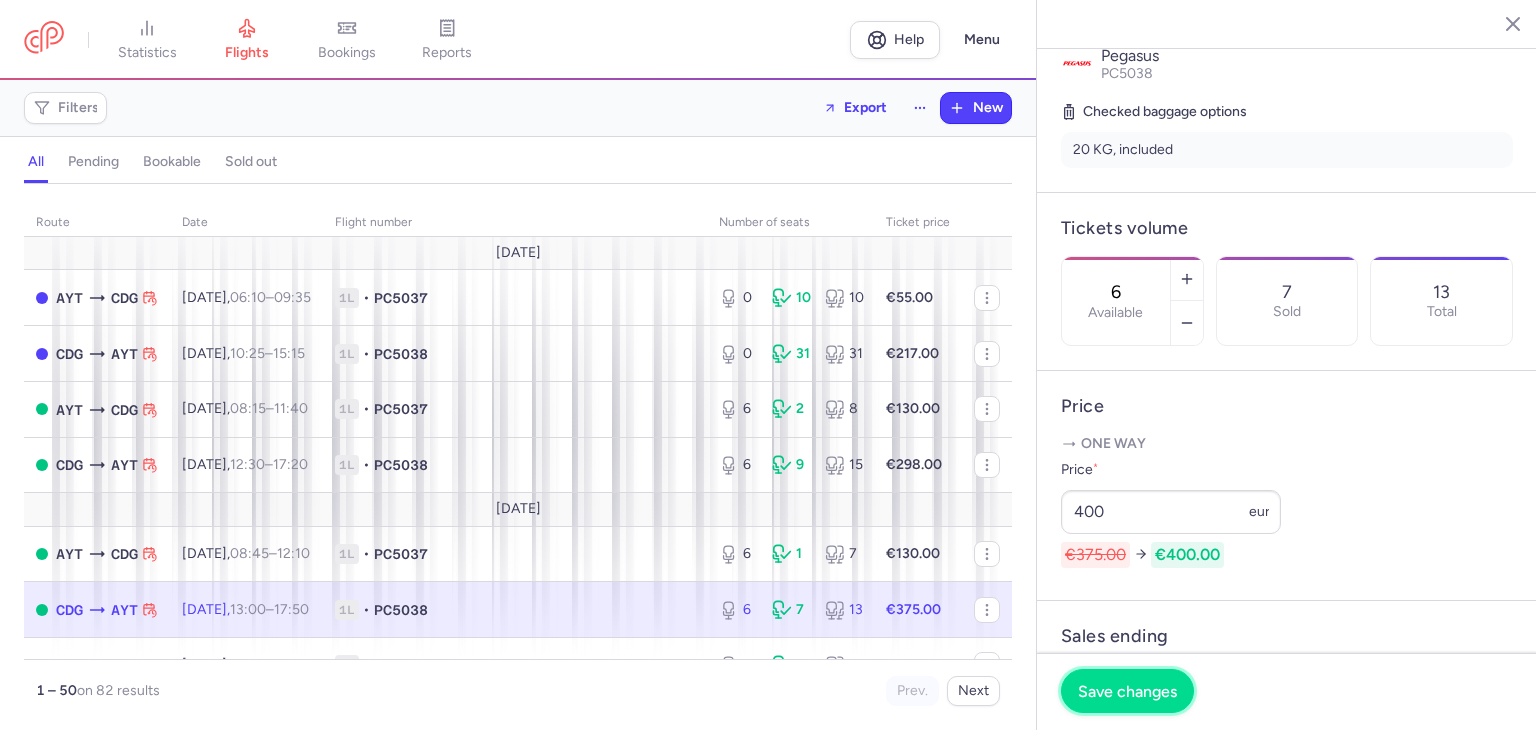 click on "Save changes" at bounding box center (1127, 691) 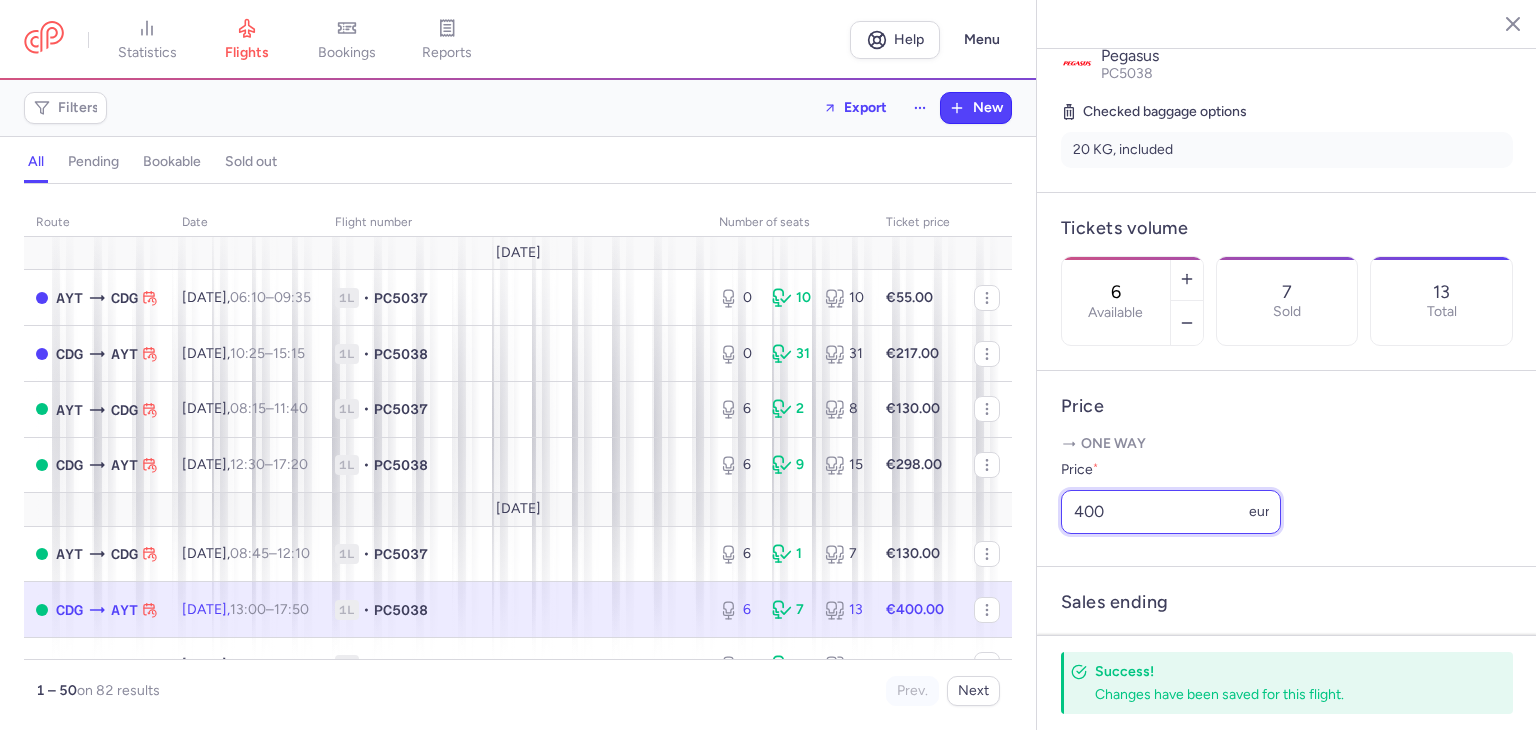 drag, startPoint x: 1132, startPoint y: 534, endPoint x: 1033, endPoint y: 538, distance: 99.08077 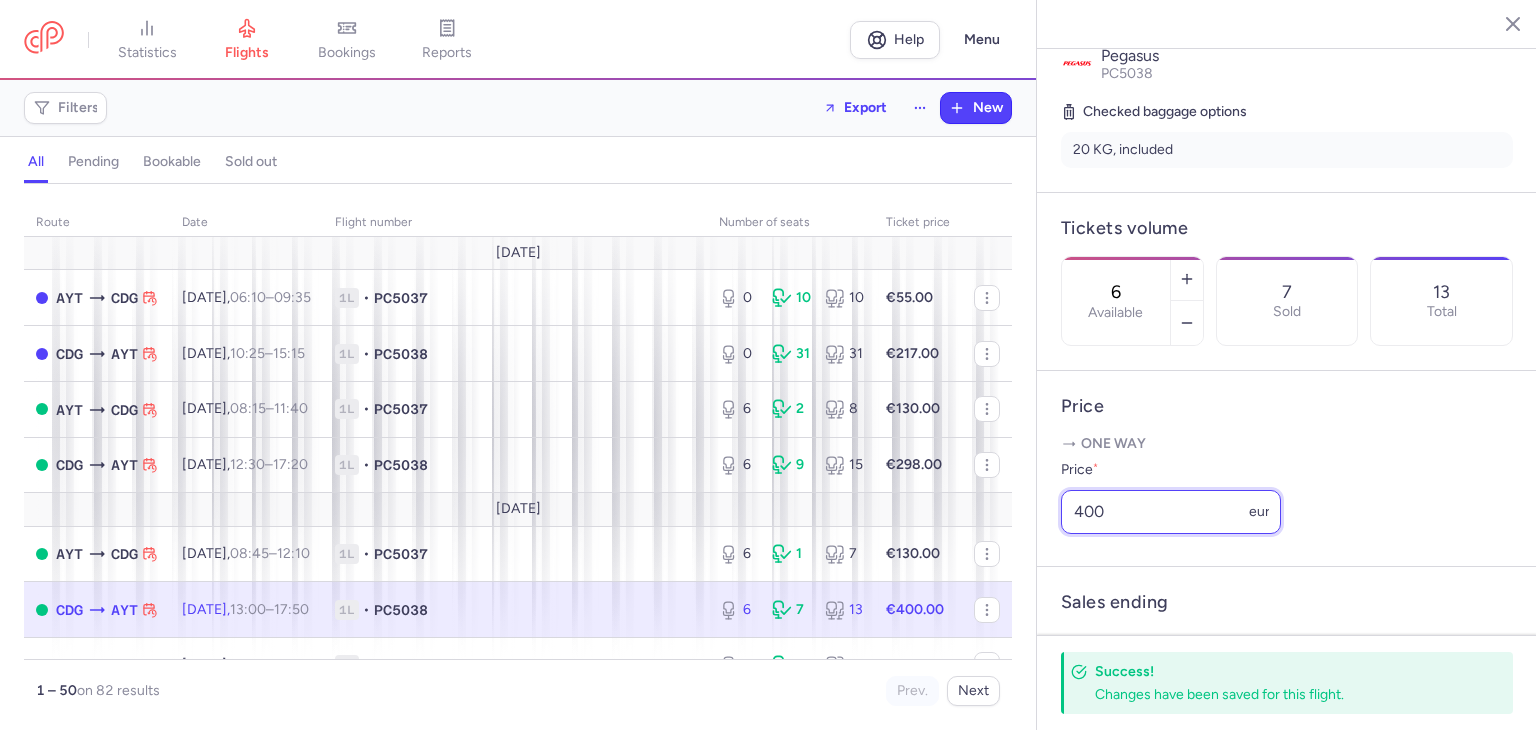 click on "statistics flights bookings reports  Help  Menu Filters  Export  New all pending bookable sold out route date Flight number number of seats Ticket price [DATE]  AYT  CDG [DATE]  06:10  –  09:35  +0 1L • PC5037 0 10 10 €55.00  CDG  AYT [DATE]  10:25  –  15:15  +0 1L • PC5038 0 31 31 €217.00  AYT  CDG [DATE]  08:15  –  11:40  +0 1L • PC5037 6 2 8 €130.00  CDG  AYT [DATE]  12:30  –  17:20  +0 1L • PC5038 6 9 15 €298.00 [DATE]  AYT  CDG [DATE]  08:45  –  12:10  +0 1L • PC5037 6 1 7 €130.00  CDG  AYT [DATE]  13:00  –  17:50  +0 1L • PC5038 6 7 13 €400.00  AYT  CDG [DATE]  07:55  –  11:20  +0 1L • PC5037 6 3 9 €170.00  CDG  AYT [DATE]  12:05  –  16:55  +0 1L • PC5038 6 7 13 €390.00  AYT  CDG [DATE]  06:10  –  09:35  +0 1L • PC5037 6 12 18 €129.00  CDG  AYT [DATE]  10:25  –  15:15  +0 1L • PC5038 5 15 20 €400.00  AYT  CDG [DATE]  08:00  –  11:25  +0 1L • PC5037 6 4 10 €150.00  CDG  AYT +0" 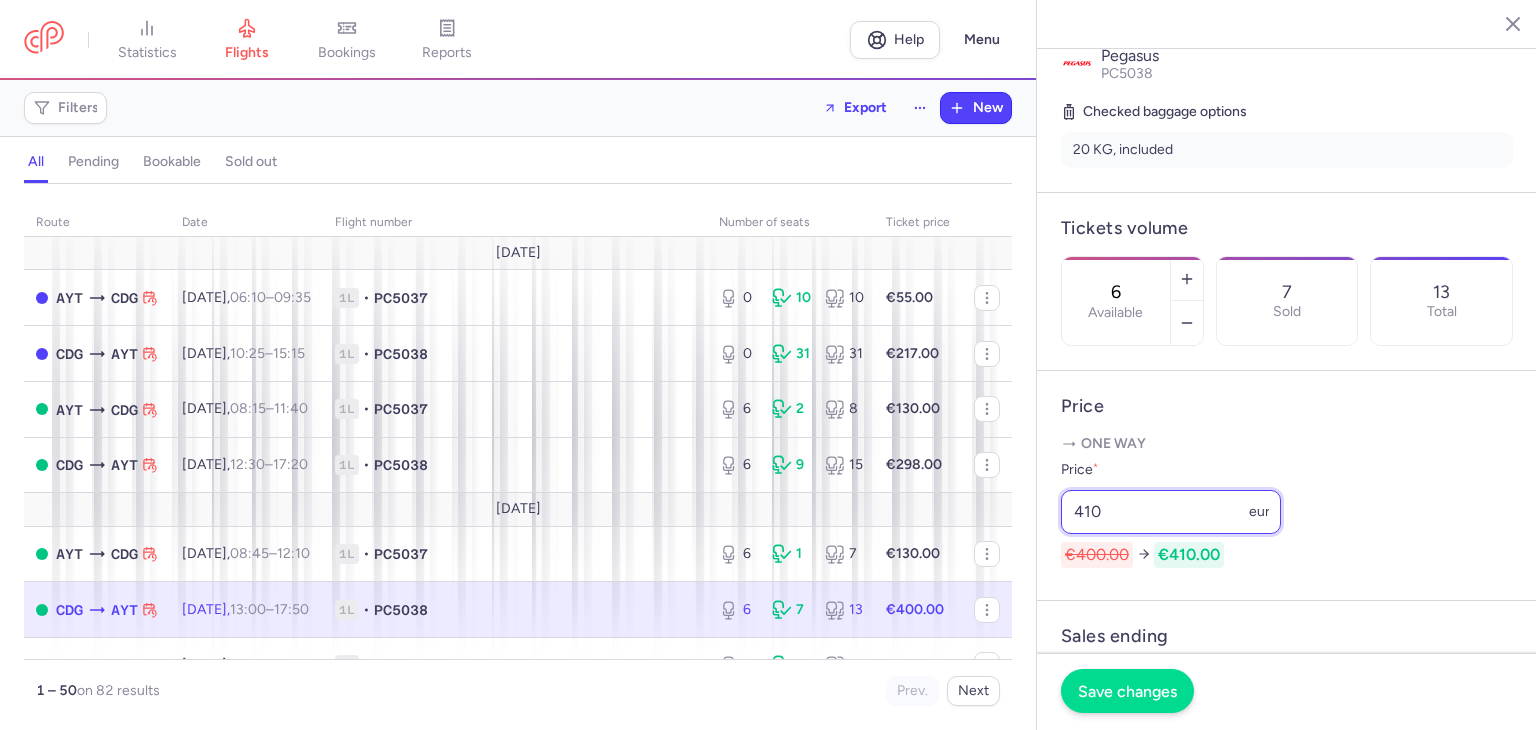 type on "410" 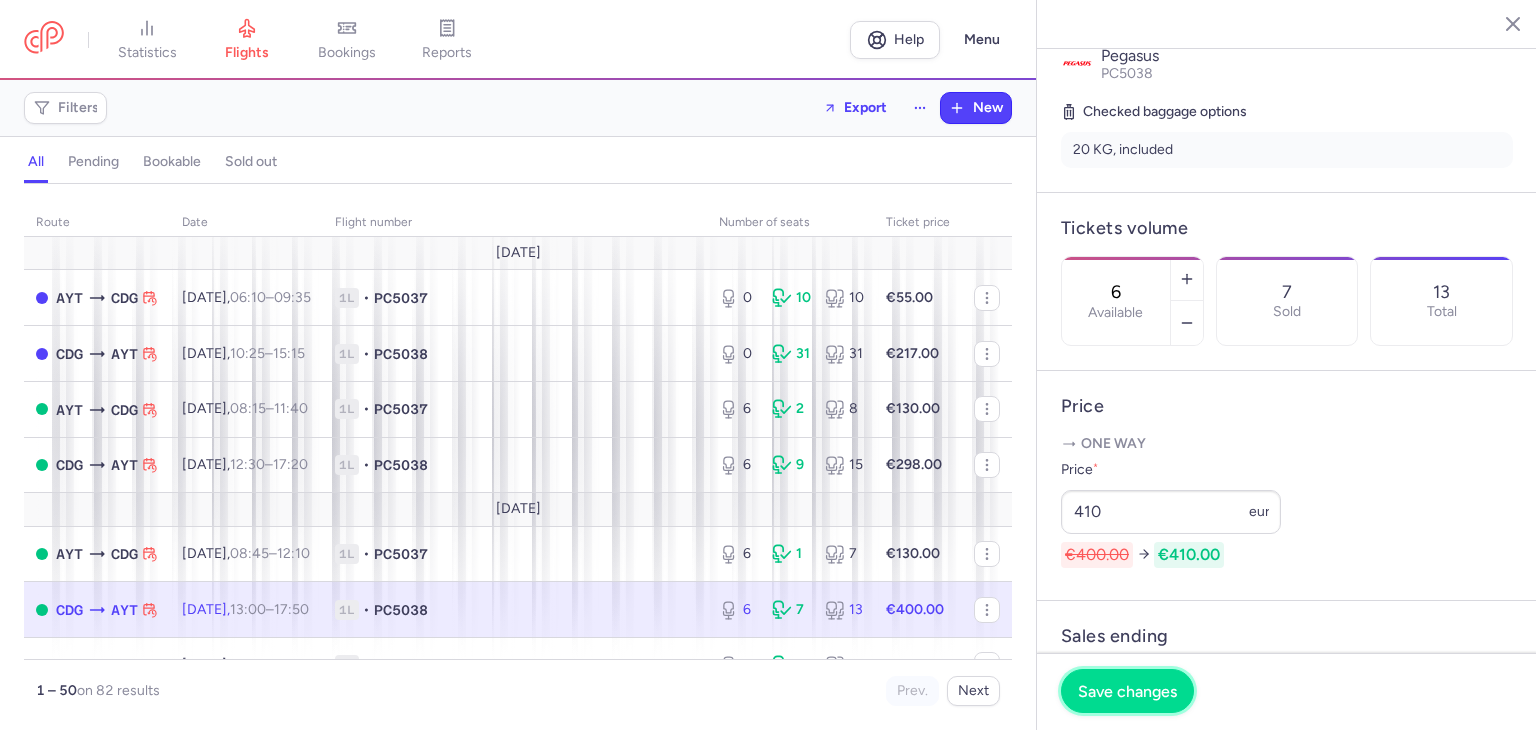 click on "Save changes" at bounding box center [1127, 691] 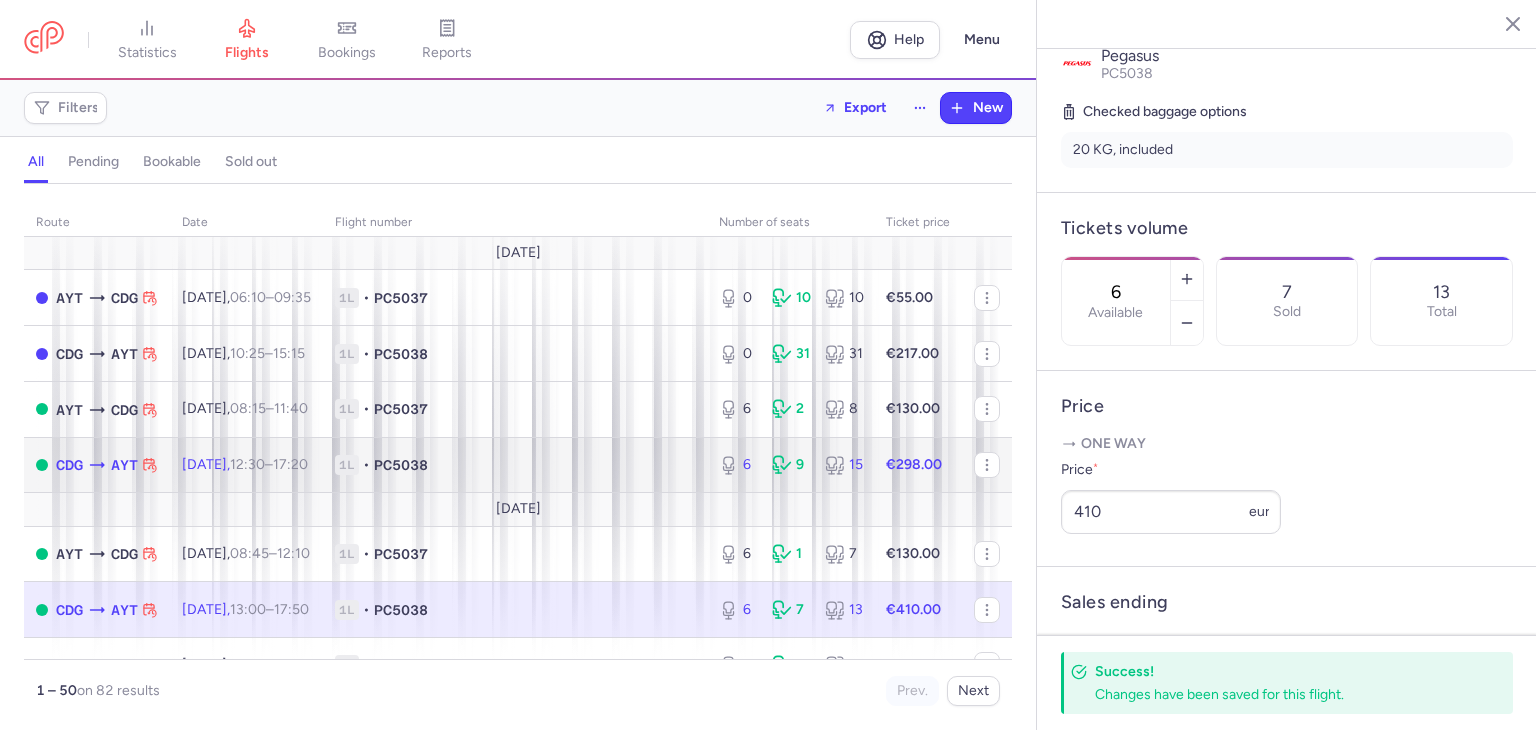 click on "1L • PC5038" at bounding box center [515, 465] 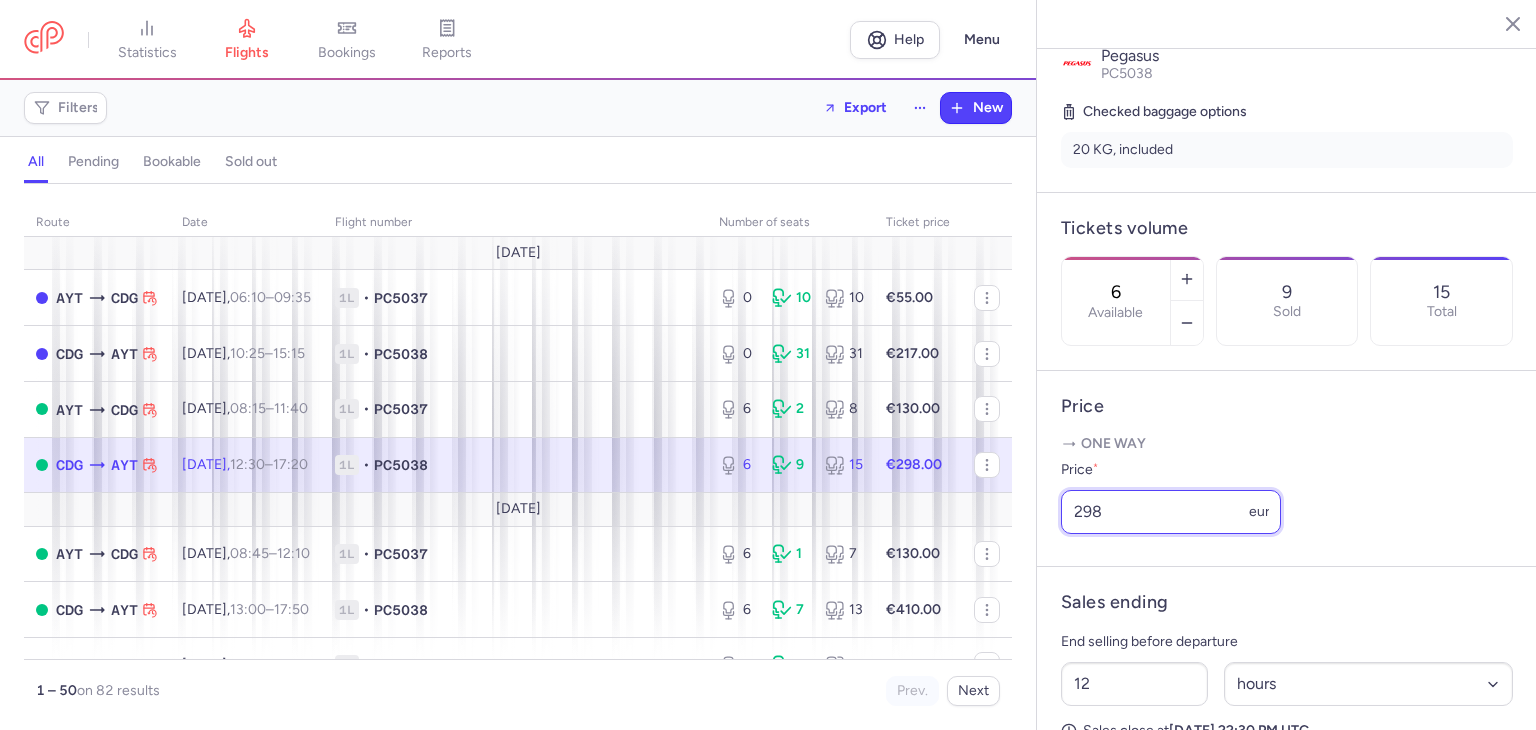 click on "298" at bounding box center (1171, 512) 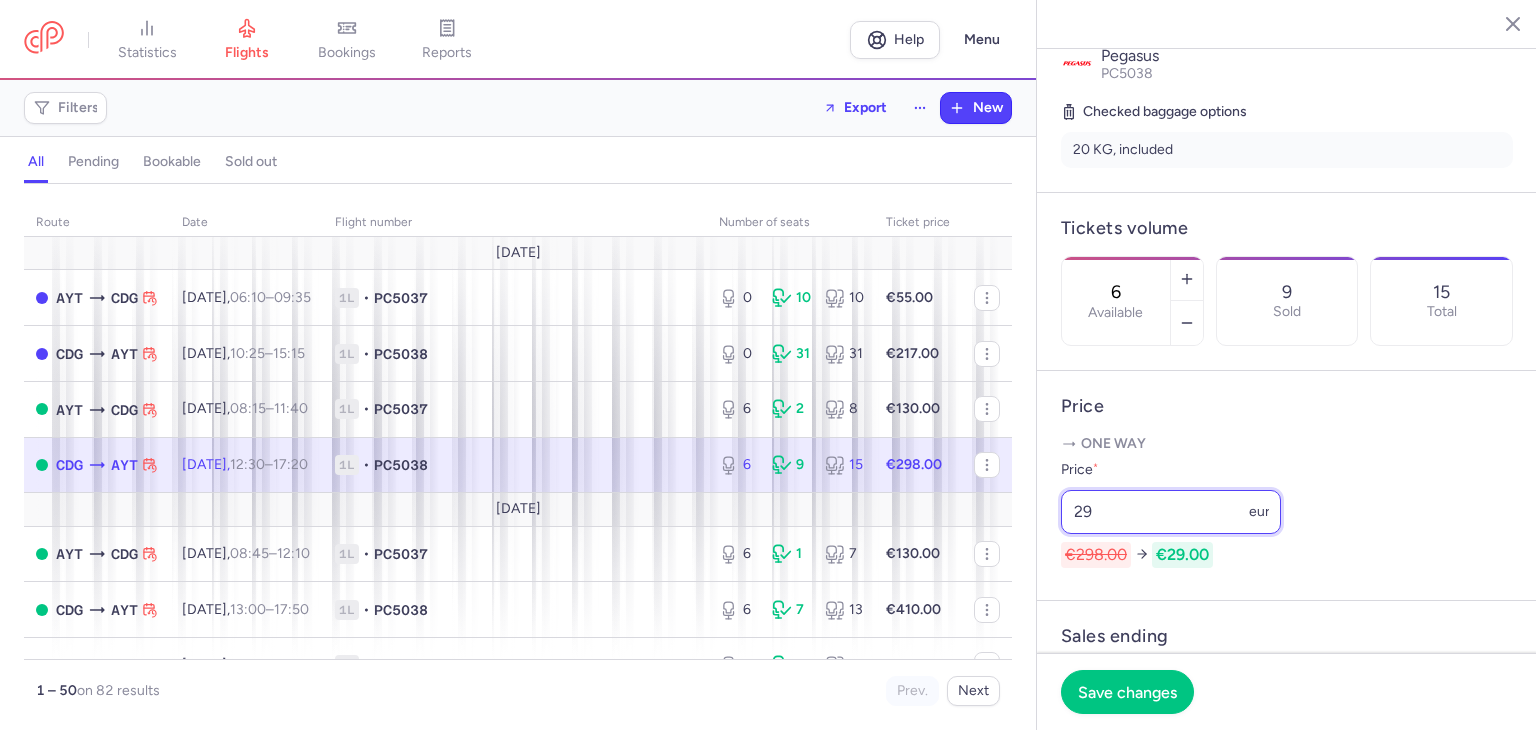 type on "2" 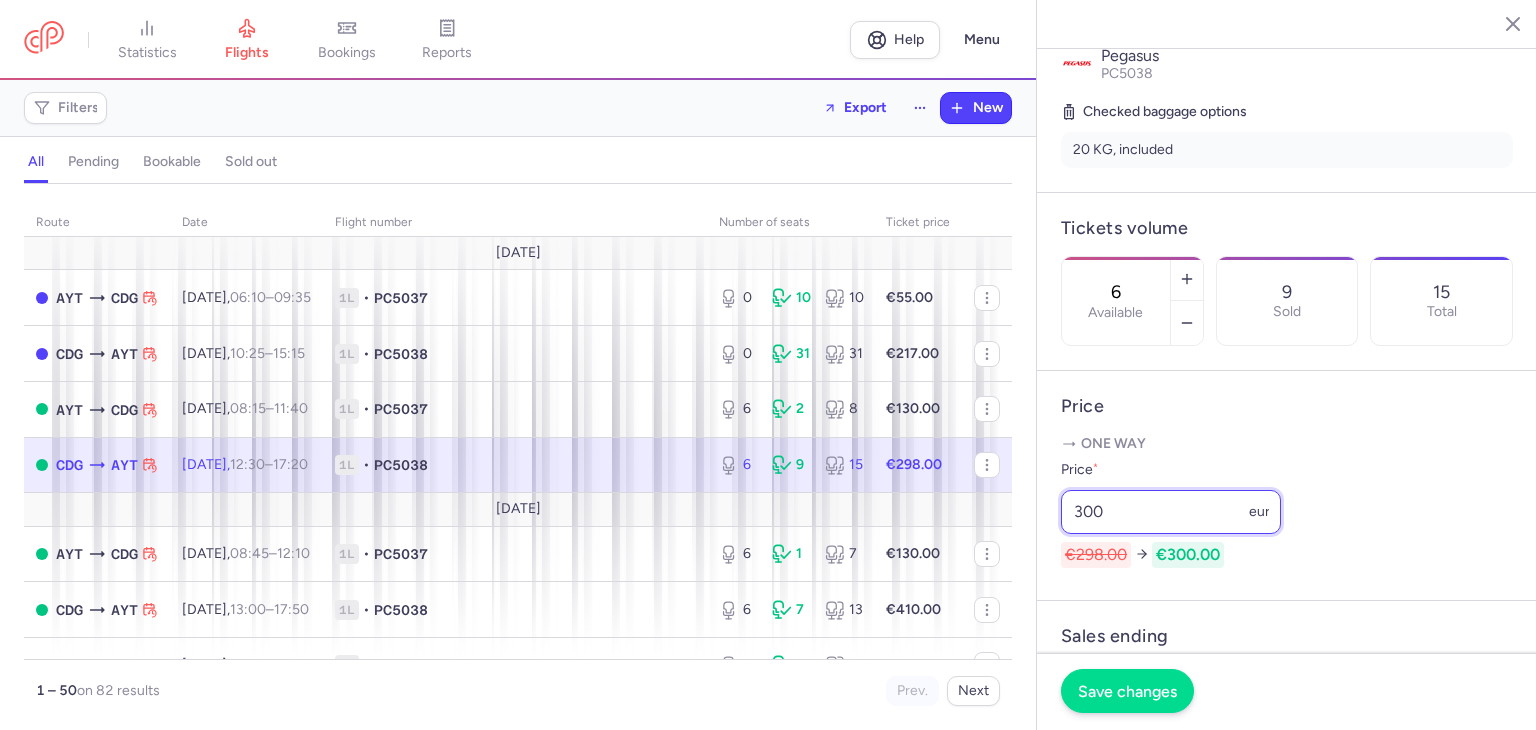 type on "300" 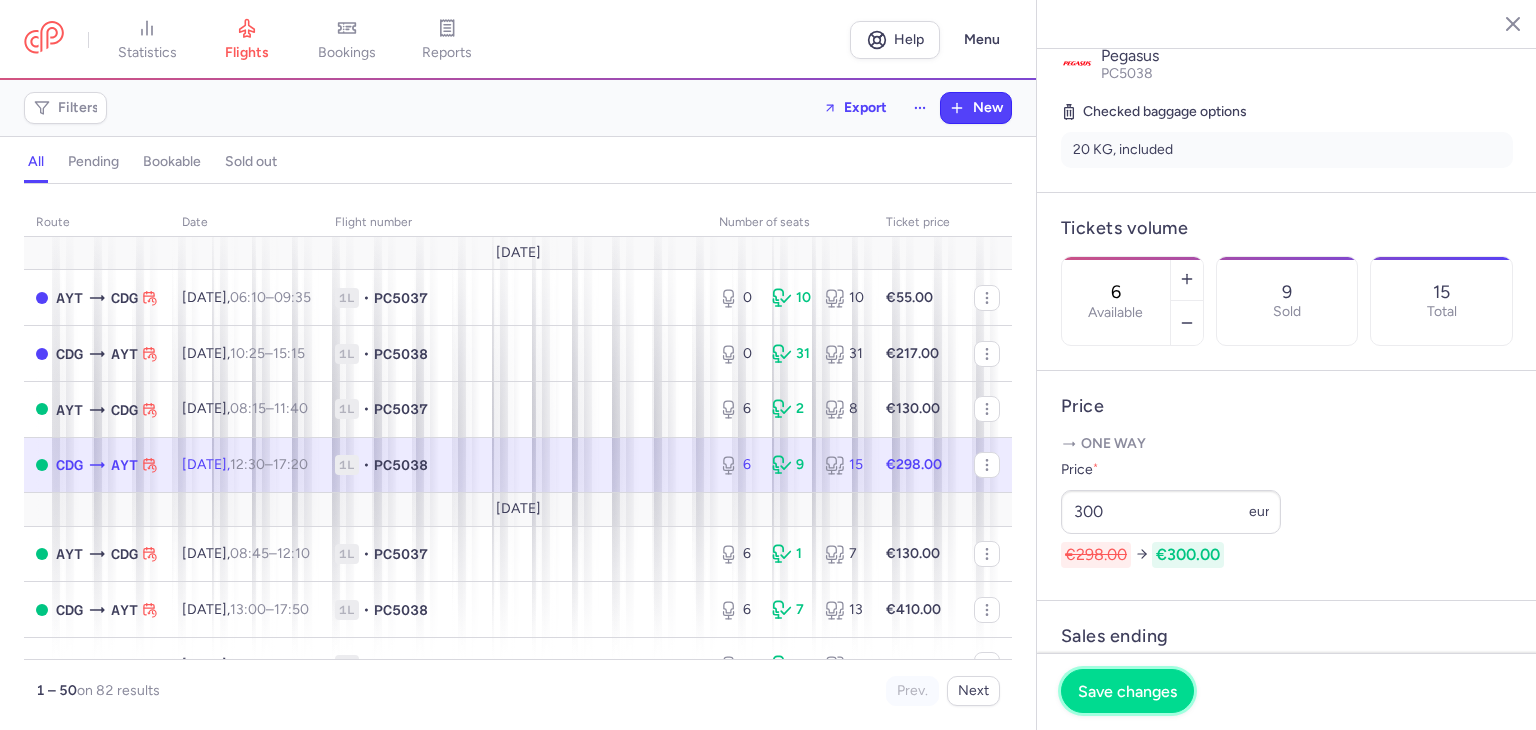 click on "Save changes" at bounding box center [1127, 691] 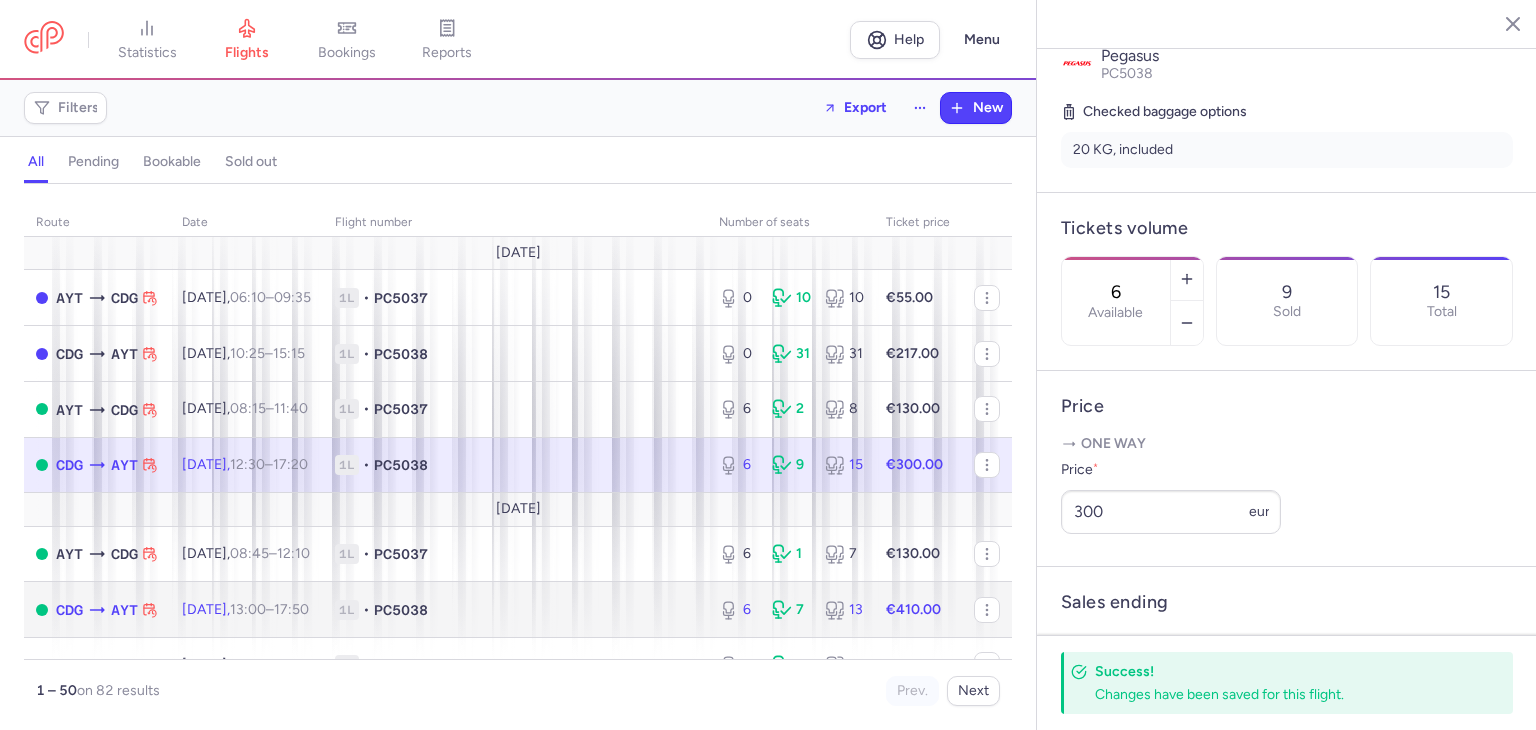 click on "1L" at bounding box center (347, 610) 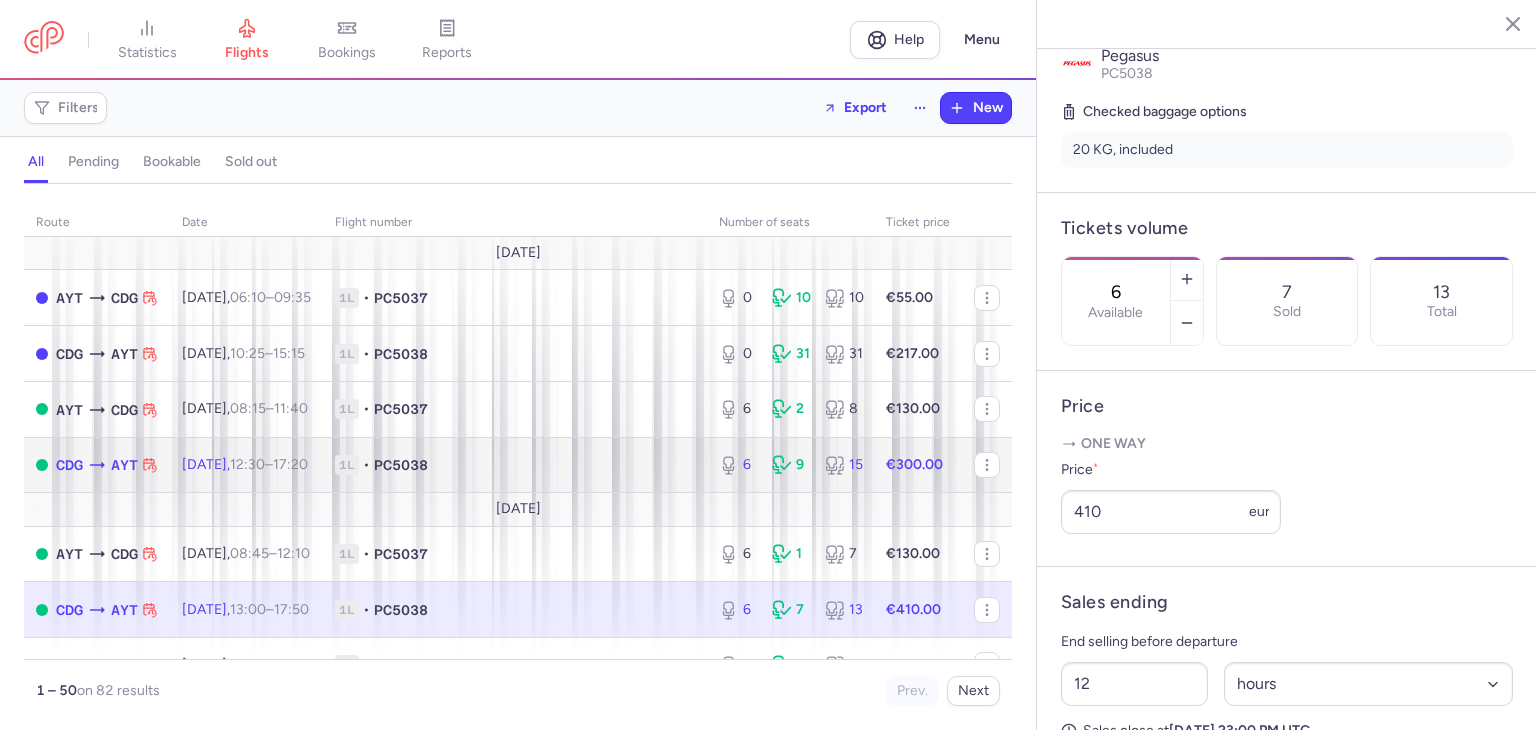 click on "1L • PC5038" at bounding box center (515, 465) 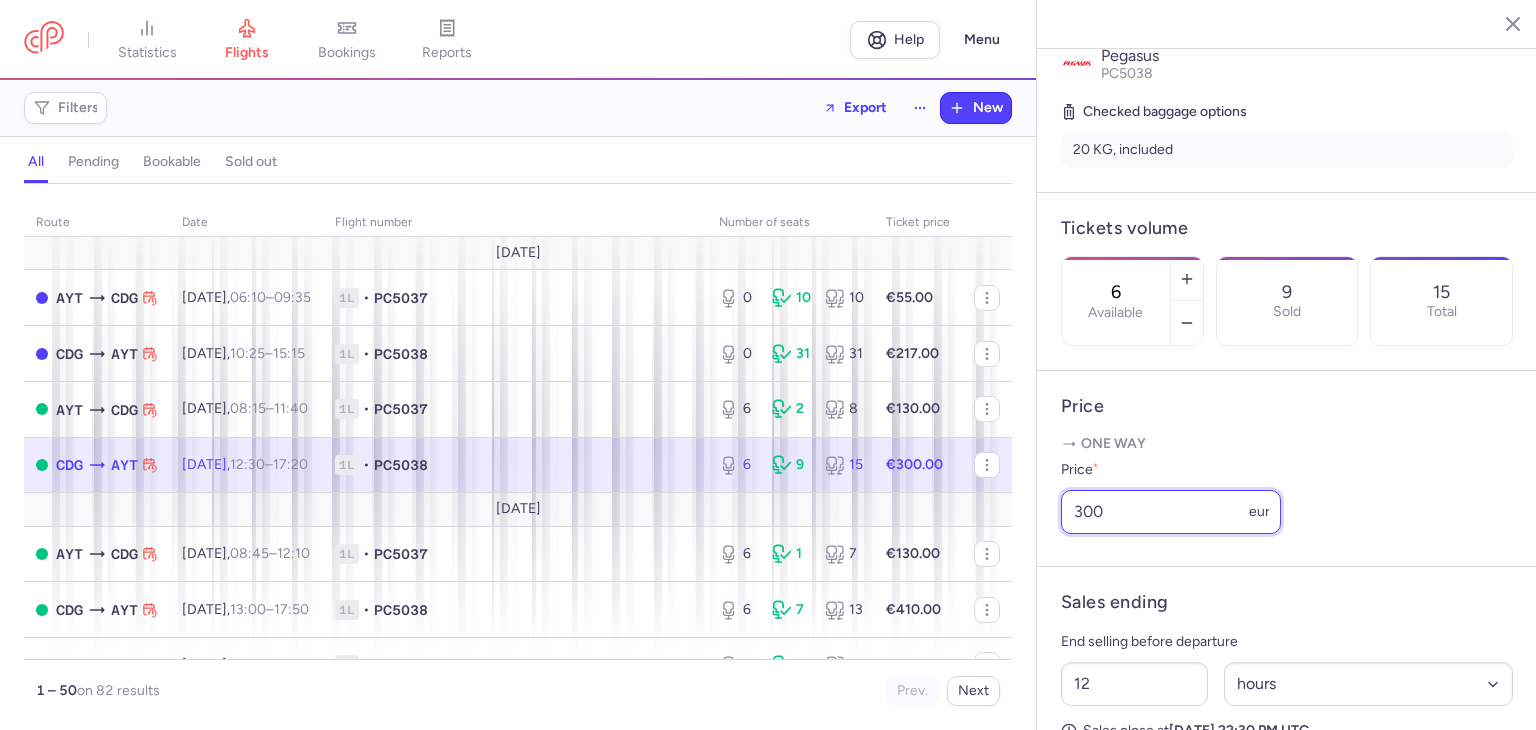 drag, startPoint x: 1146, startPoint y: 538, endPoint x: 1017, endPoint y: 515, distance: 131.03435 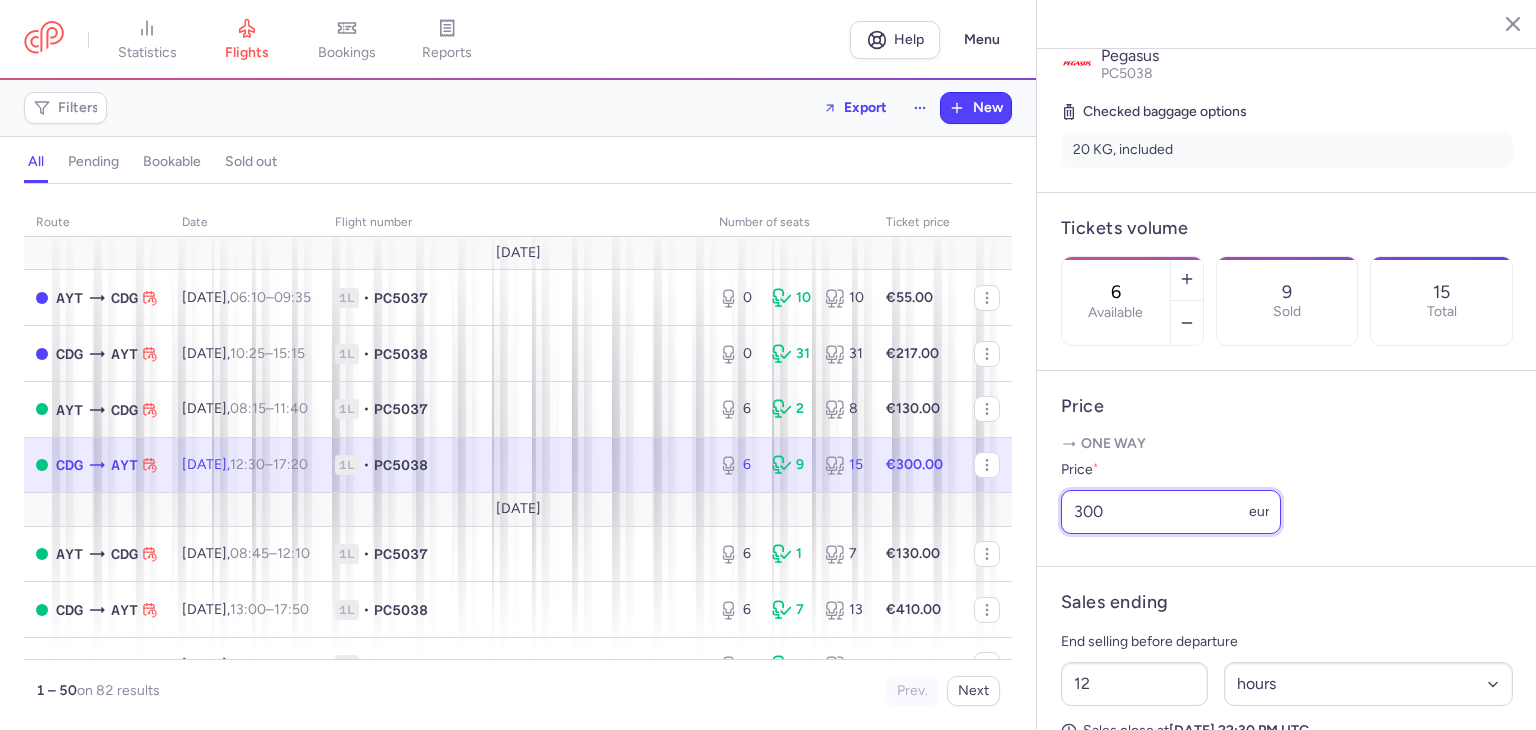 click on "statistics flights bookings reports  Help  Menu Filters  Export  New all pending bookable sold out route date Flight number number of seats Ticket price [DATE]  AYT  CDG [DATE]  06:10  –  09:35  +0 1L • PC5037 0 10 10 €55.00  CDG  AYT [DATE]  10:25  –  15:15  +0 1L • PC5038 0 31 31 €217.00  AYT  CDG [DATE]  08:15  –  11:40  +0 1L • PC5037 6 2 8 €130.00  CDG  AYT [DATE]  12:30  –  17:20  +0 1L • PC5038 6 9 15 €300.00 [DATE]  AYT  CDG [DATE]  08:45  –  12:10  +0 1L • PC5037 6 1 7 €130.00  CDG  AYT [DATE]  13:00  –  17:50  +0 1L • PC5038 6 7 13 €410.00  AYT  CDG [DATE]  07:55  –  11:20  +0 1L • PC5037 6 3 9 €170.00  CDG  AYT [DATE]  12:05  –  16:55  +0 1L • PC5038 6 7 13 €390.00  AYT  CDG [DATE]  06:10  –  09:35  +0 1L • PC5037 6 12 18 €129.00  CDG  AYT [DATE]  10:25  –  15:15  +0 1L • PC5038 5 15 20 €400.00  AYT  CDG [DATE]  08:00  –  11:25  +0 1L • PC5037 6 4 10 €150.00  CDG  AYT +0" 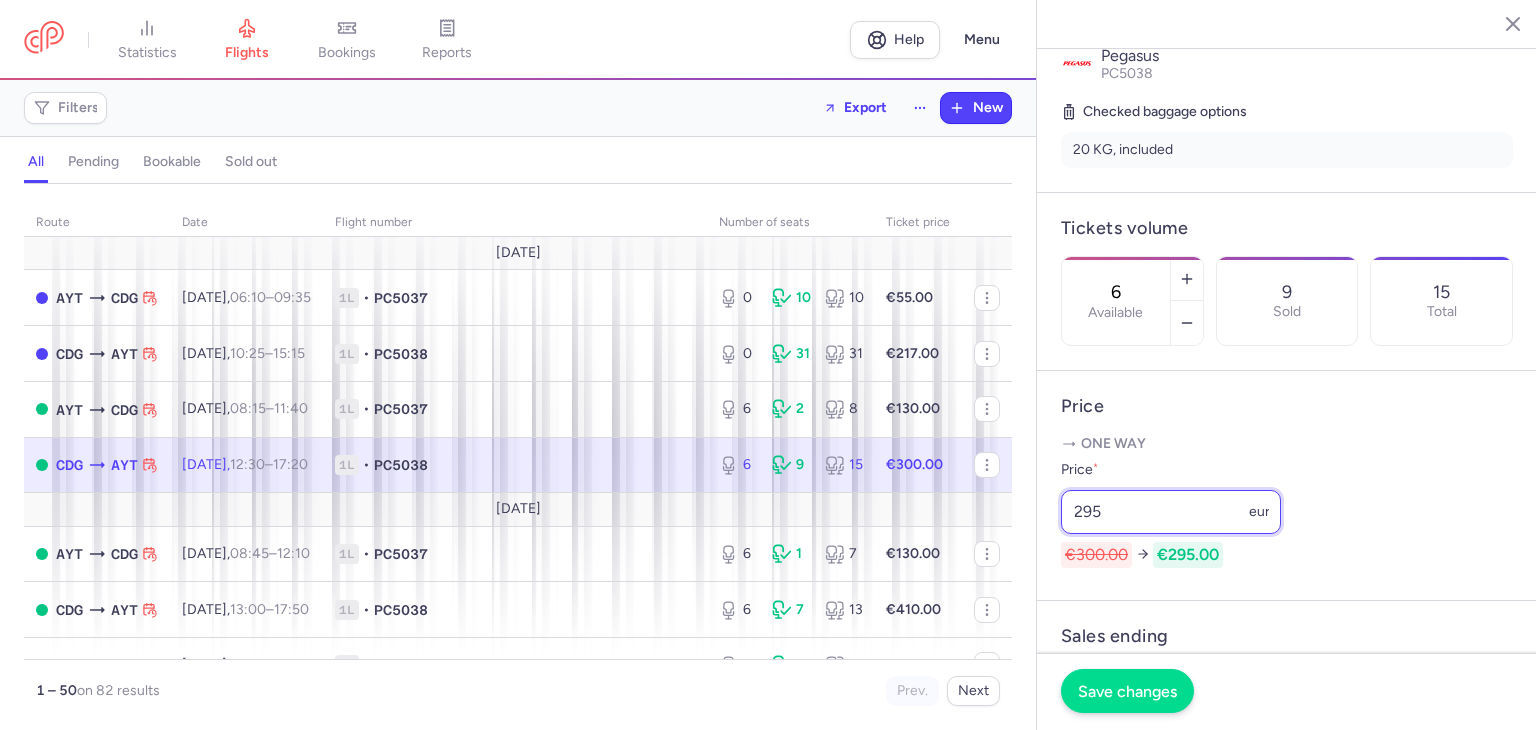 type on "295" 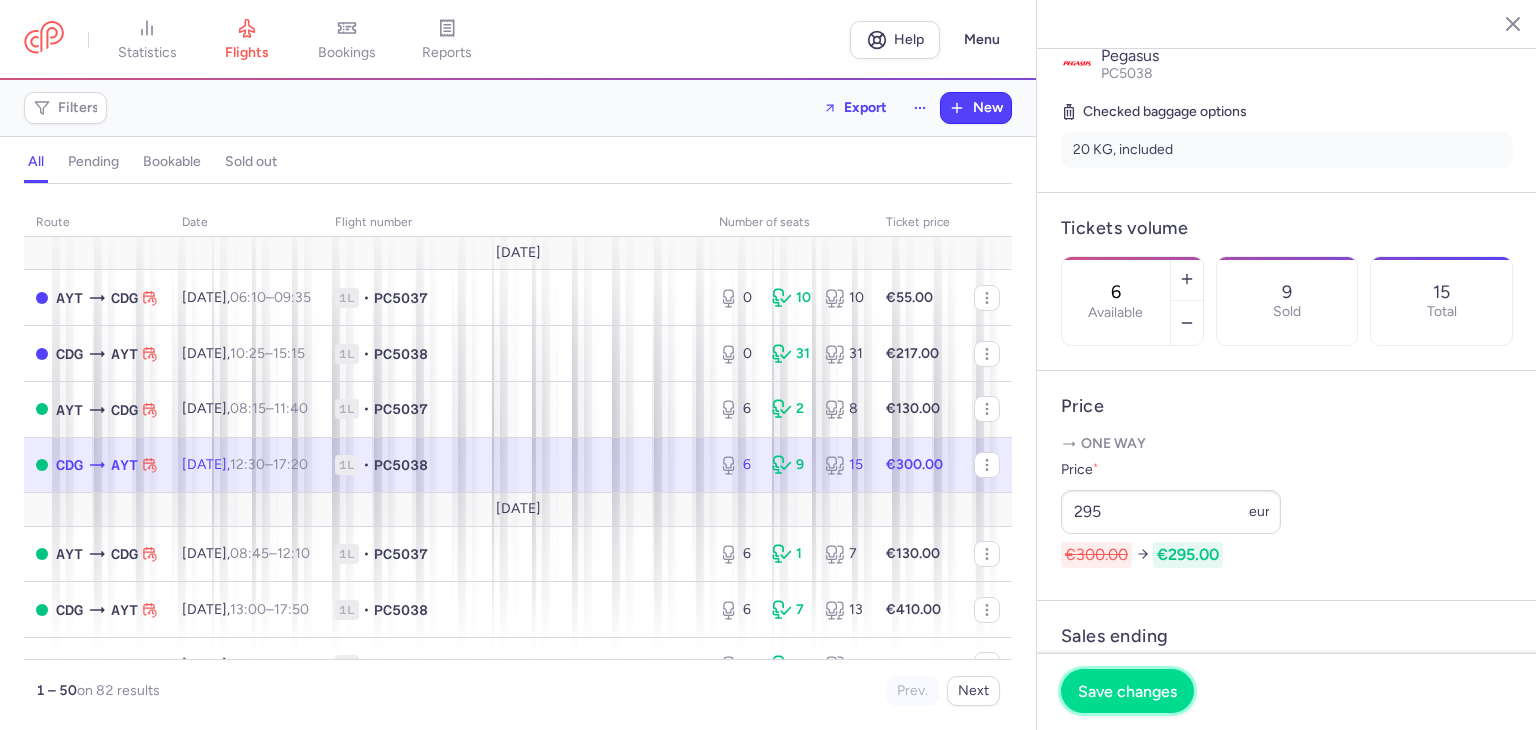 click on "Save changes" at bounding box center (1127, 691) 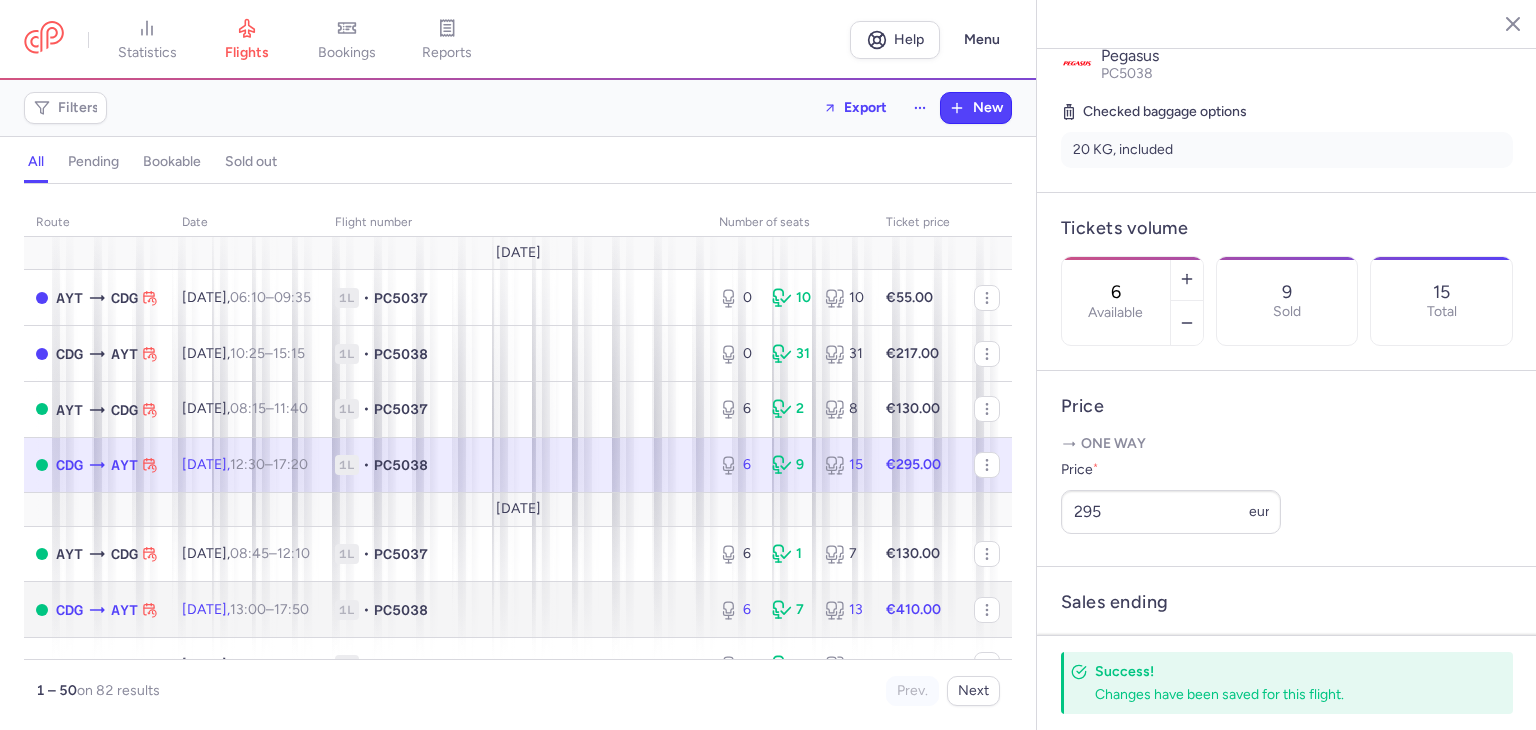 click on "1L • PC5038" at bounding box center [515, 610] 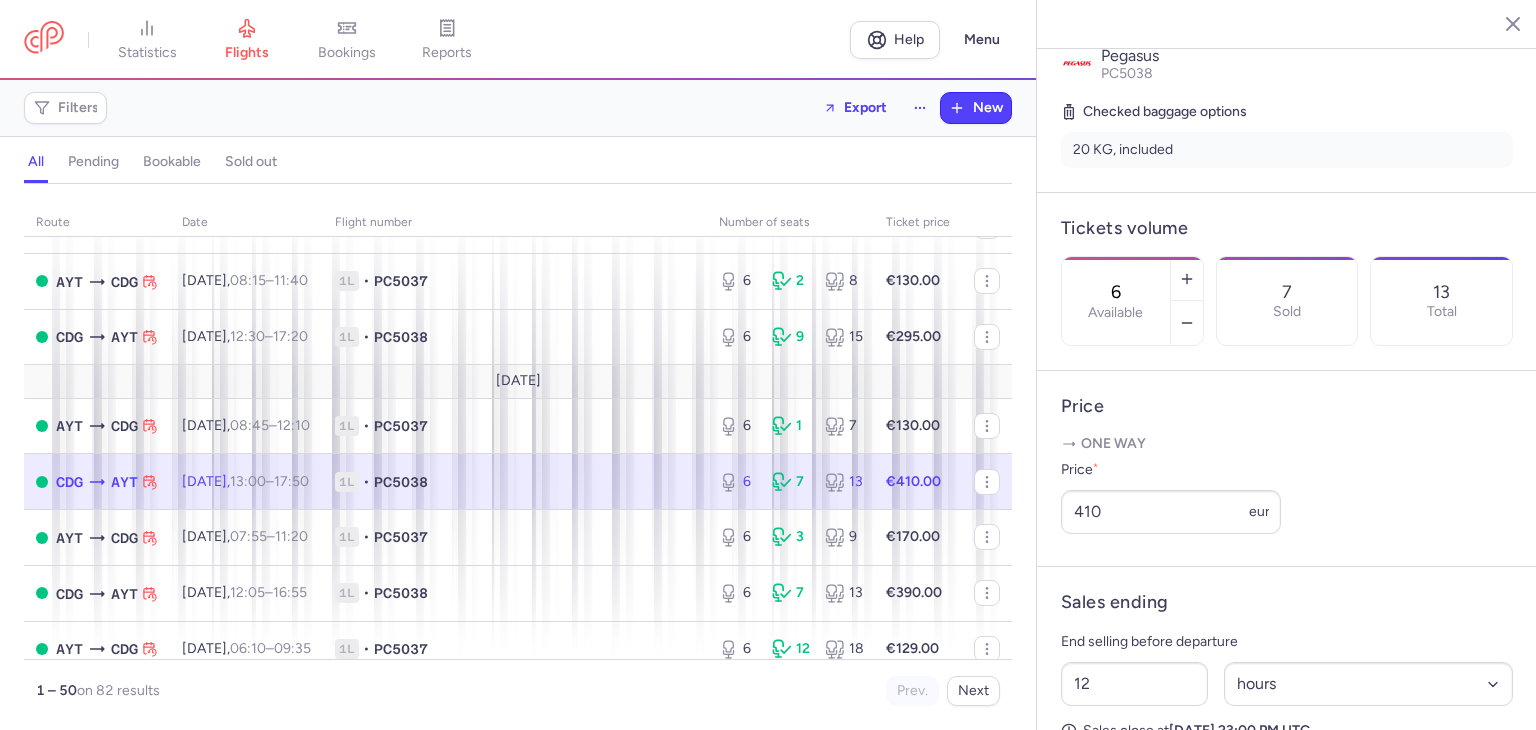 scroll, scrollTop: 266, scrollLeft: 0, axis: vertical 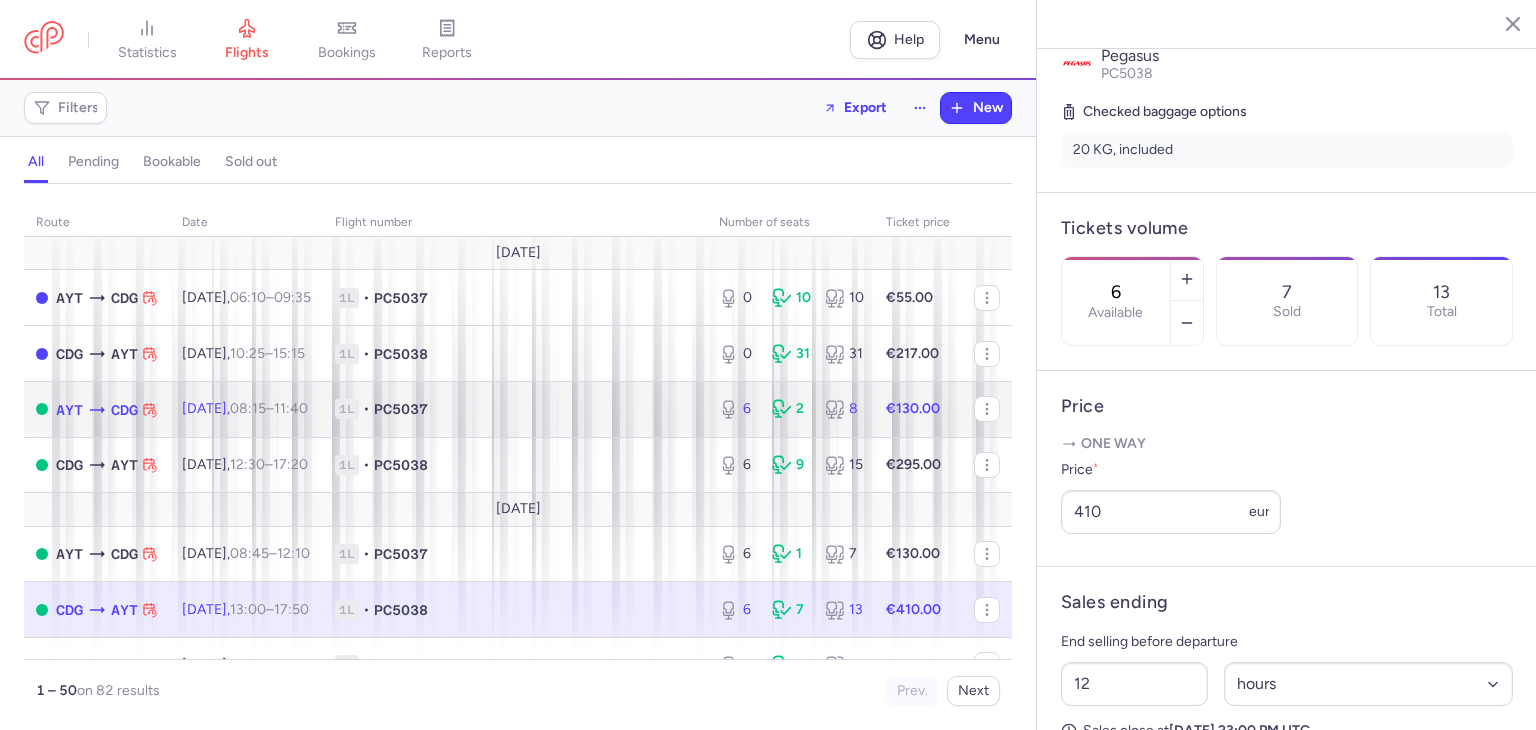 click on "[DATE]  08:15  –  11:40  +0" at bounding box center (246, 409) 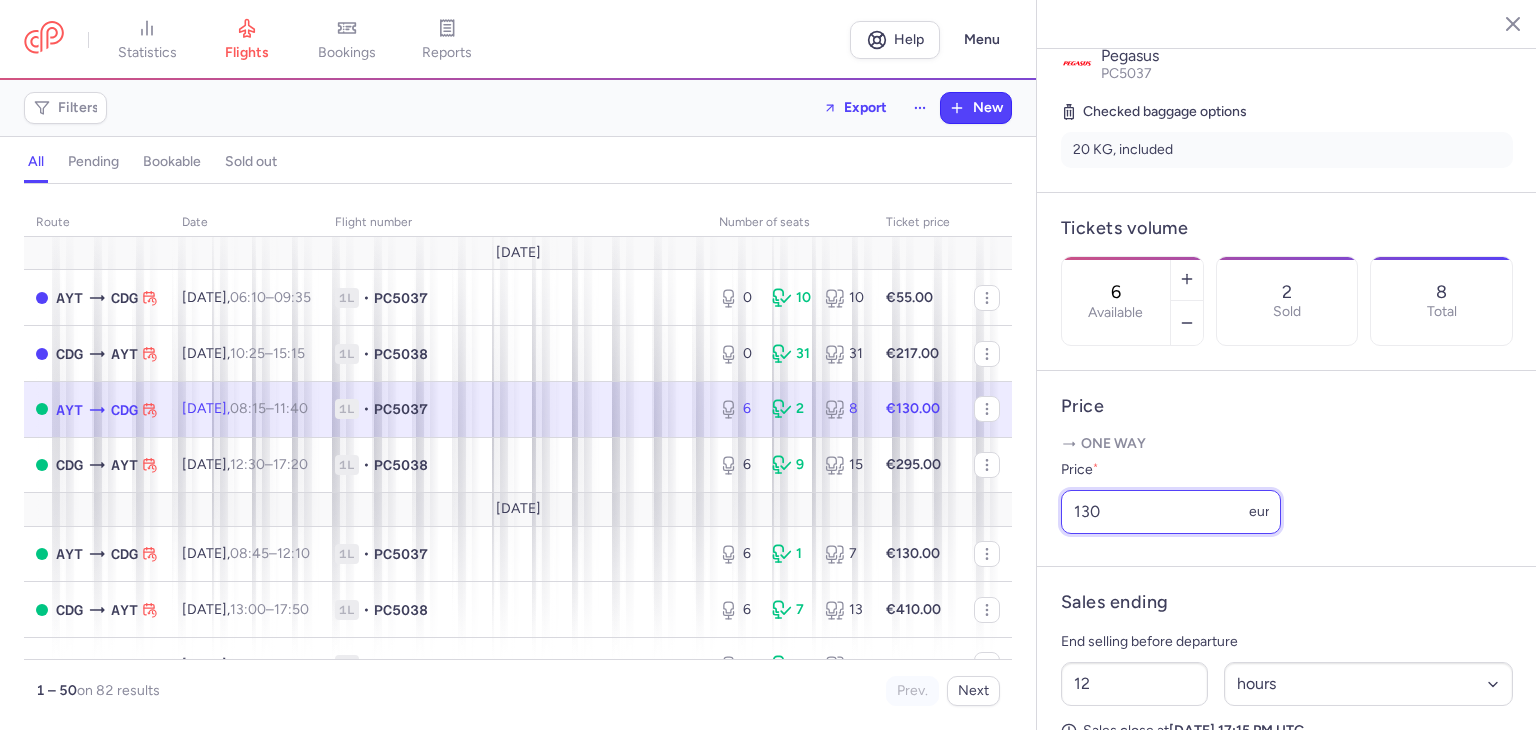 drag, startPoint x: 1125, startPoint y: 544, endPoint x: 1054, endPoint y: 549, distance: 71.17584 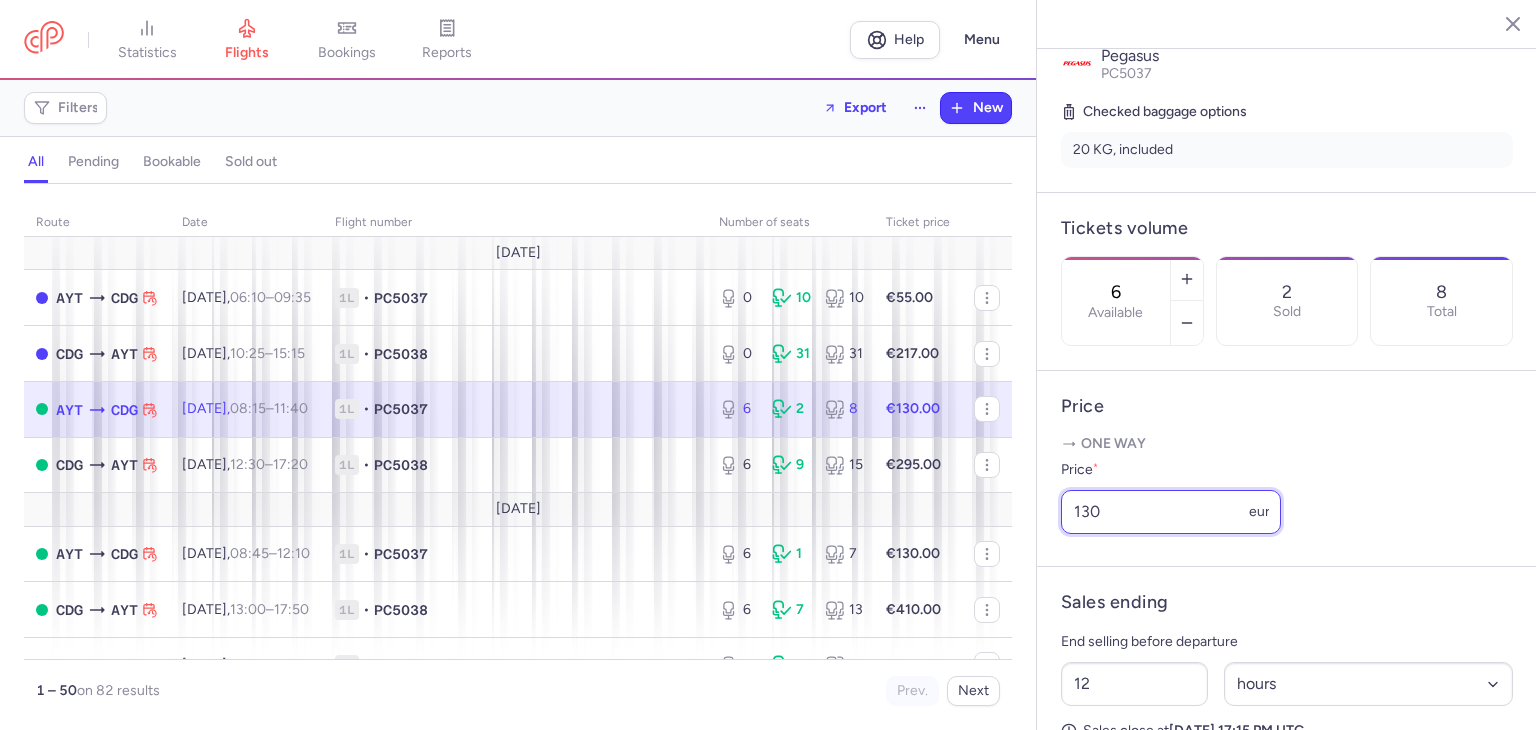 click on "Price  One way  Price  * 130 eur" at bounding box center (1287, 469) 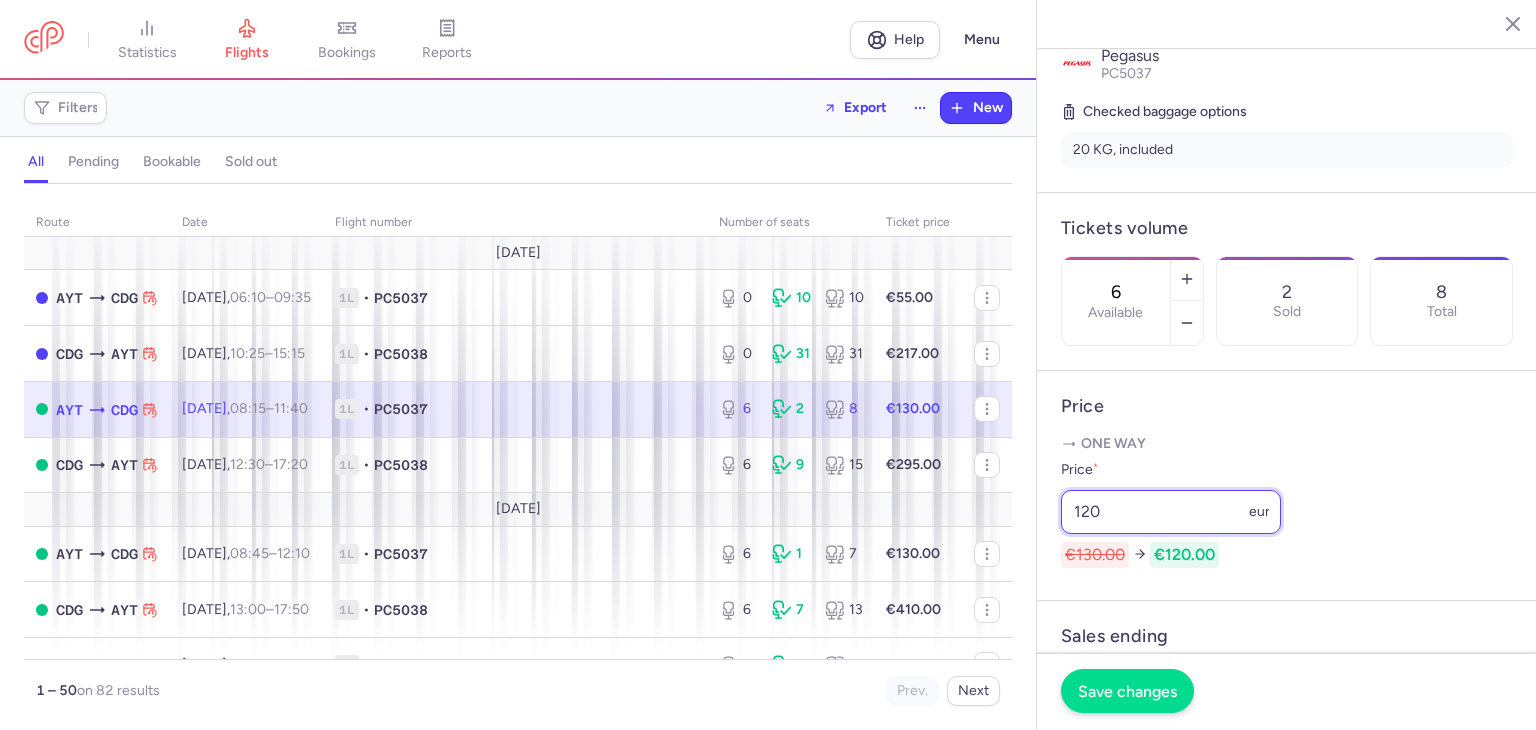 type on "120" 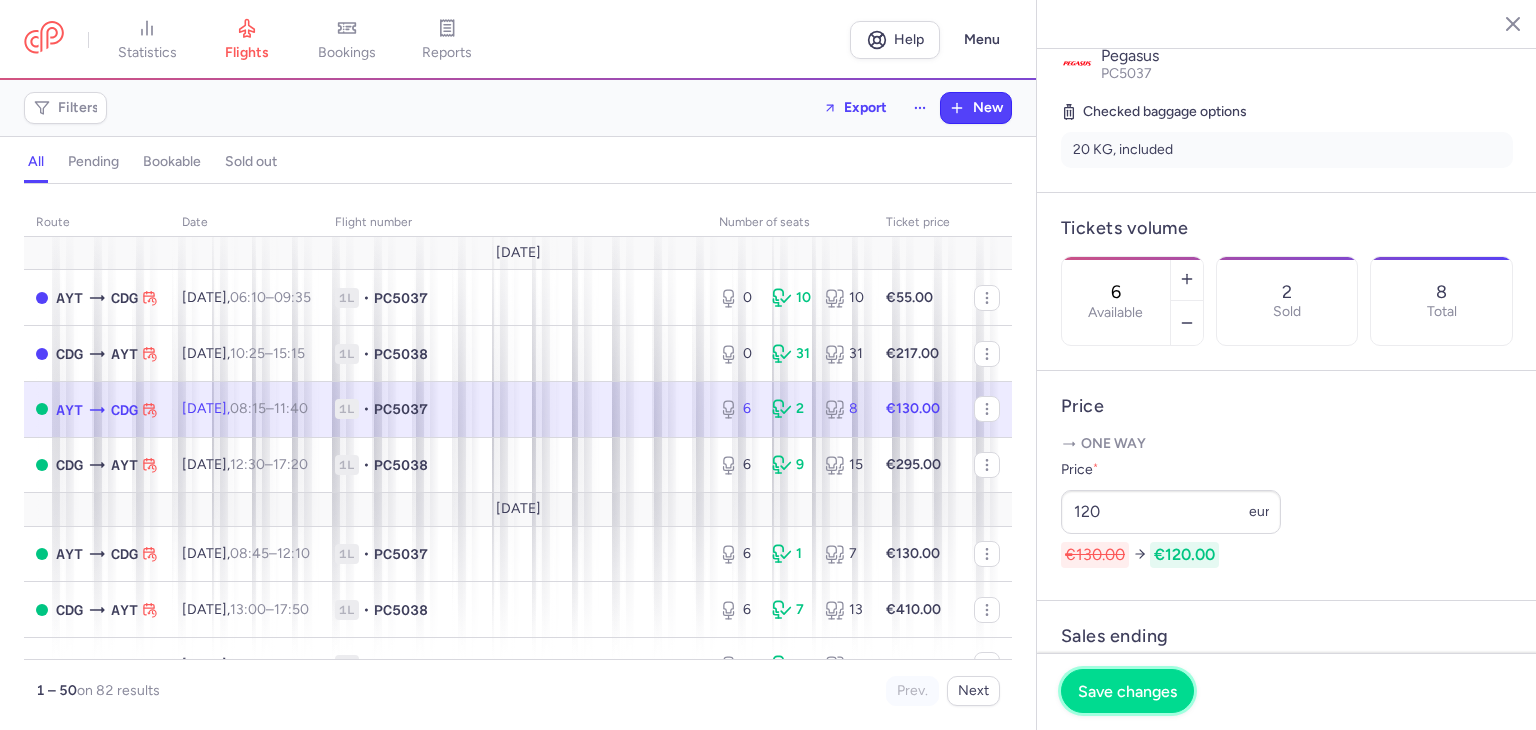 click on "Save changes" at bounding box center (1127, 691) 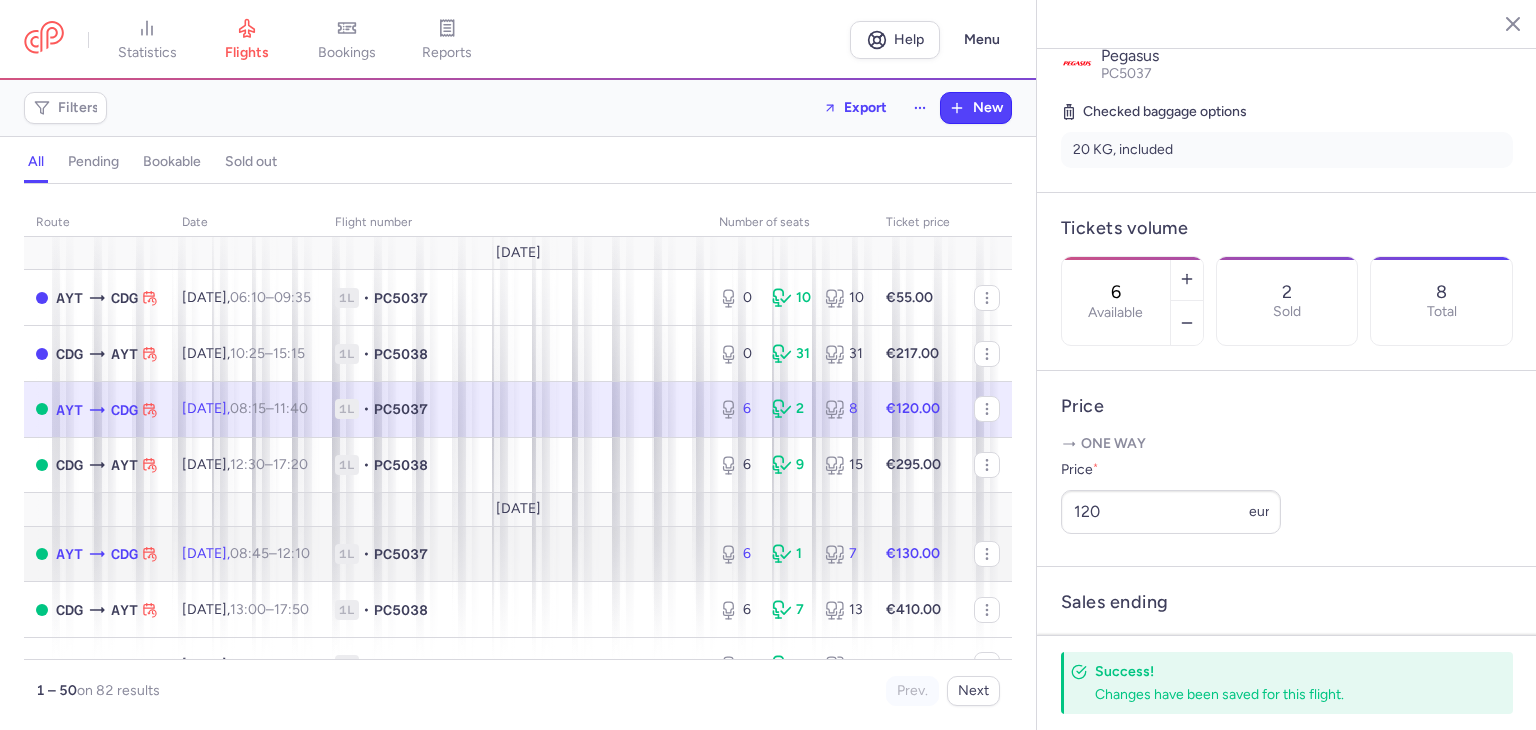 click on "1L • PC5037" at bounding box center [515, 554] 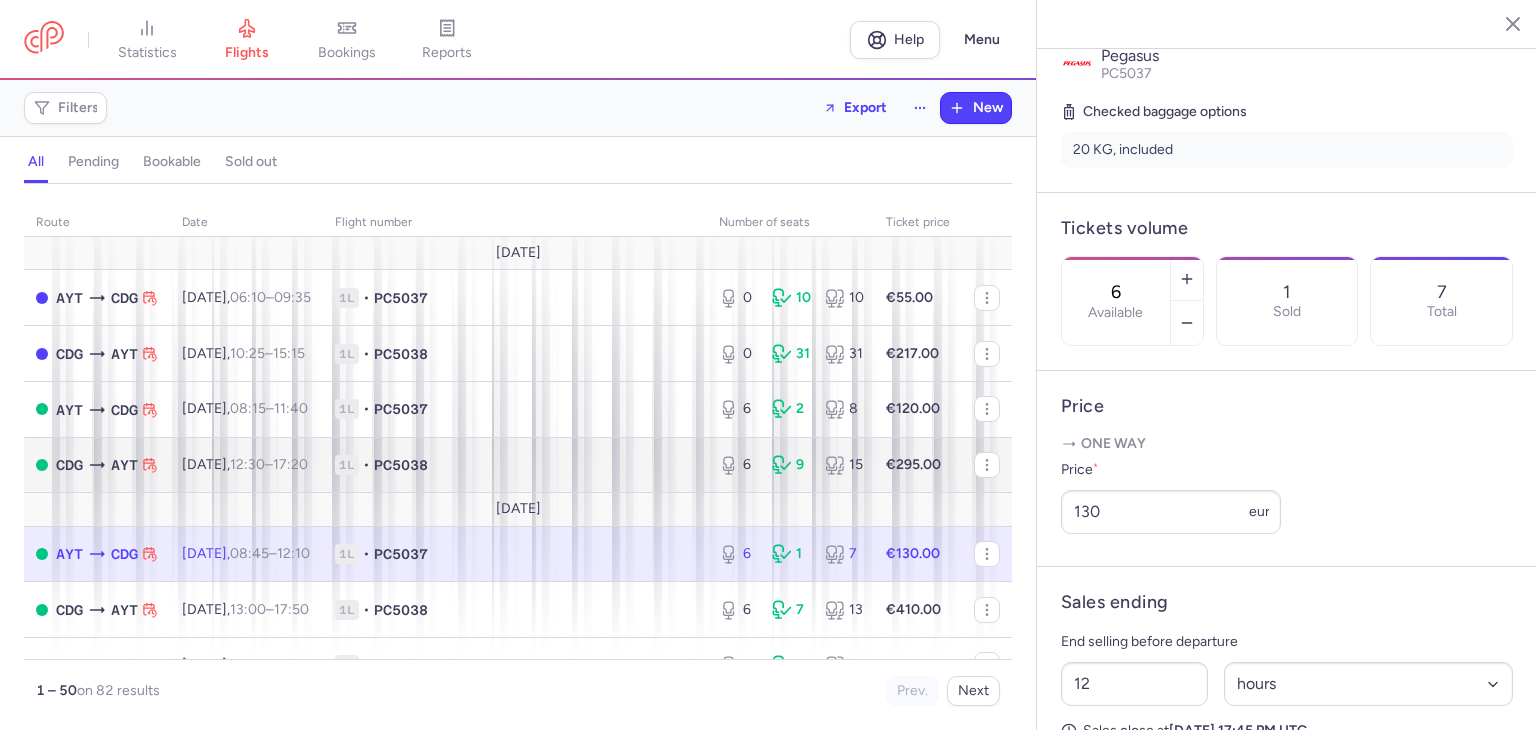 scroll, scrollTop: 133, scrollLeft: 0, axis: vertical 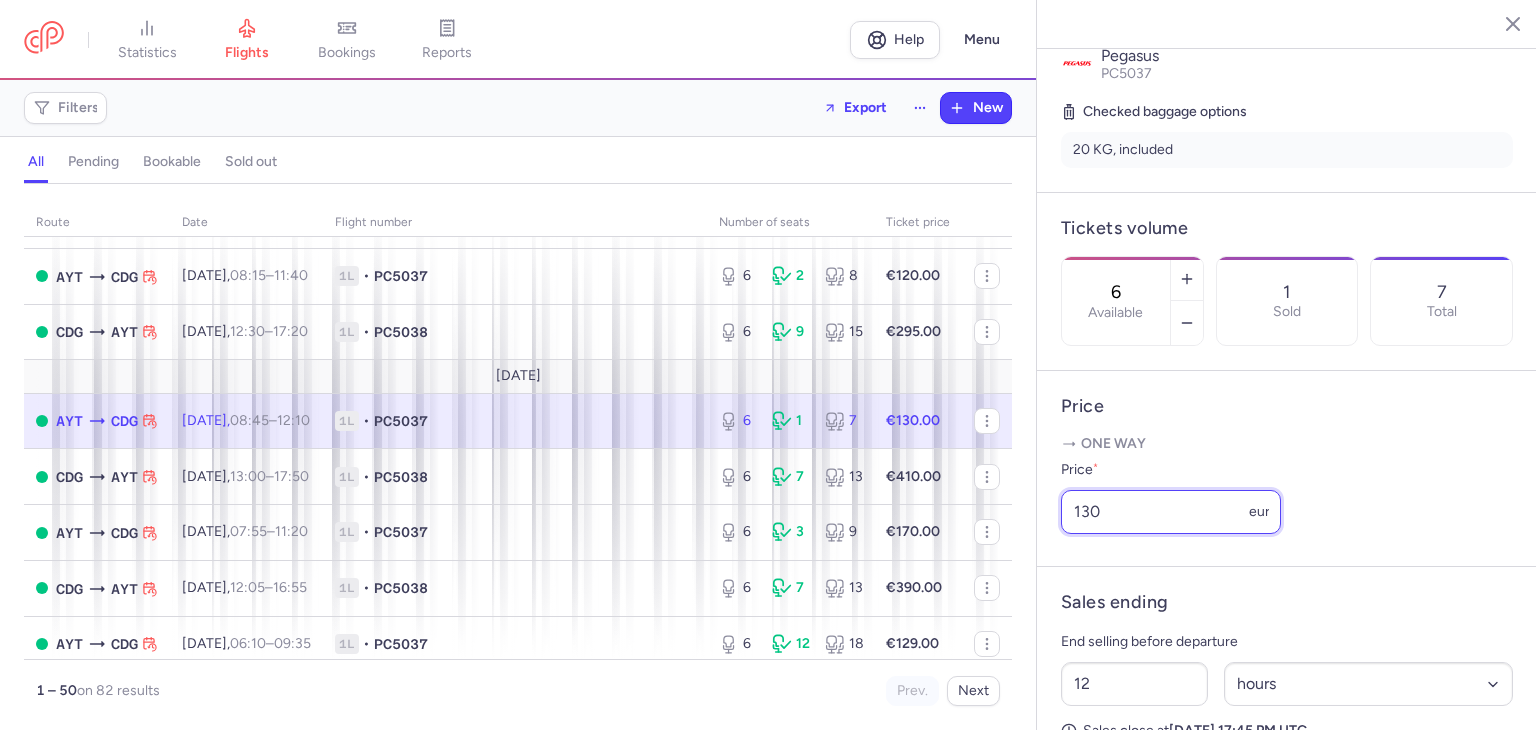 drag, startPoint x: 1142, startPoint y: 538, endPoint x: 1020, endPoint y: 540, distance: 122.016396 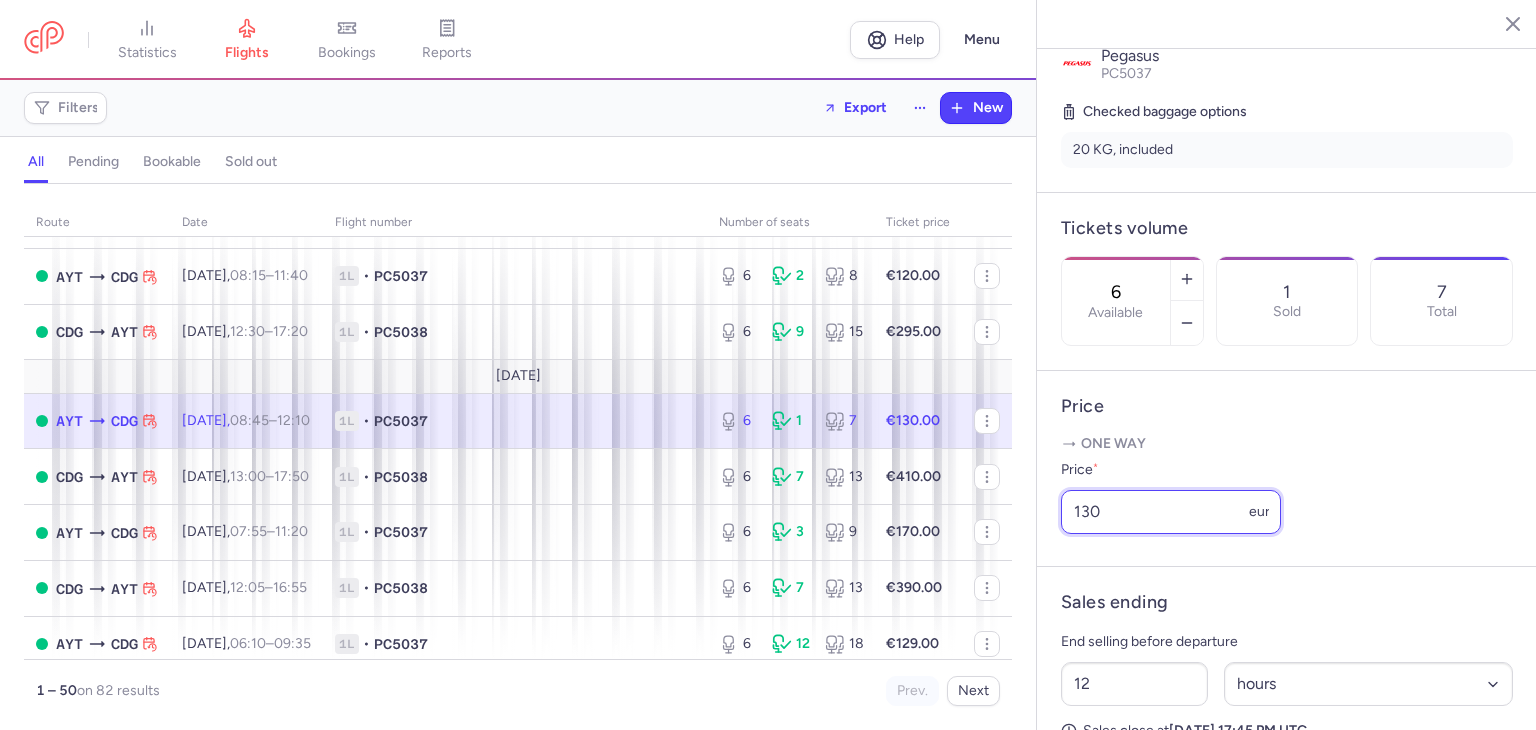 click on "statistics flights bookings reports  Help  Menu Filters  Export  New all pending bookable sold out route date Flight number number of seats Ticket price [DATE]  AYT  CDG [DATE]  06:10  –  09:35  +0 1L • PC5037 0 10 10 €55.00  CDG  AYT [DATE]  10:25  –  15:15  +0 1L • PC5038 0 31 31 €217.00  AYT  CDG [DATE]  08:15  –  11:40  +0 1L • PC5037 6 2 8 €120.00  CDG  AYT [DATE]  12:30  –  17:20  +0 1L • PC5038 6 9 15 €295.00 [DATE]  AYT  CDG [DATE]  08:45  –  12:10  +0 1L • PC5037 6 1 7 €130.00  CDG  AYT [DATE]  13:00  –  17:50  +0 1L • PC5038 6 7 13 €410.00  AYT  CDG [DATE]  07:55  –  11:20  +0 1L • PC5037 6 3 9 €170.00  CDG  AYT [DATE]  12:05  –  16:55  +0 1L • PC5038 6 7 13 €390.00  AYT  CDG [DATE]  06:10  –  09:35  +0 1L • PC5037 6 12 18 €129.00  CDG  AYT [DATE]  10:25  –  15:15  +0 1L • PC5038 5 15 20 €400.00  AYT  CDG [DATE]  08:00  –  11:25  +0 1L • PC5037 6 4 10 €150.00  CDG  AYT +0" 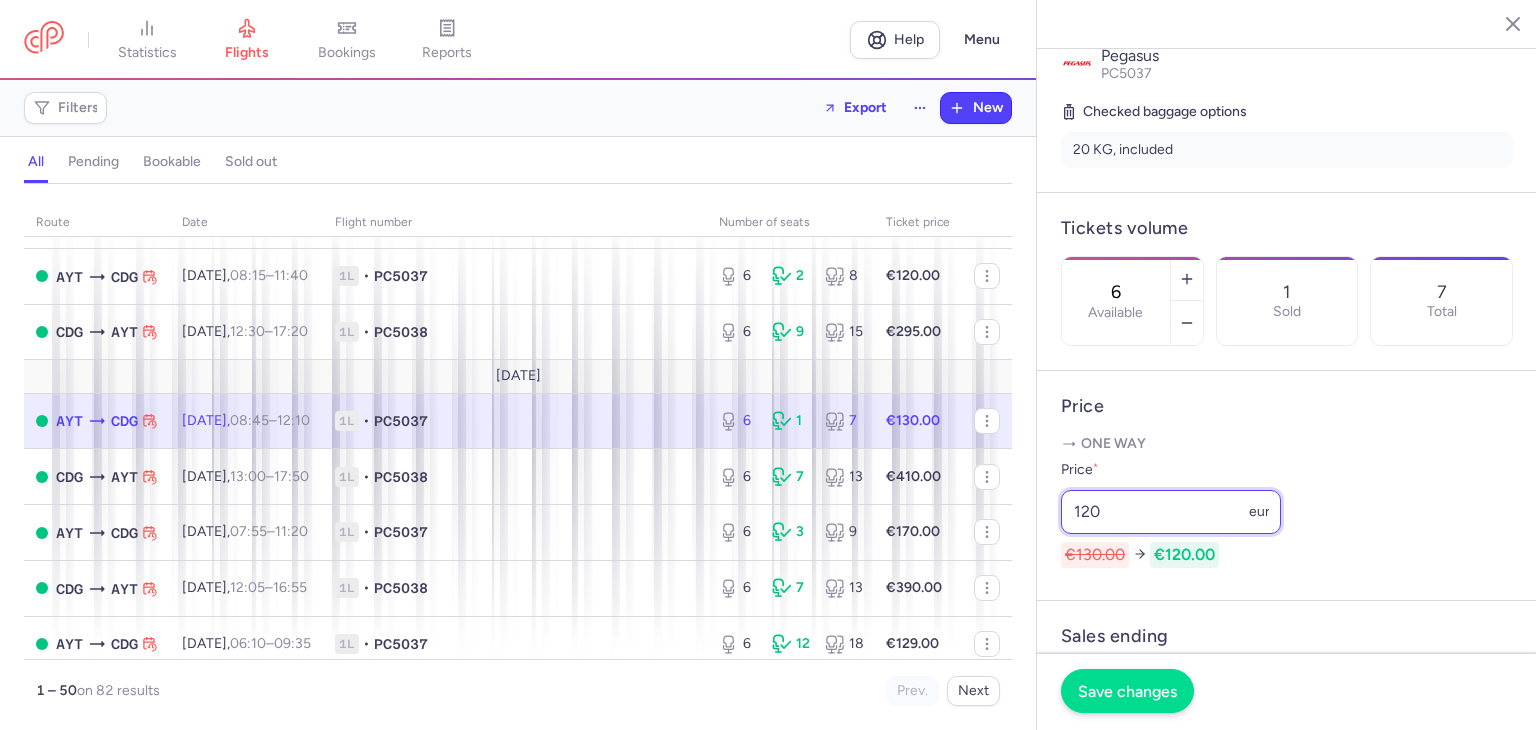 type on "120" 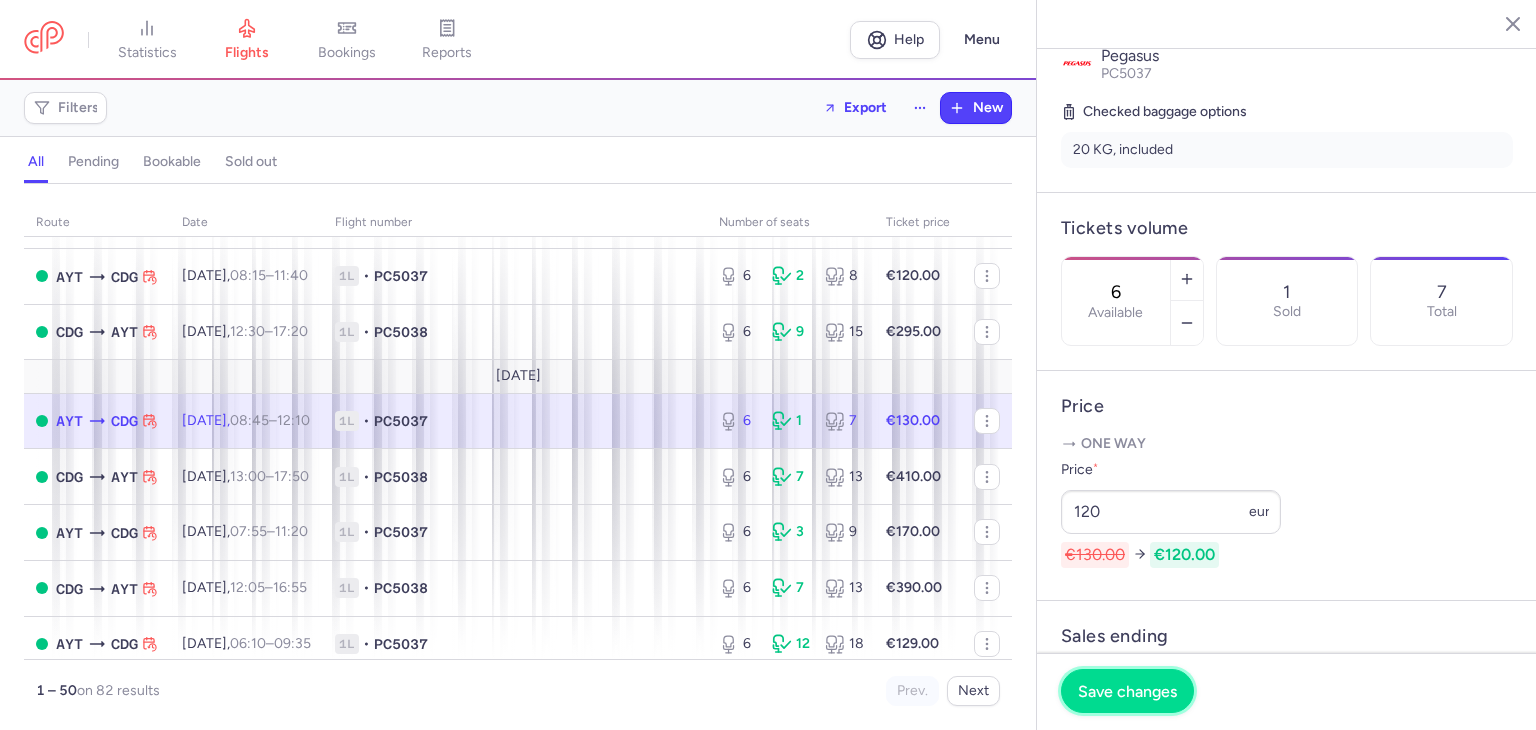 click on "Save changes" at bounding box center [1127, 691] 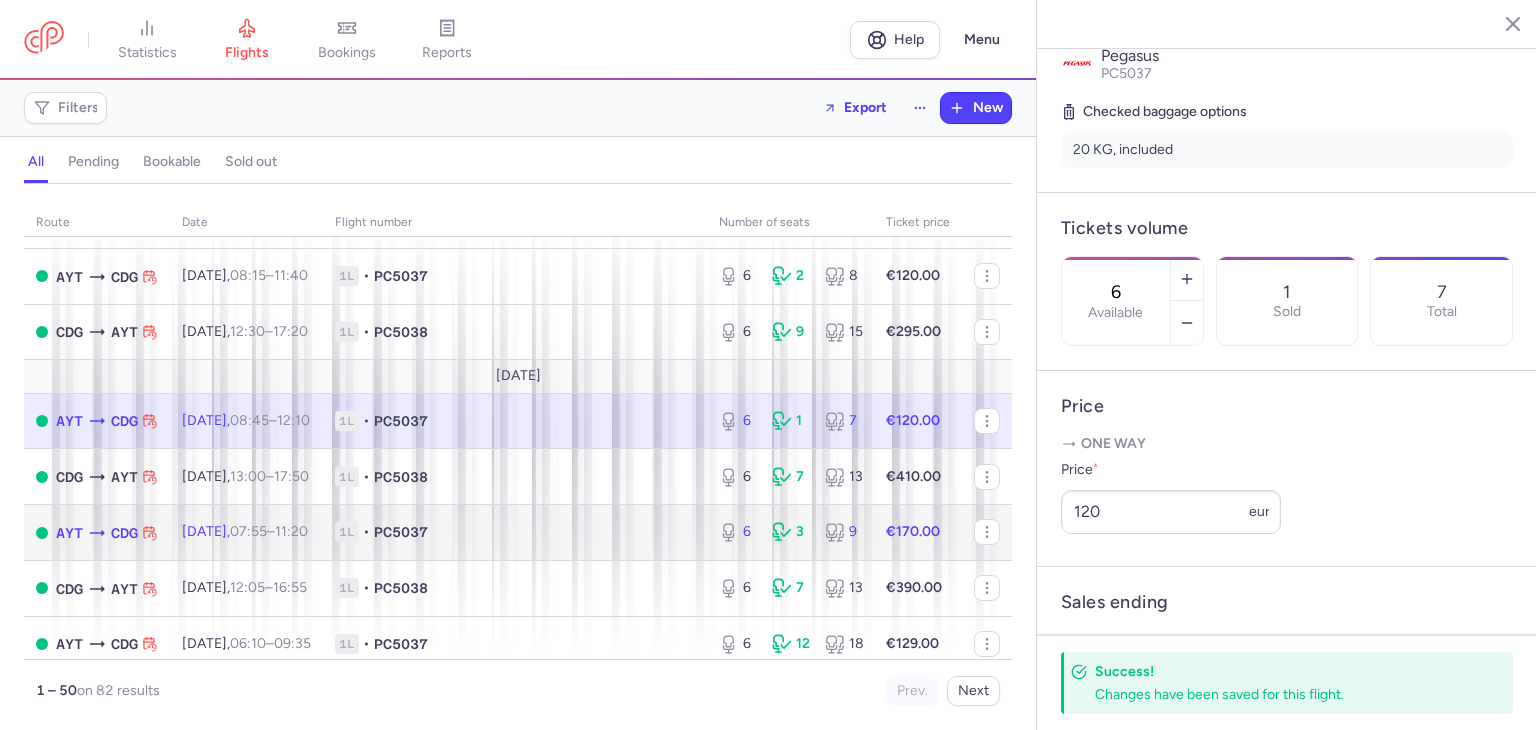 click on "1L • PC5037" at bounding box center (515, 532) 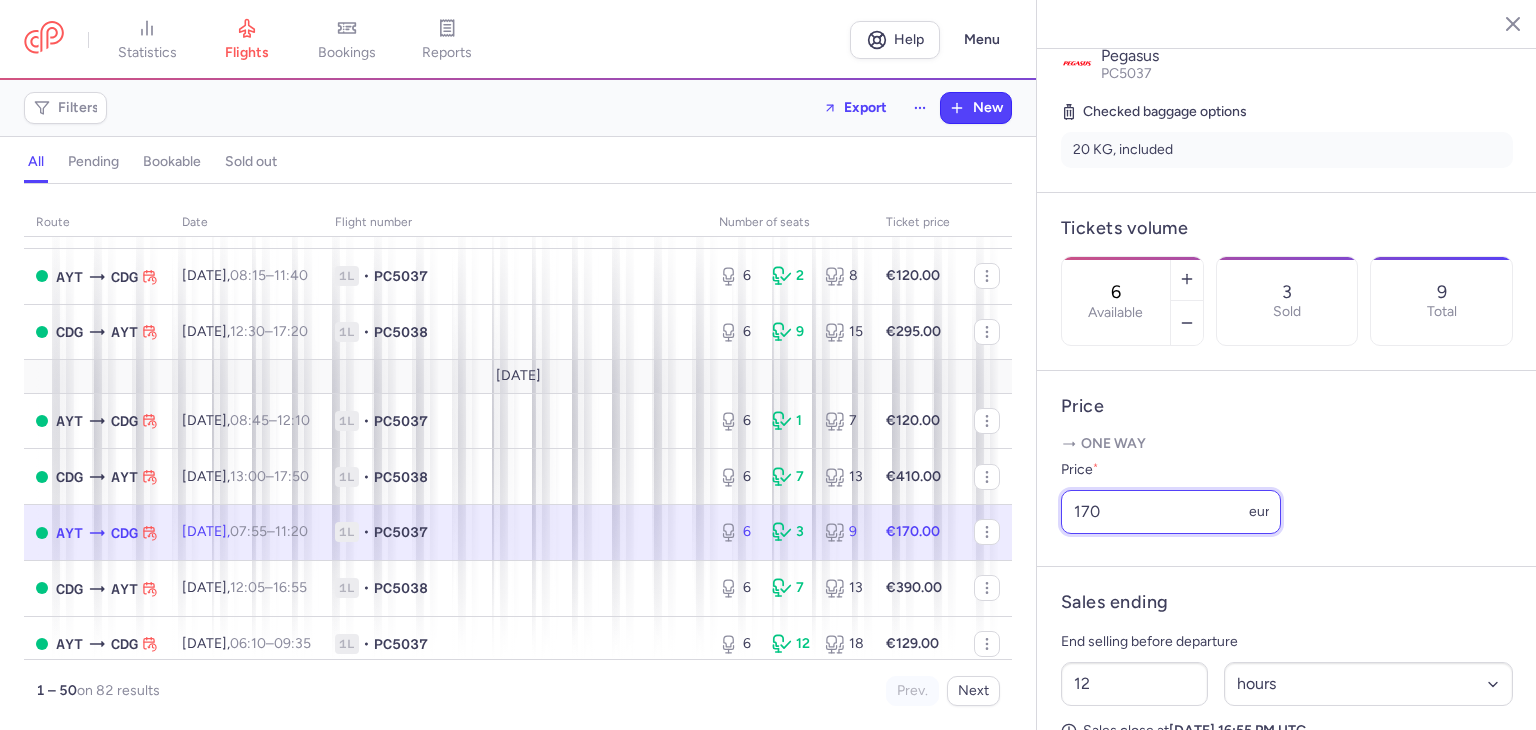 click on "170" at bounding box center [1171, 512] 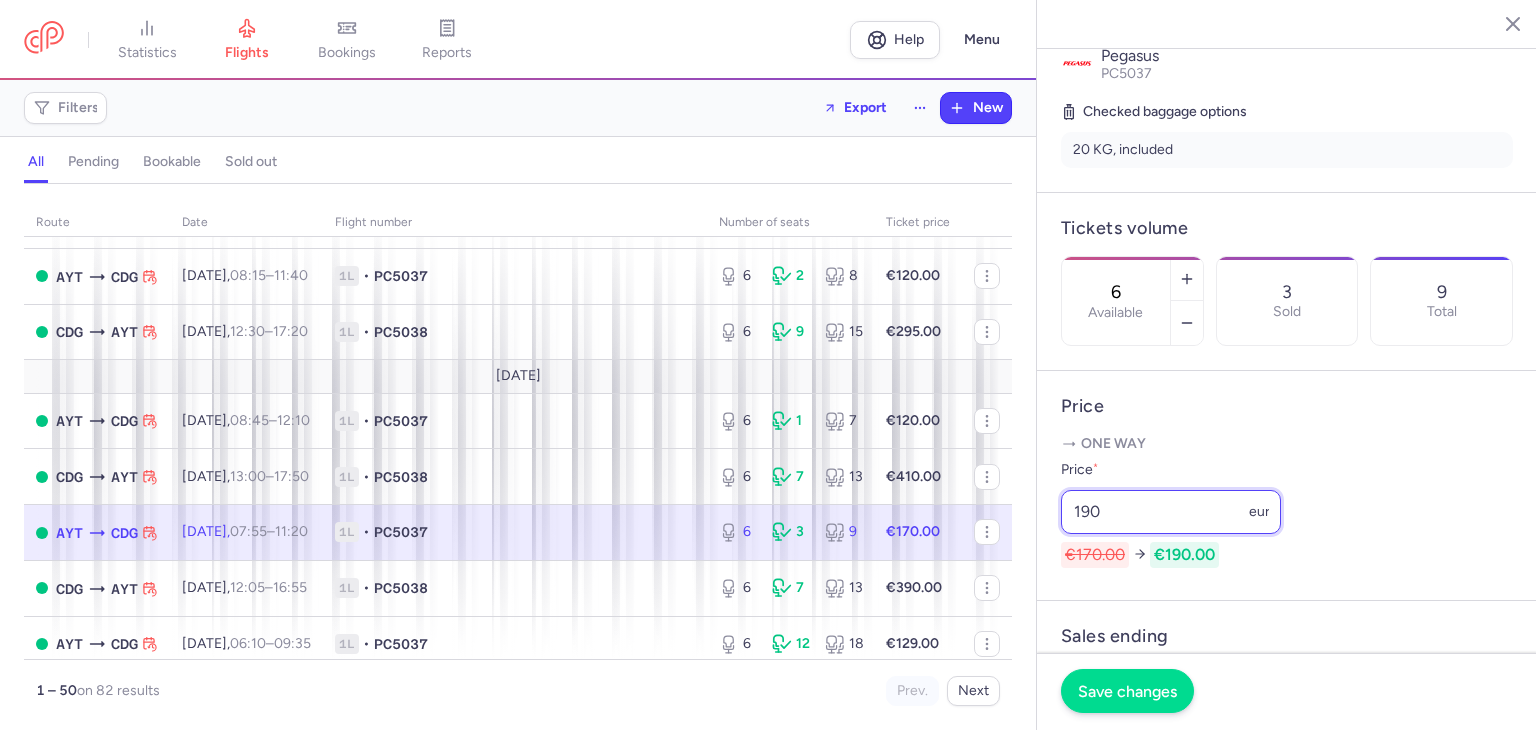 type on "190" 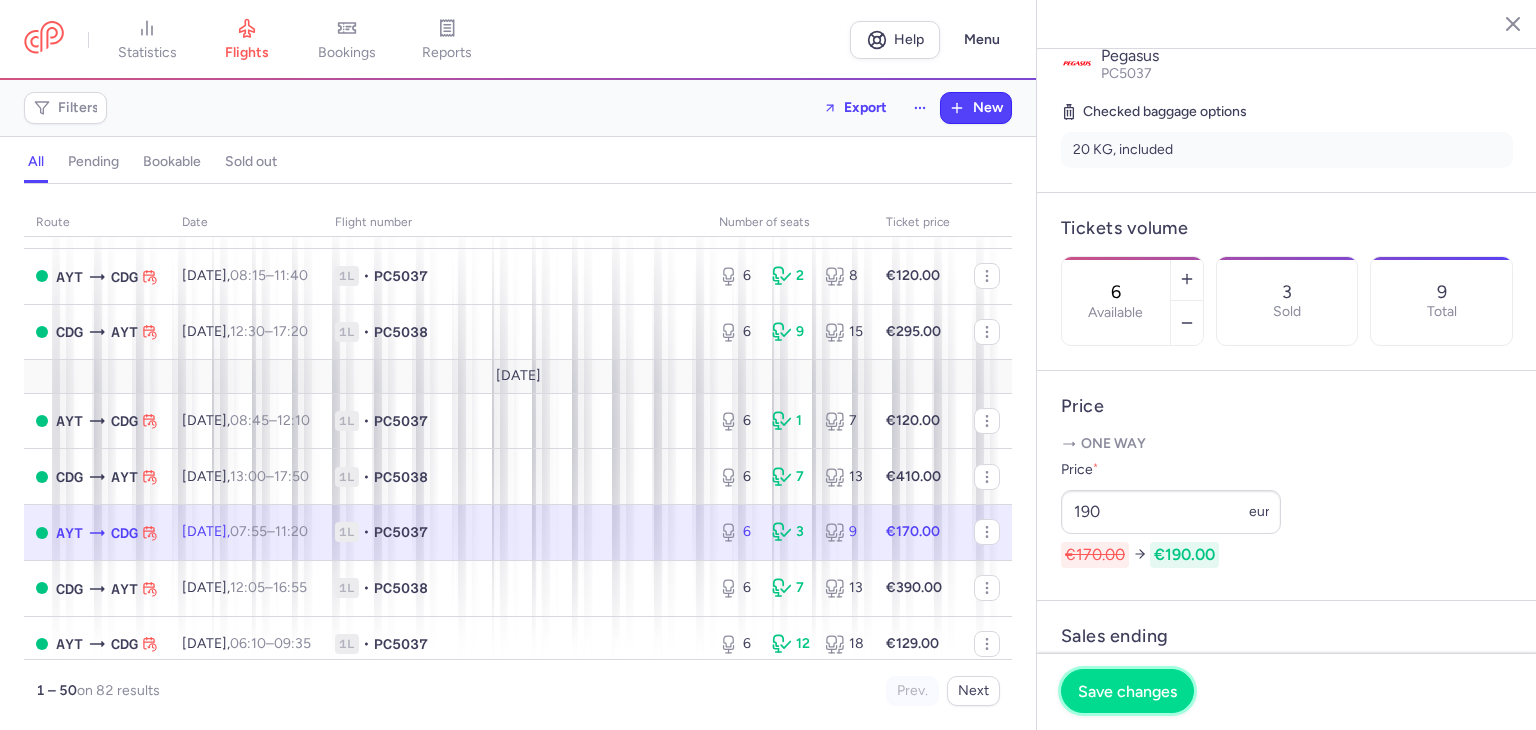 click on "Save changes" at bounding box center [1127, 691] 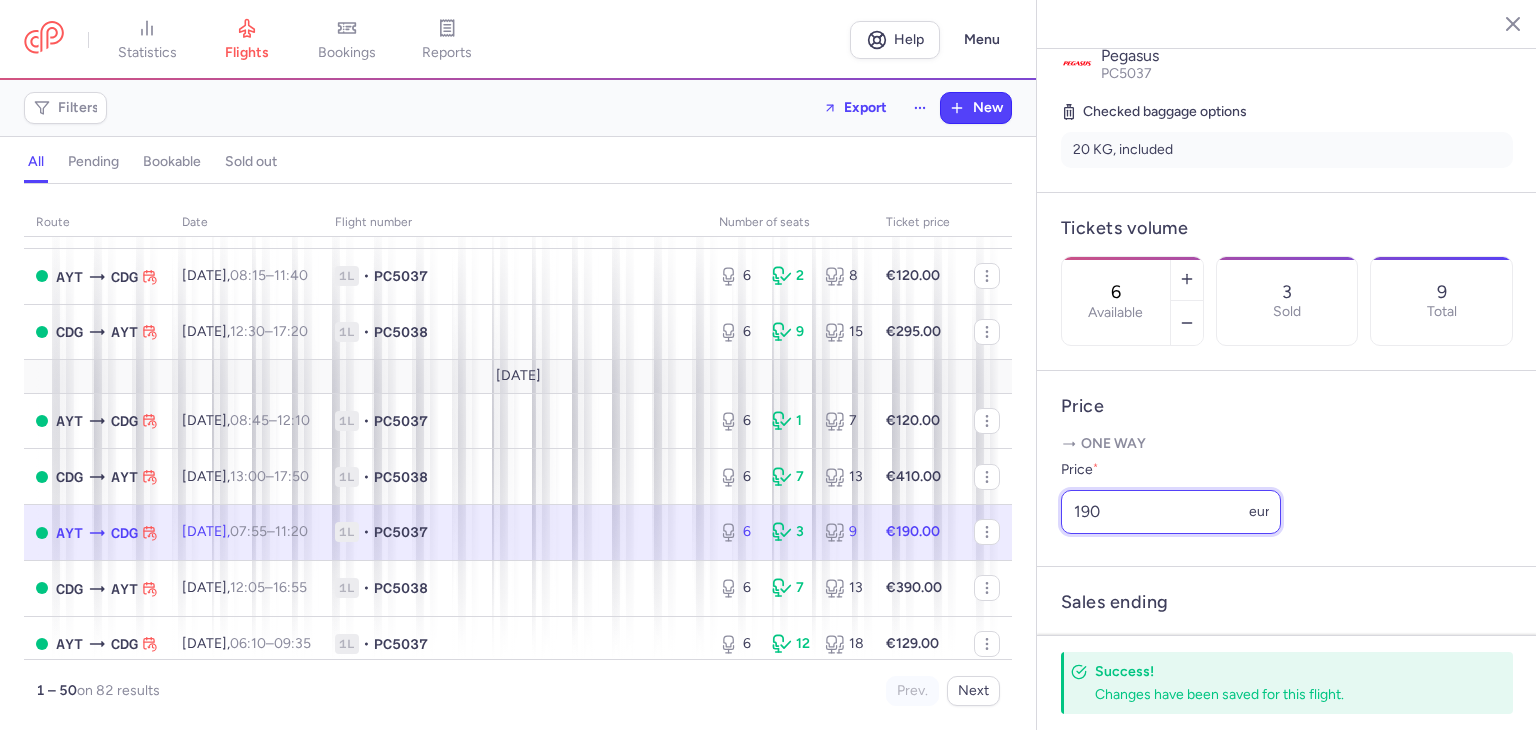 drag, startPoint x: 1038, startPoint y: 541, endPoint x: 1020, endPoint y: 530, distance: 21.095022 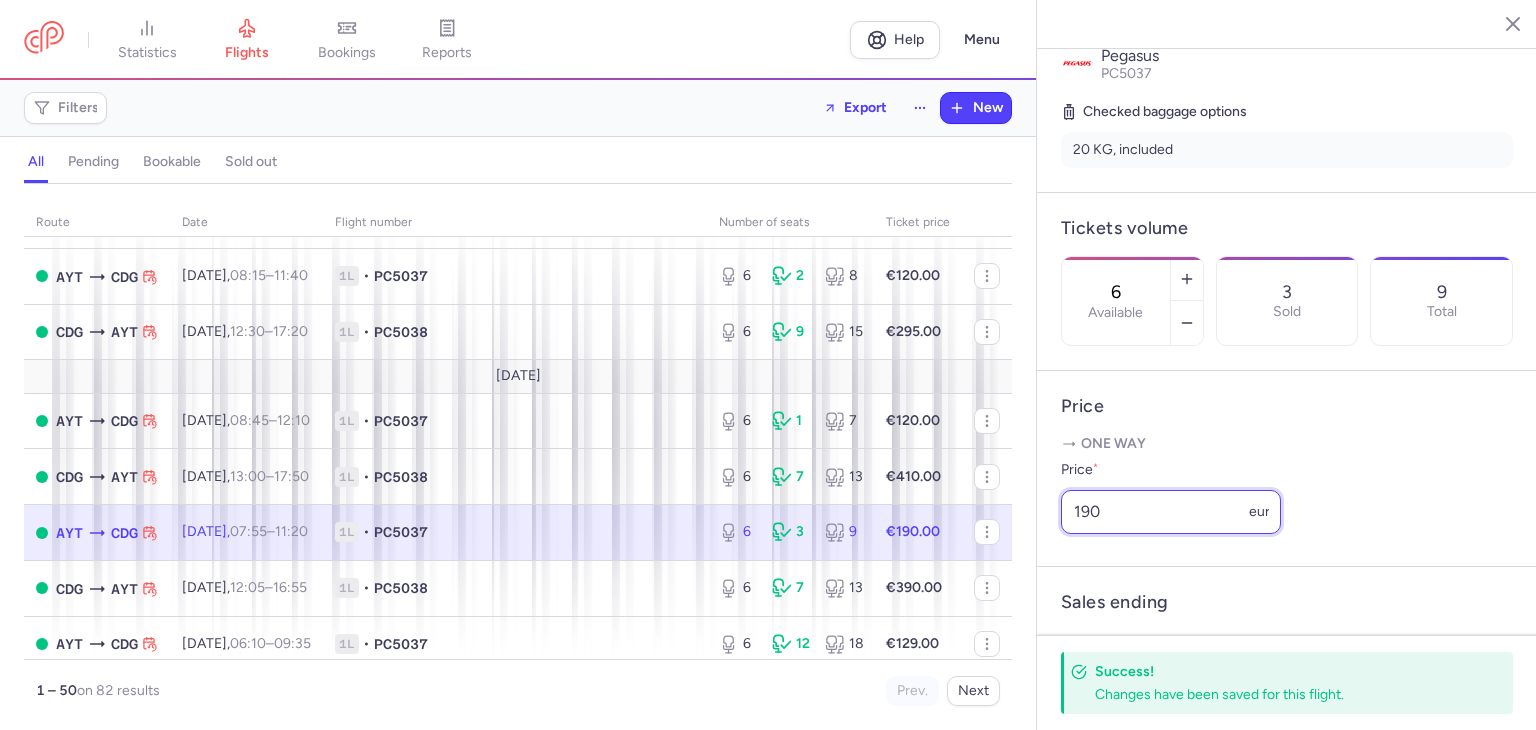click on "statistics flights bookings reports  Help  Menu Filters  Export  New all pending bookable sold out route date Flight number number of seats Ticket price [DATE]  AYT  CDG [DATE]  06:10  –  09:35  +0 1L • PC5037 0 10 10 €55.00  CDG  AYT [DATE]  10:25  –  15:15  +0 1L • PC5038 0 31 31 €217.00  AYT  CDG [DATE]  08:15  –  11:40  +0 1L • PC5037 6 2 8 €120.00  CDG  AYT [DATE]  12:30  –  17:20  +0 1L • PC5038 6 9 15 €295.00 [DATE]  AYT  CDG [DATE]  08:45  –  12:10  +0 1L • PC5037 6 1 7 €120.00  CDG  AYT [DATE]  13:00  –  17:50  +0 1L • PC5038 6 7 13 €410.00  AYT  CDG [DATE]  07:55  –  11:20  +0 1L • PC5037 6 3 9 €190.00  CDG  AYT [DATE]  12:05  –  16:55  +0 1L • PC5038 6 7 13 €390.00  AYT  CDG [DATE]  06:10  –  09:35  +0 1L • PC5037 6 12 18 €129.00  CDG  AYT [DATE]  10:25  –  15:15  +0 1L • PC5038 5 15 20 €400.00  AYT  CDG [DATE]  08:00  –  11:25  +0 1L • PC5037 6 4 10 €150.00  CDG  AYT +0" 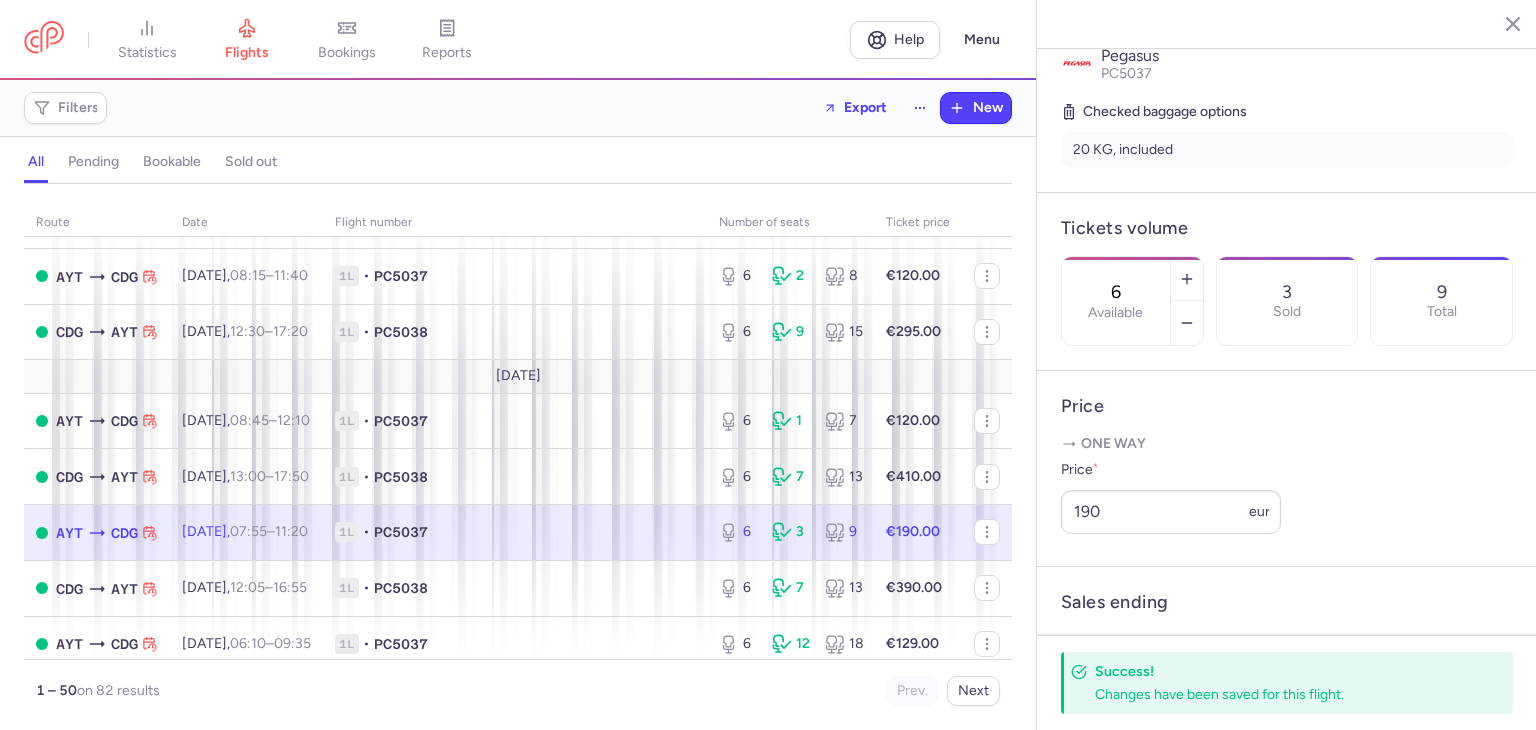 click on "route date Flight number number of seats Ticket price [DATE]  AYT  CDG [DATE]  06:10  –  09:35  +0 1L • PC5037 0 10 10 €55.00  CDG  AYT [DATE]  10:25  –  15:15  +0 1L • PC5038 0 31 31 €217.00  AYT  CDG [DATE]  08:15  –  11:40  +0 1L • PC5037 6 2 8 €120.00  CDG  AYT [DATE]  12:30  –  17:20  +0 1L • PC5038 6 9 15 €295.00 [DATE]  AYT  CDG [DATE]  08:45  –  12:10  +0 1L • PC5037 6 1 7 €120.00  CDG  AYT [DATE]  13:00  –  17:50  +0 1L • PC5038 6 7 13 €410.00  AYT  CDG [DATE]  07:55  –  11:20  +0 1L • PC5037 6 3 9 €190.00  CDG  AYT [DATE]  12:05  –  16:55  +0 1L • PC5038 6 7 13 €390.00  AYT  CDG [DATE]  06:10  –  09:35  +0 1L • PC5037 6 12 18 €129.00  CDG  AYT [DATE]  10:25  –  15:15  +0 1L • PC5038 5 15 20 €400.00  AYT  CDG [DATE]  08:00  –  11:25  +0 1L • PC5037 6 4 10 €150.00  CDG  AYT [DATE]  12:15  –  17:05  +0 1L • PC5038 6 6 12 €385.00  AYT  CDG [DATE]  08:45  –  6" at bounding box center [518, 463] 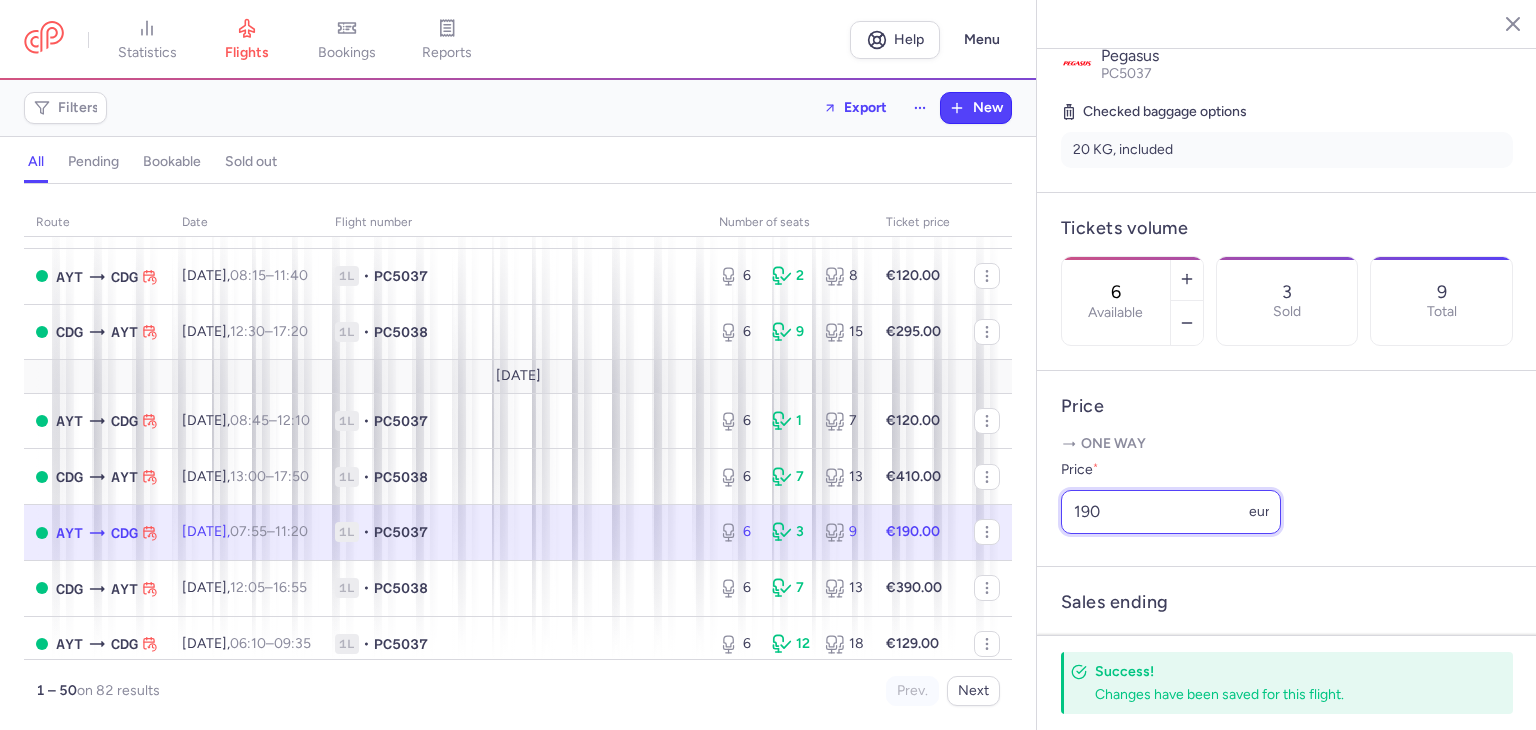 drag, startPoint x: 1110, startPoint y: 532, endPoint x: 1062, endPoint y: 537, distance: 48.259712 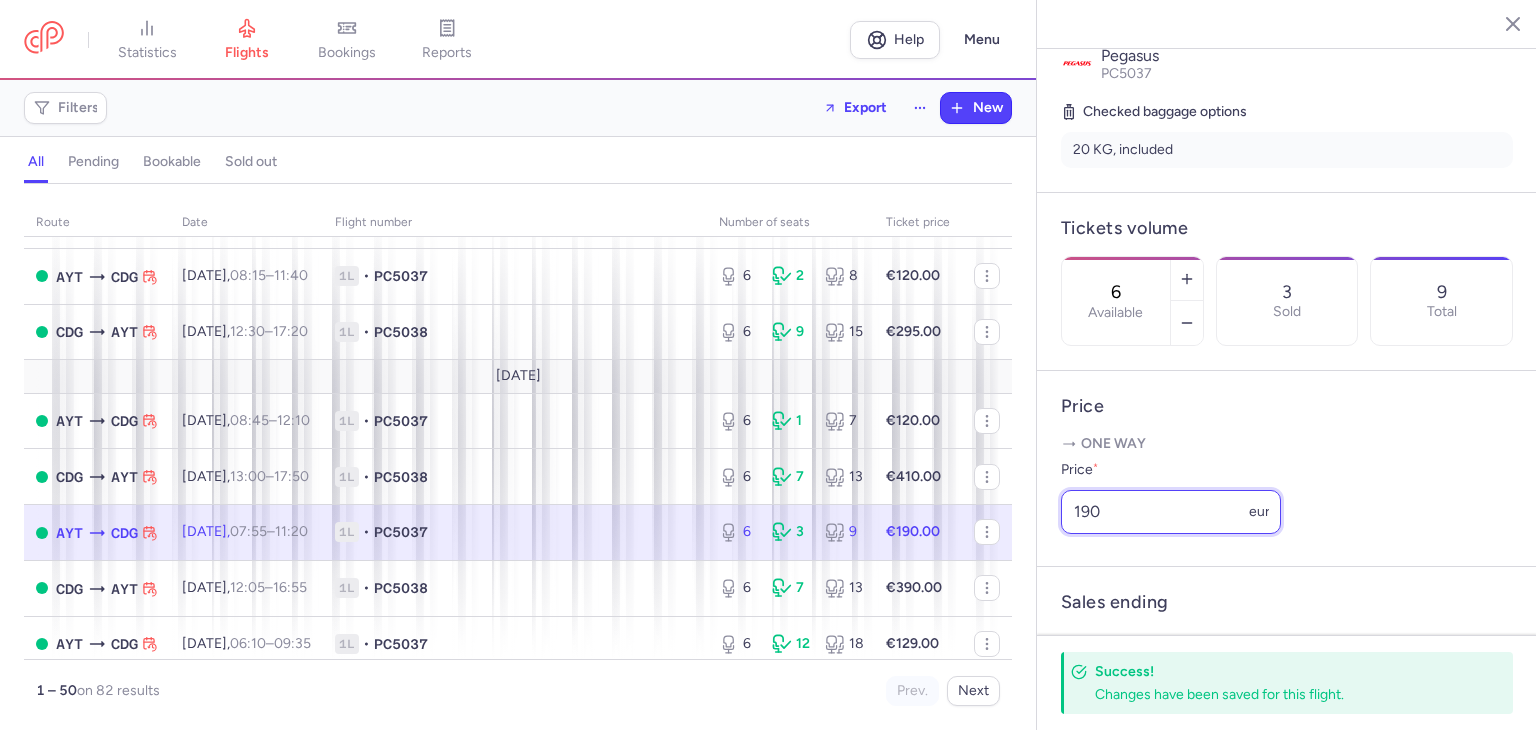click on "190" at bounding box center [1171, 512] 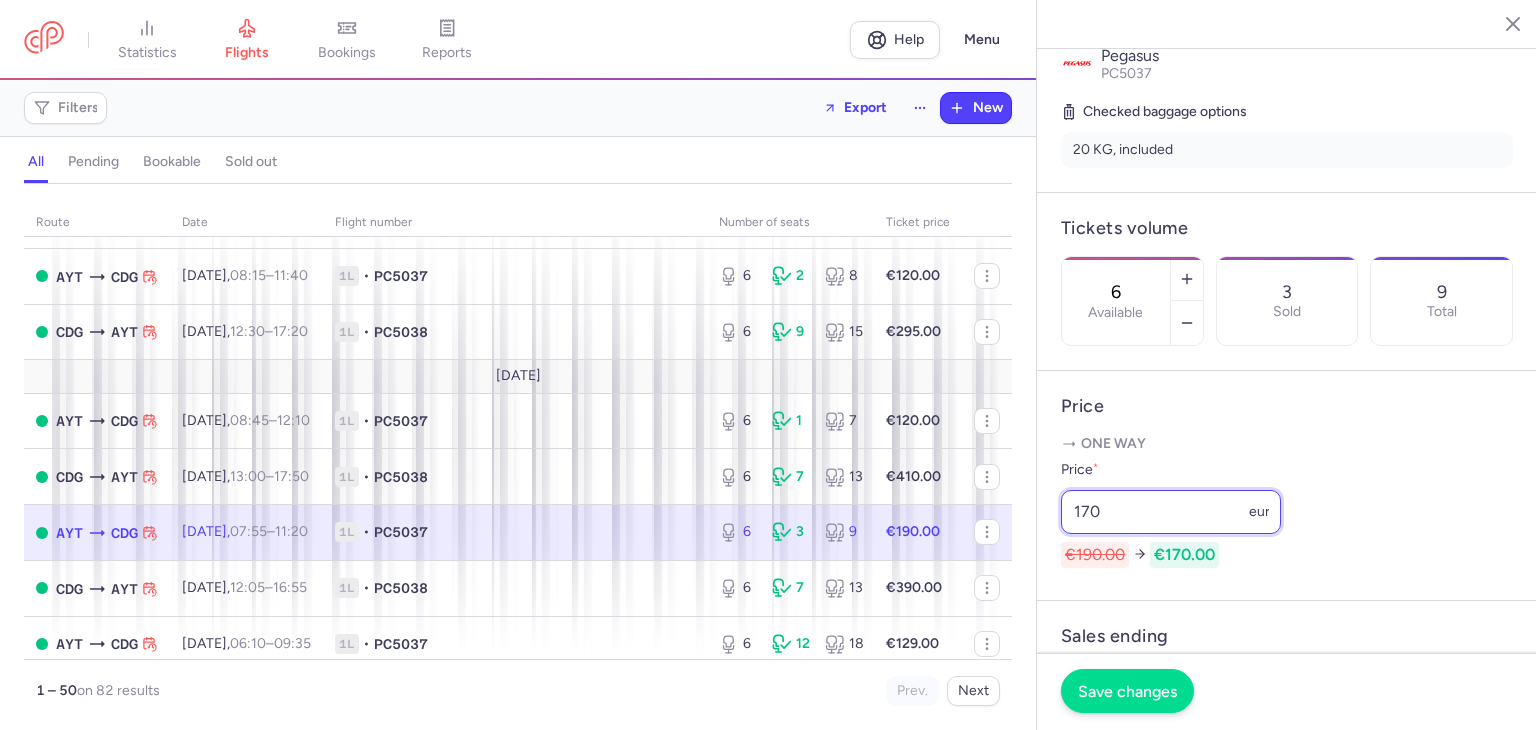 type on "170" 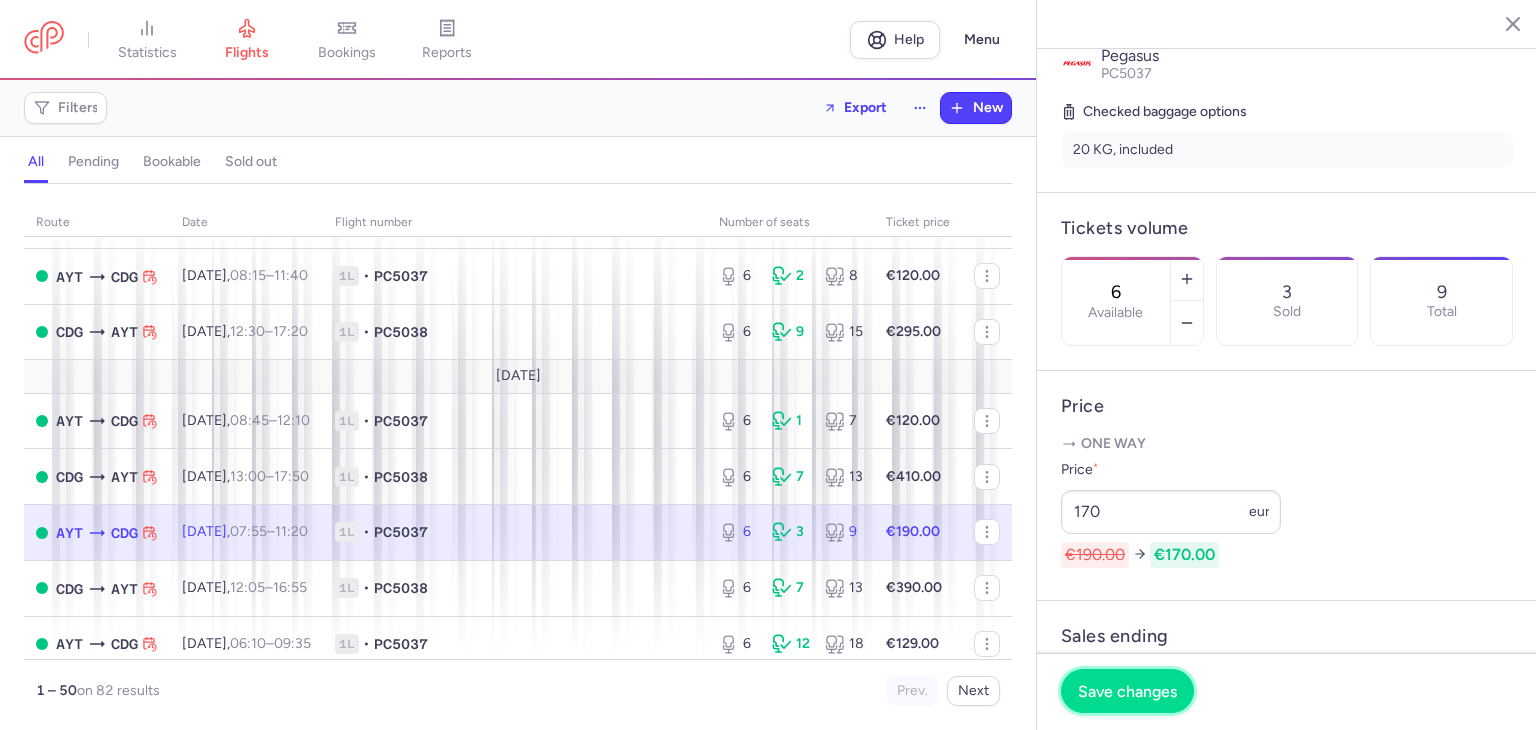 click on "Save changes" at bounding box center [1127, 691] 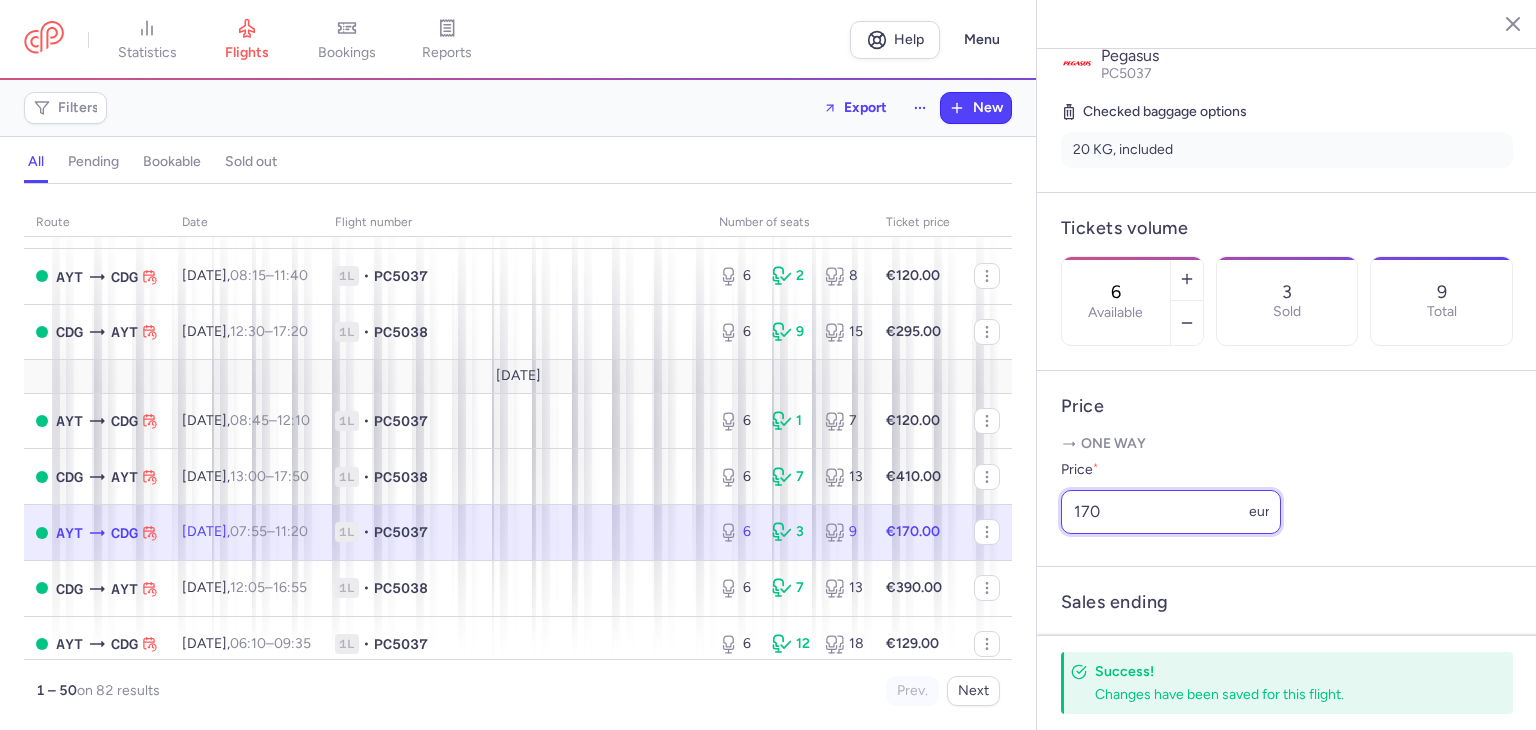 drag, startPoint x: 1116, startPoint y: 535, endPoint x: 1084, endPoint y: 537, distance: 32.06244 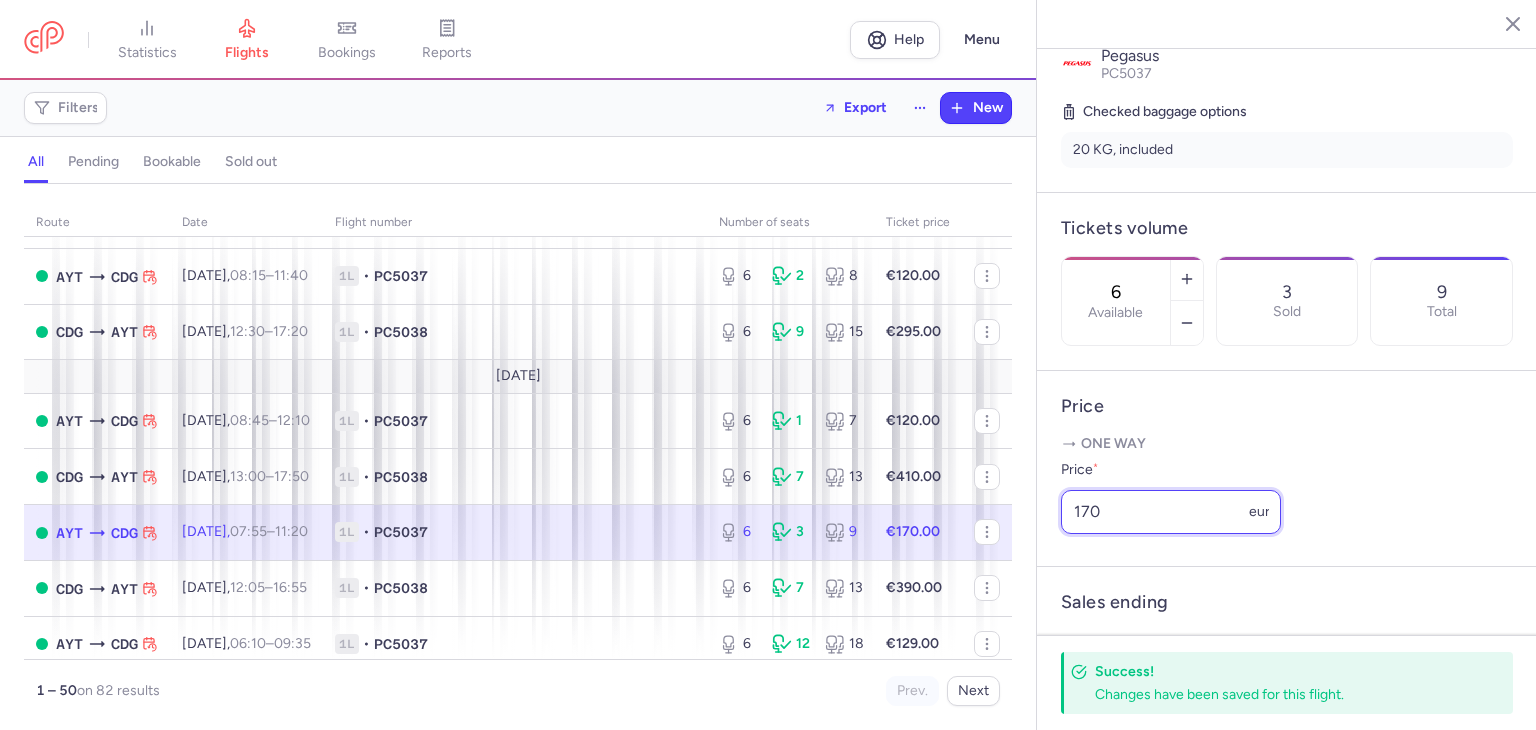 click on "170" at bounding box center (1171, 512) 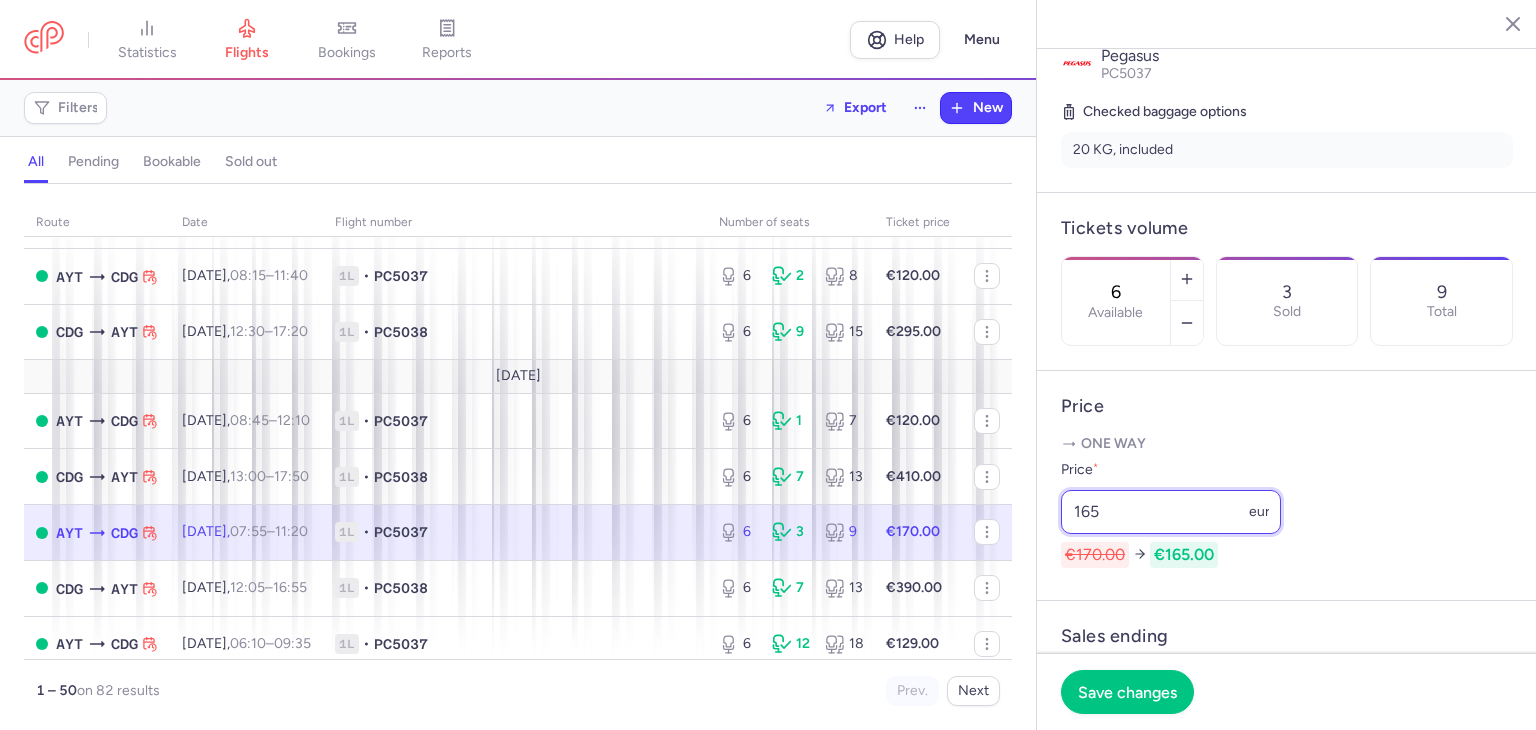 type on "165" 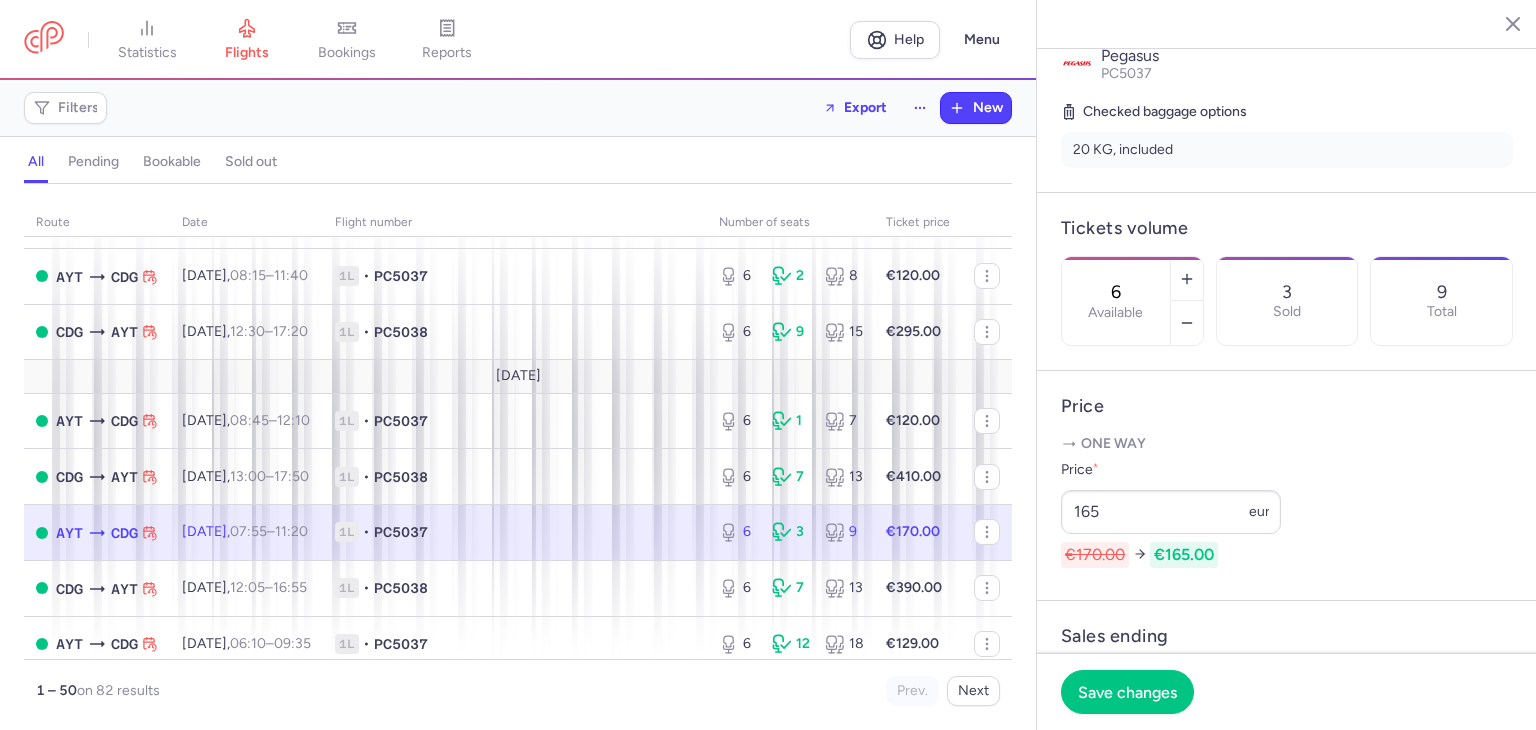 click on "Save changes" 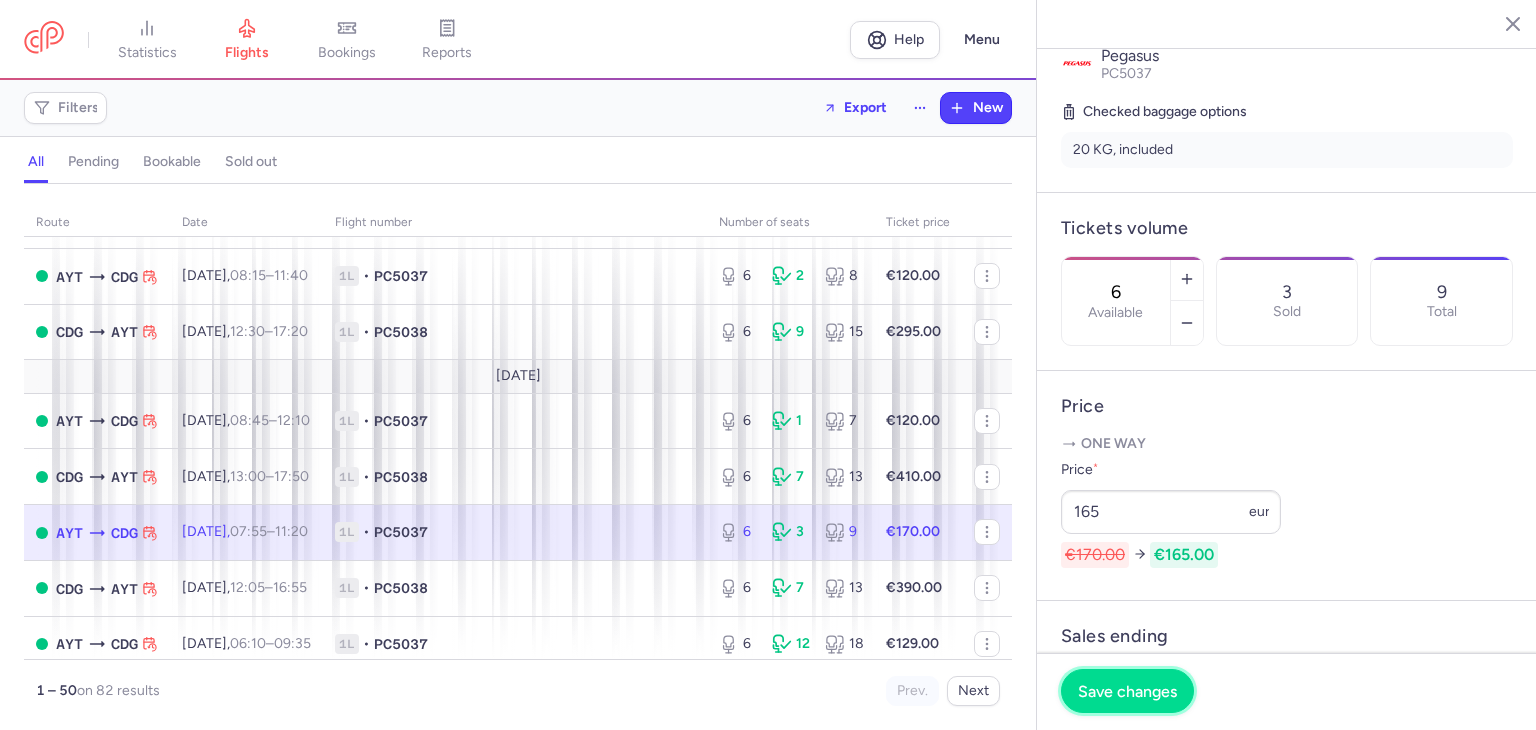 click on "Save changes" at bounding box center [1127, 691] 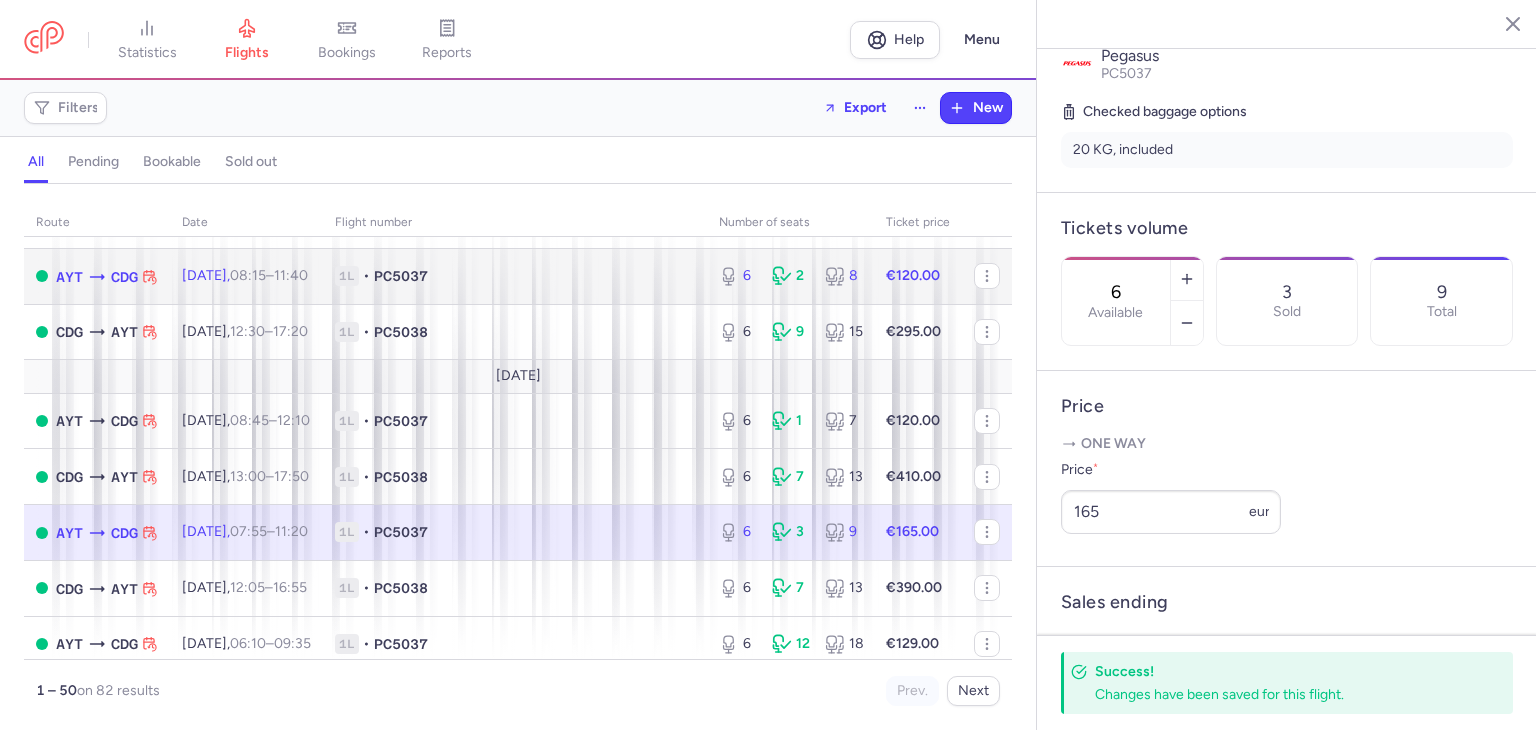 click on "1L • PC5037" at bounding box center (515, 276) 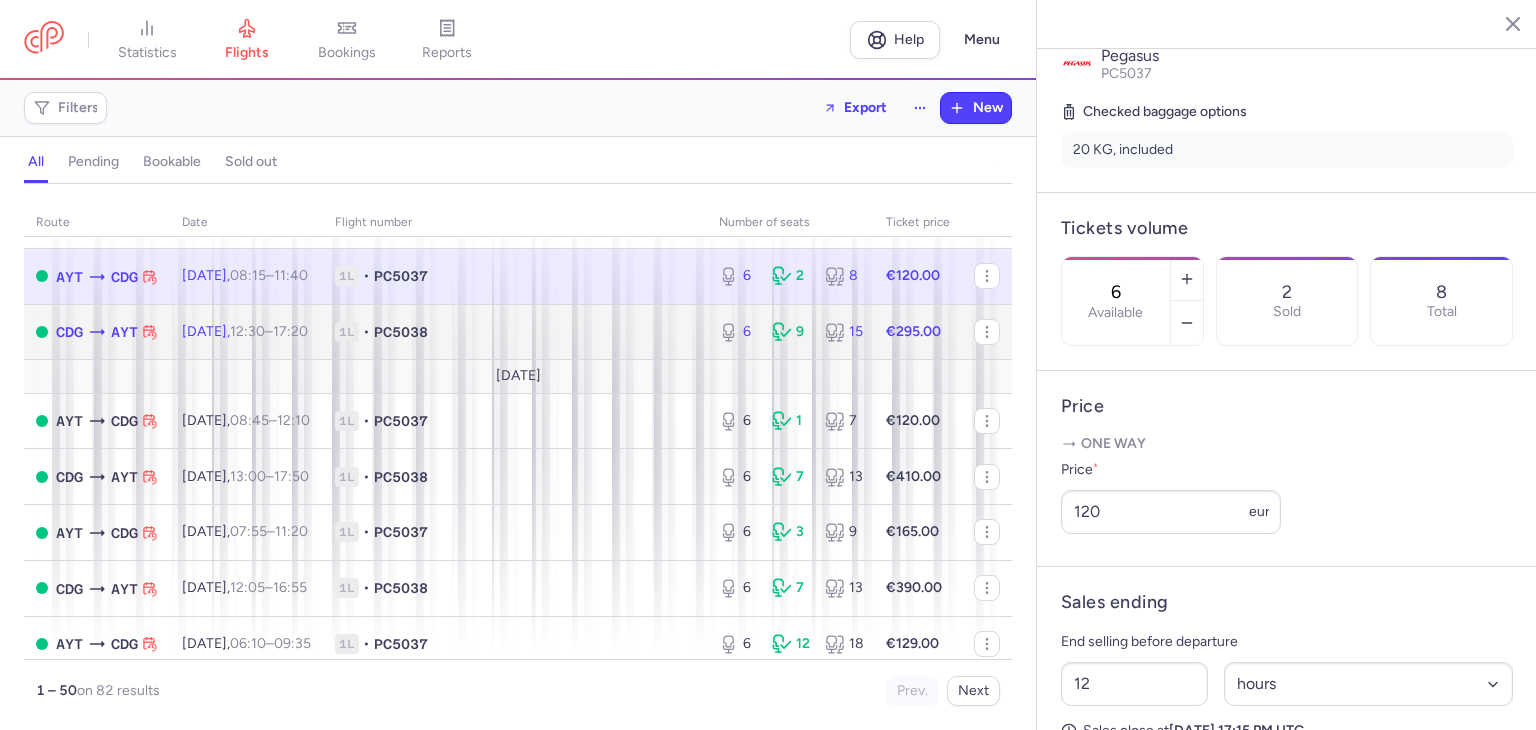 click on "1L • PC5038" at bounding box center [515, 332] 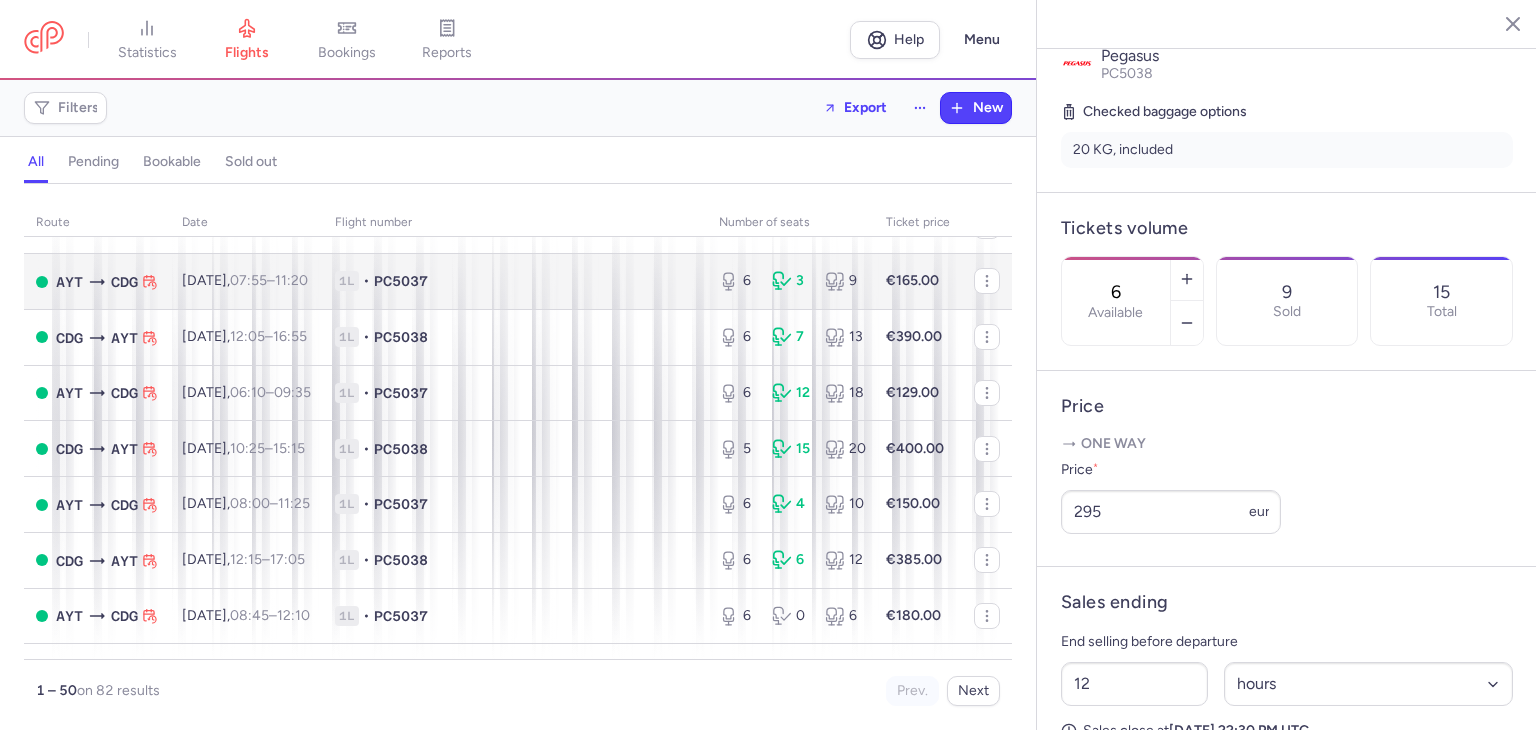 scroll, scrollTop: 466, scrollLeft: 0, axis: vertical 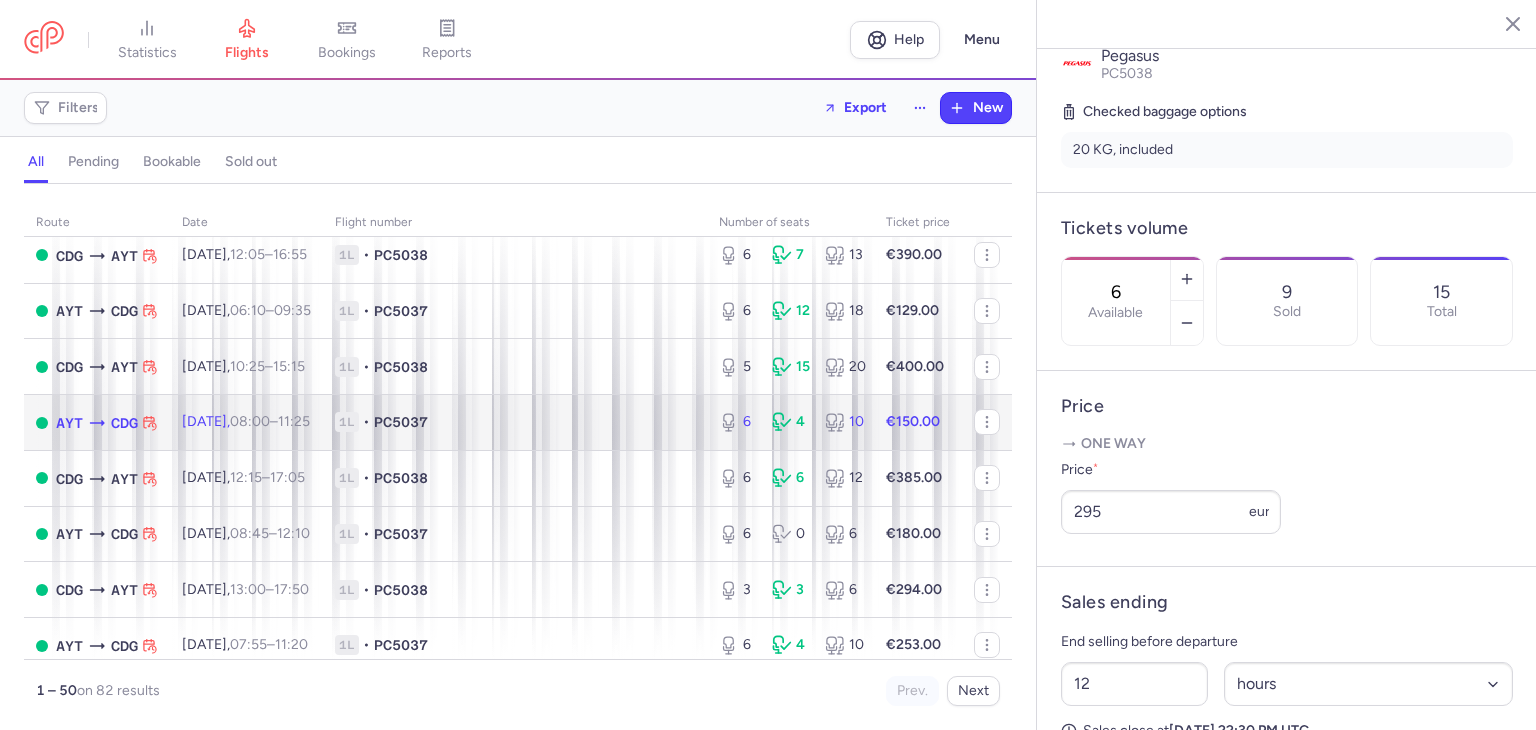 click on "1L • PC5037" at bounding box center [515, 423] 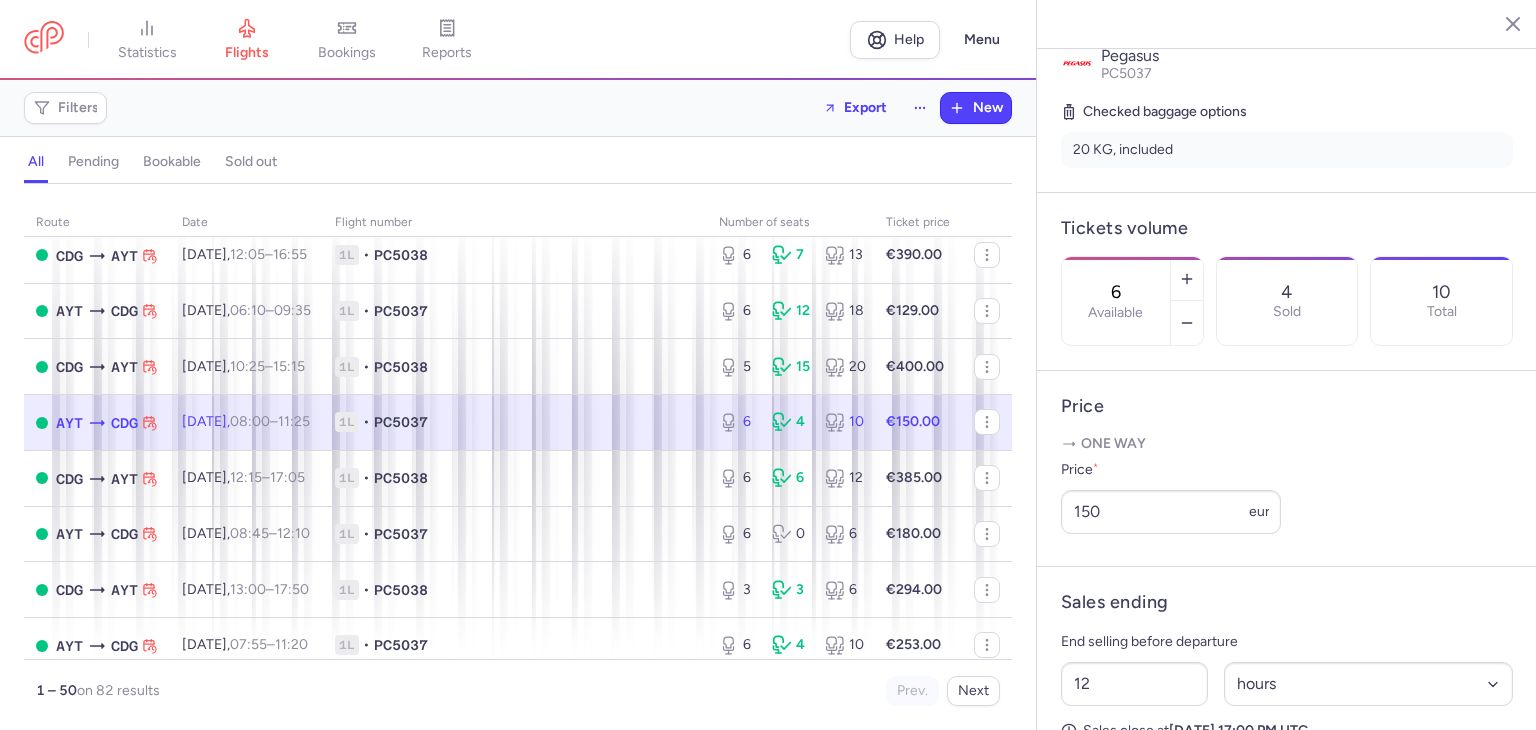 click on "Price  One way  Price  * 150 eur" at bounding box center [1287, 469] 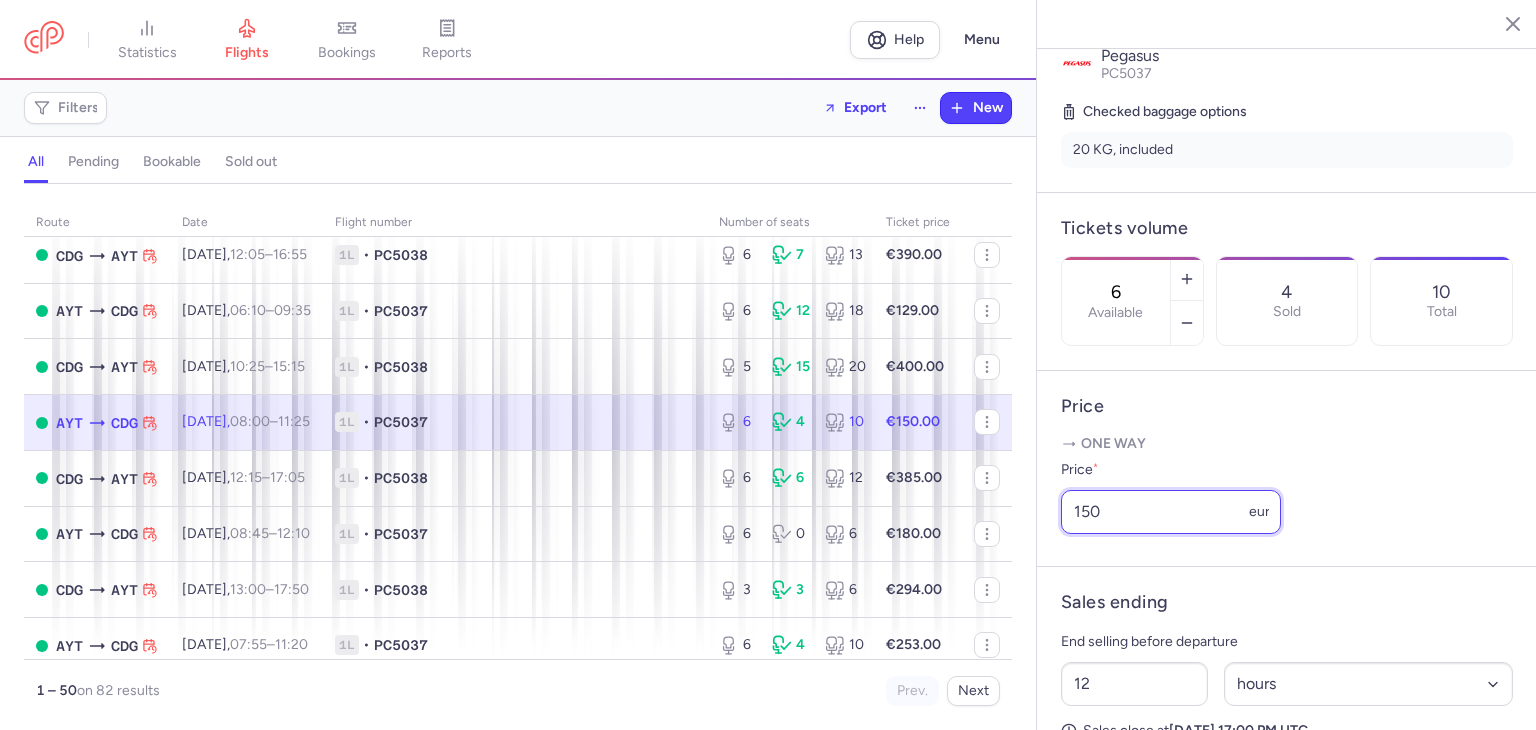drag, startPoint x: 1115, startPoint y: 531, endPoint x: 1057, endPoint y: 525, distance: 58.30952 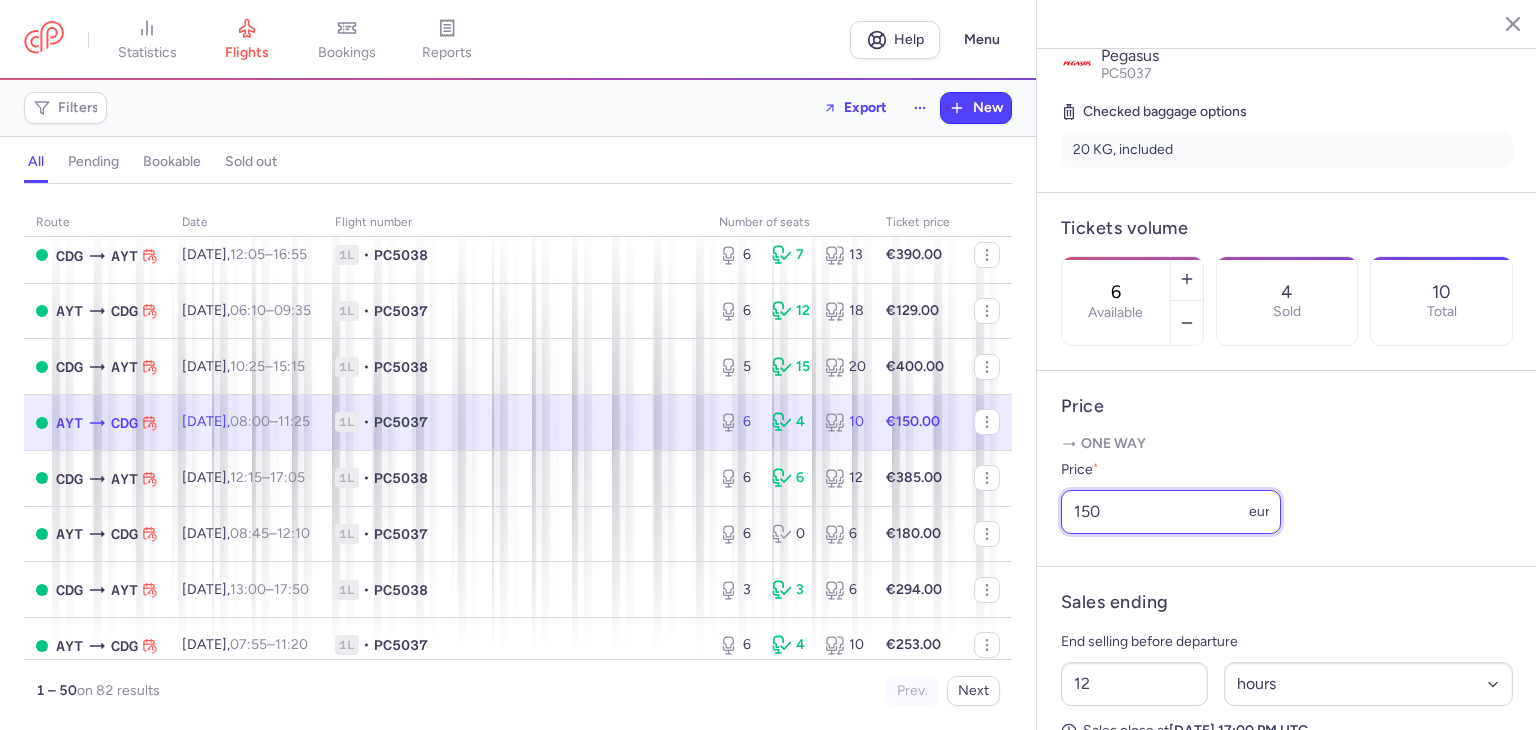 click on "150" at bounding box center [1171, 512] 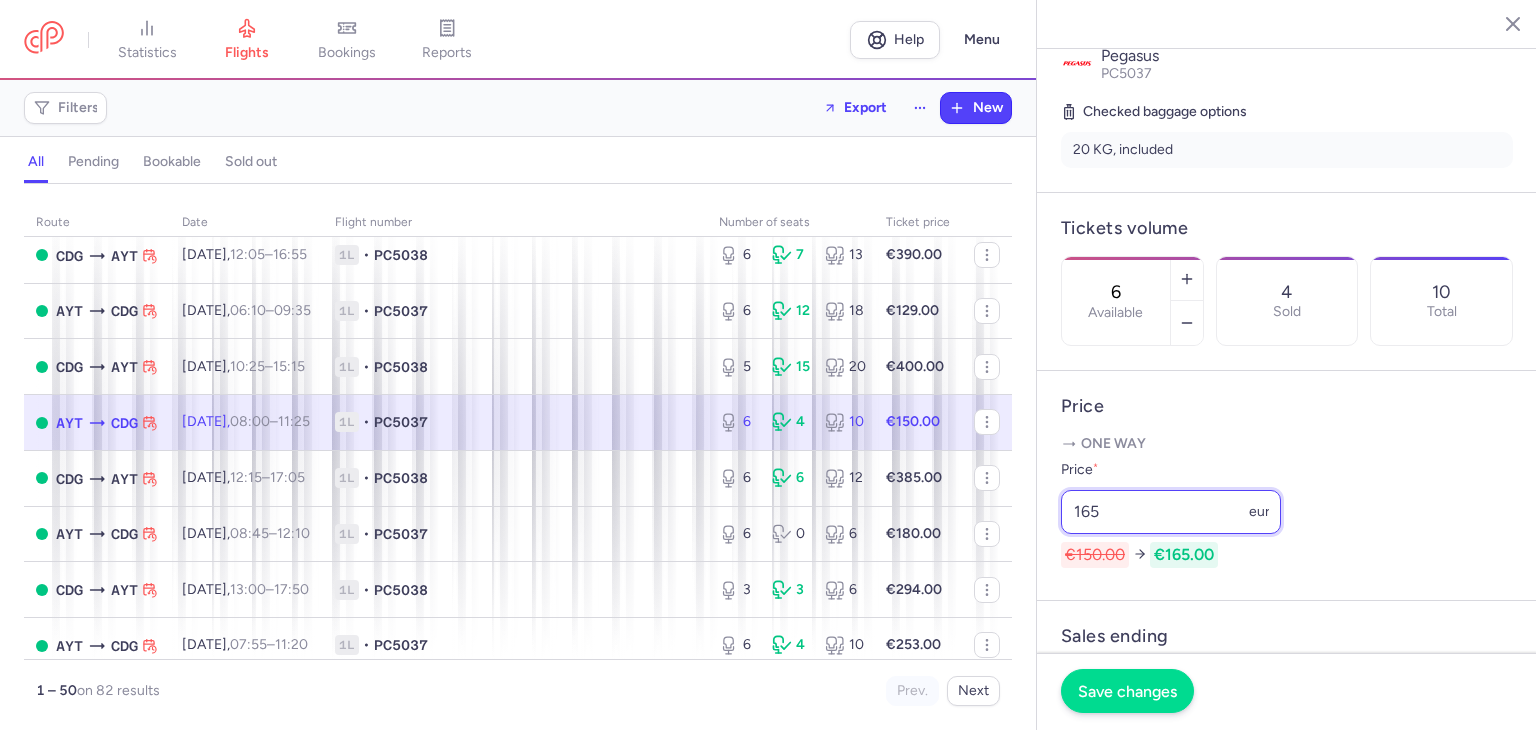 type on "165" 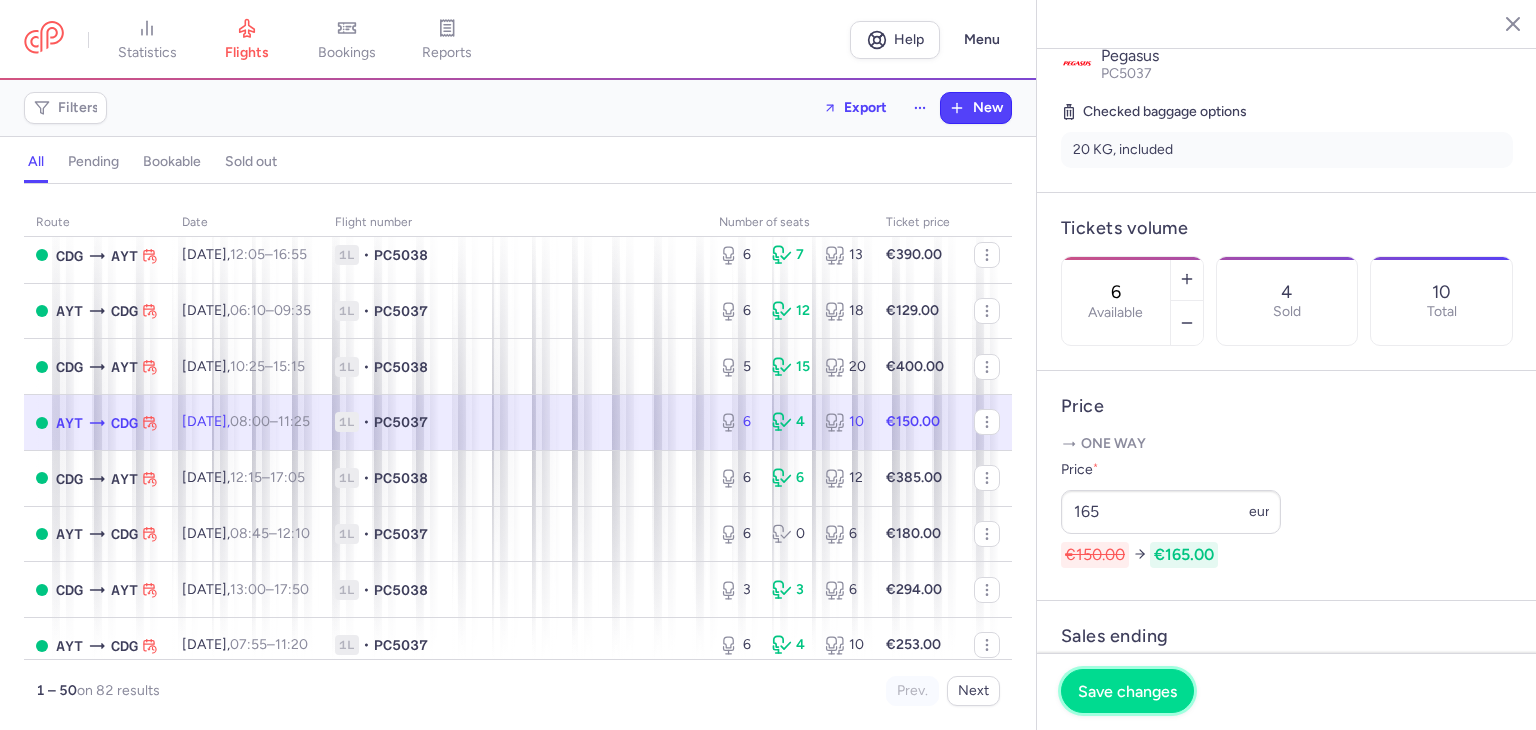 click on "Save changes" at bounding box center [1127, 691] 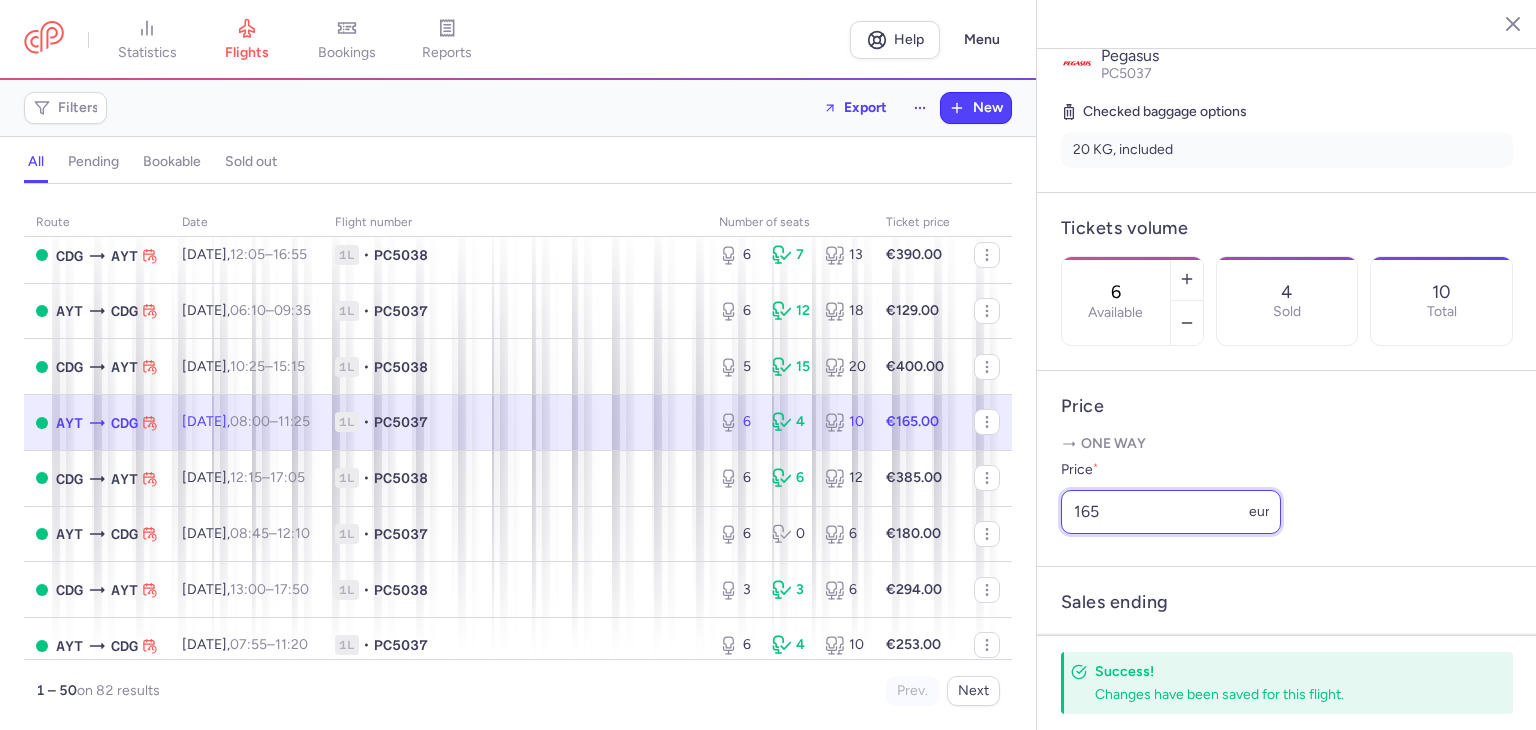 click on "165" at bounding box center [1171, 512] 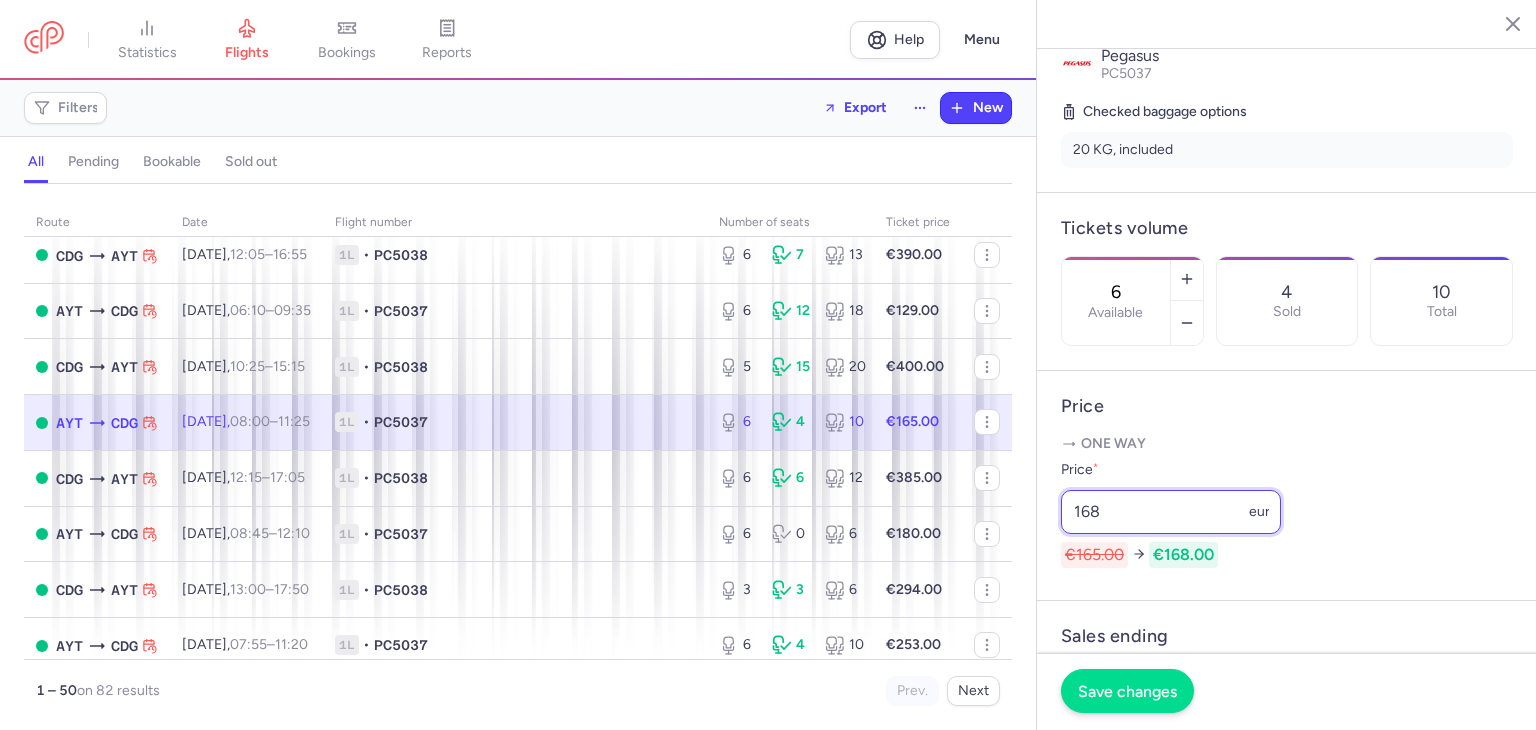 type on "168" 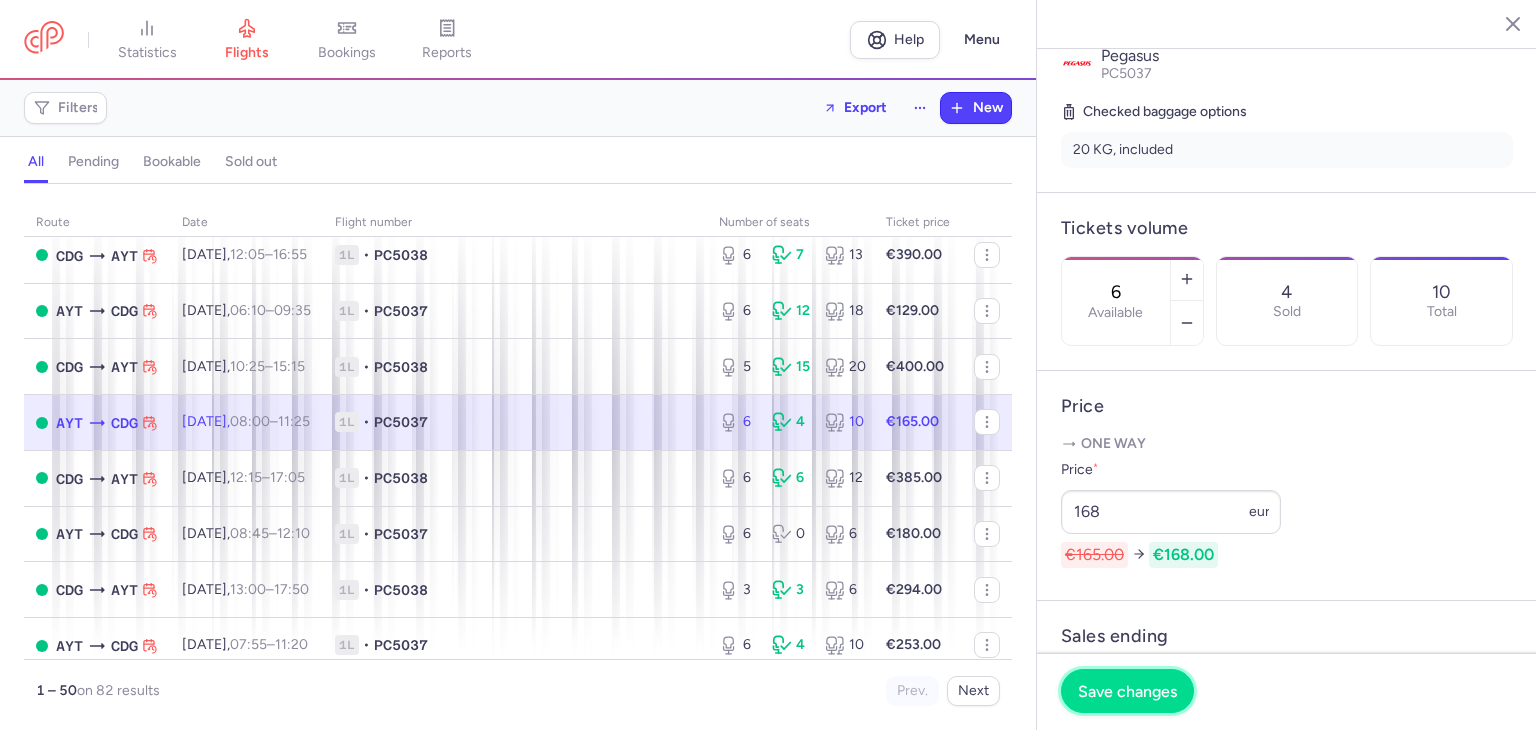 click on "Save changes" at bounding box center (1127, 691) 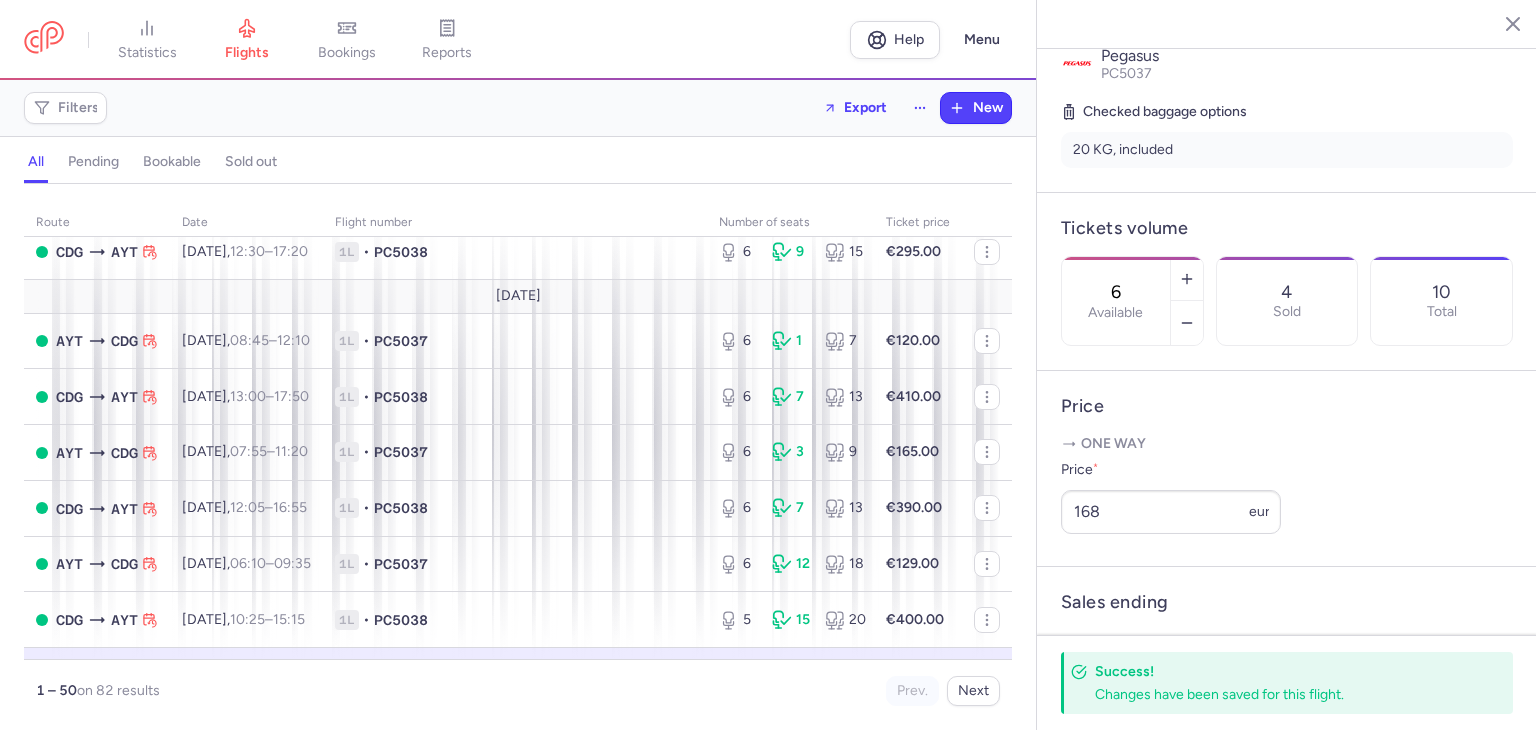scroll, scrollTop: 133, scrollLeft: 0, axis: vertical 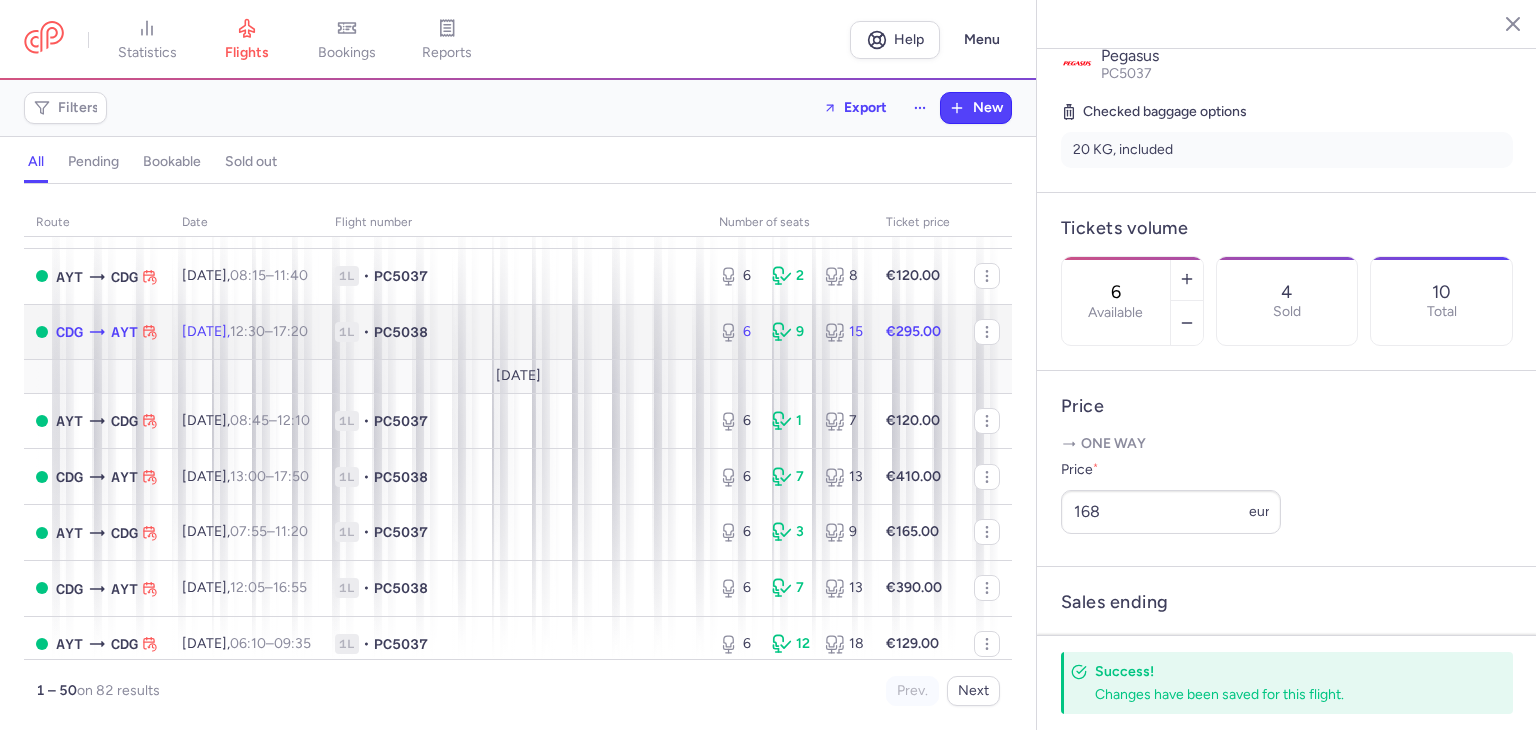 drag, startPoint x: 263, startPoint y: 329, endPoint x: 427, endPoint y: 217, distance: 198.59506 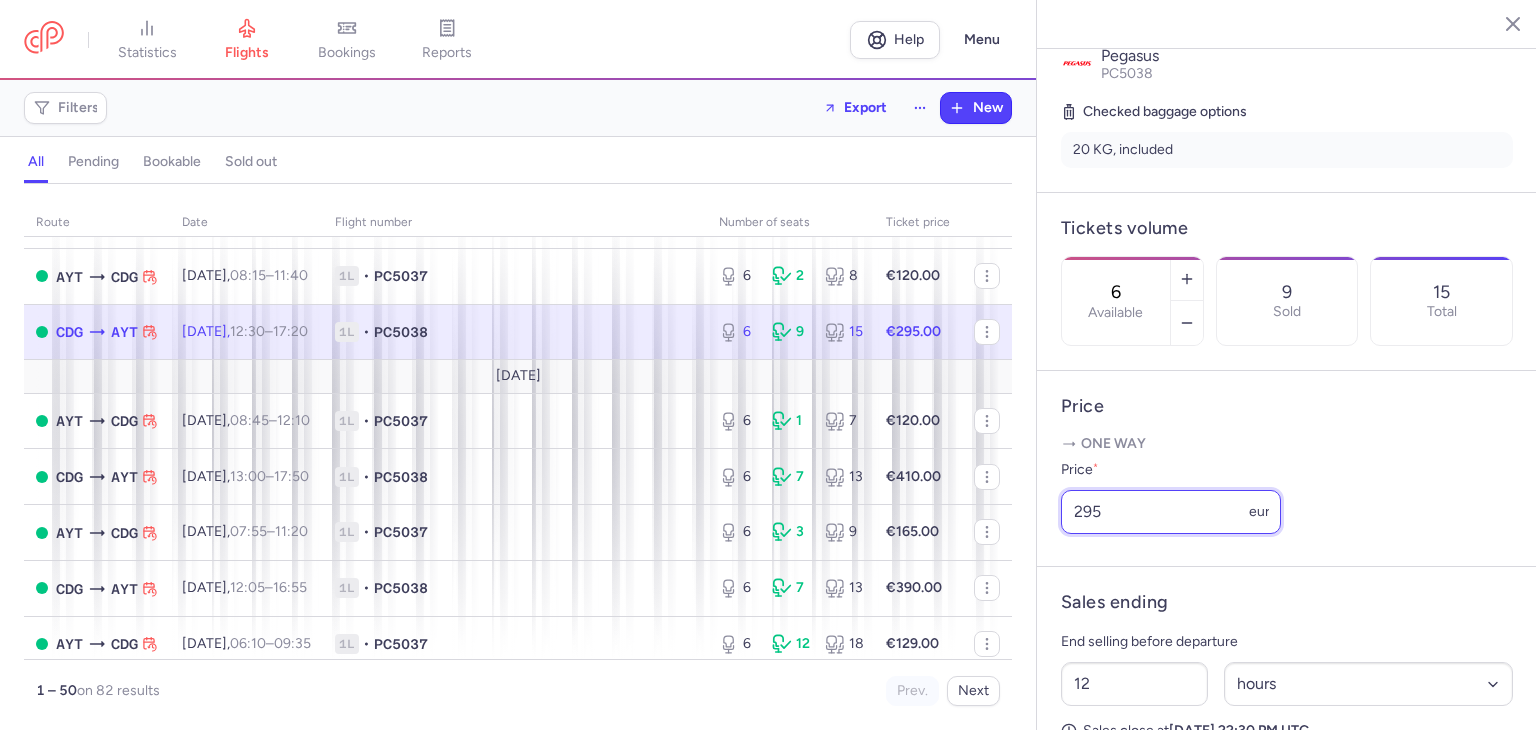 click on "295" at bounding box center (1171, 512) 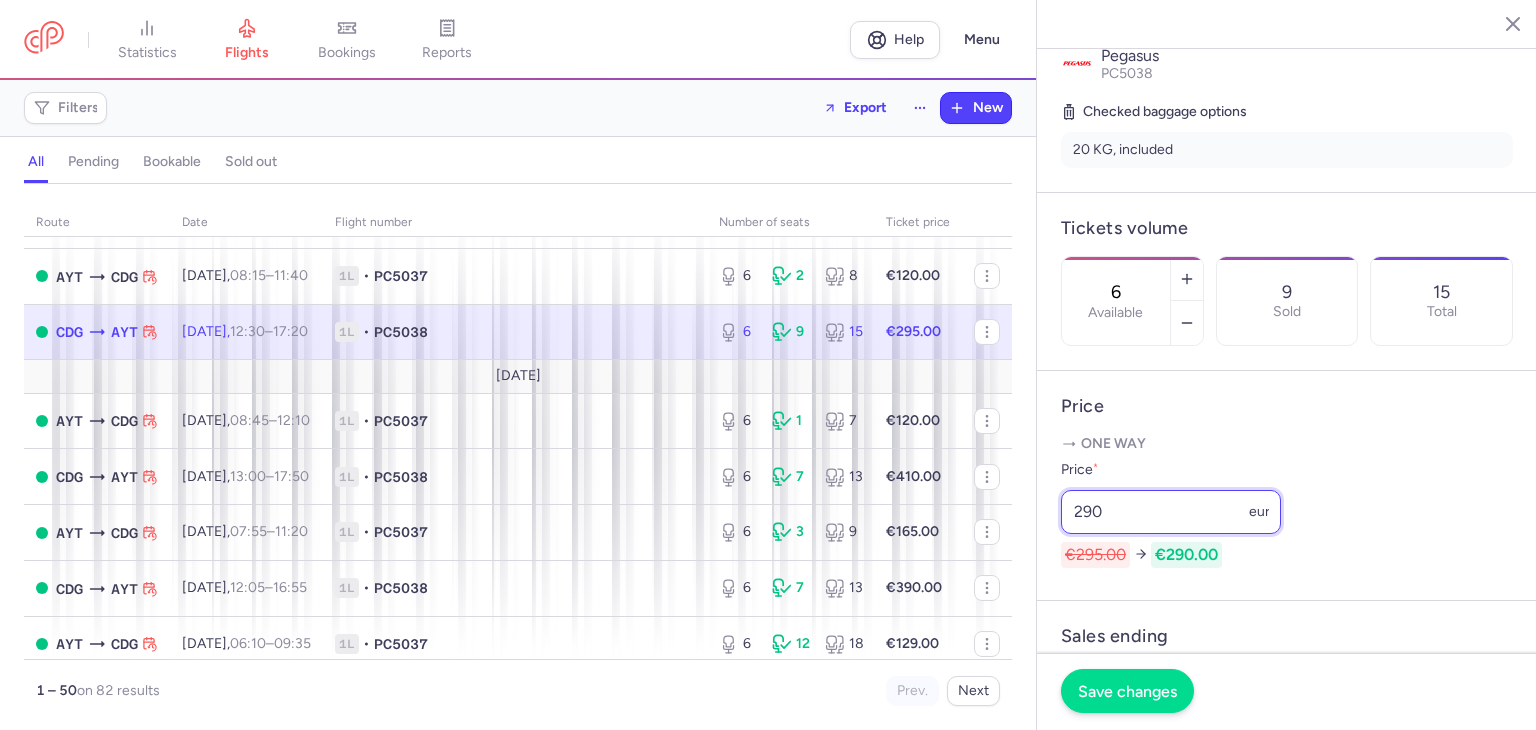 type on "290" 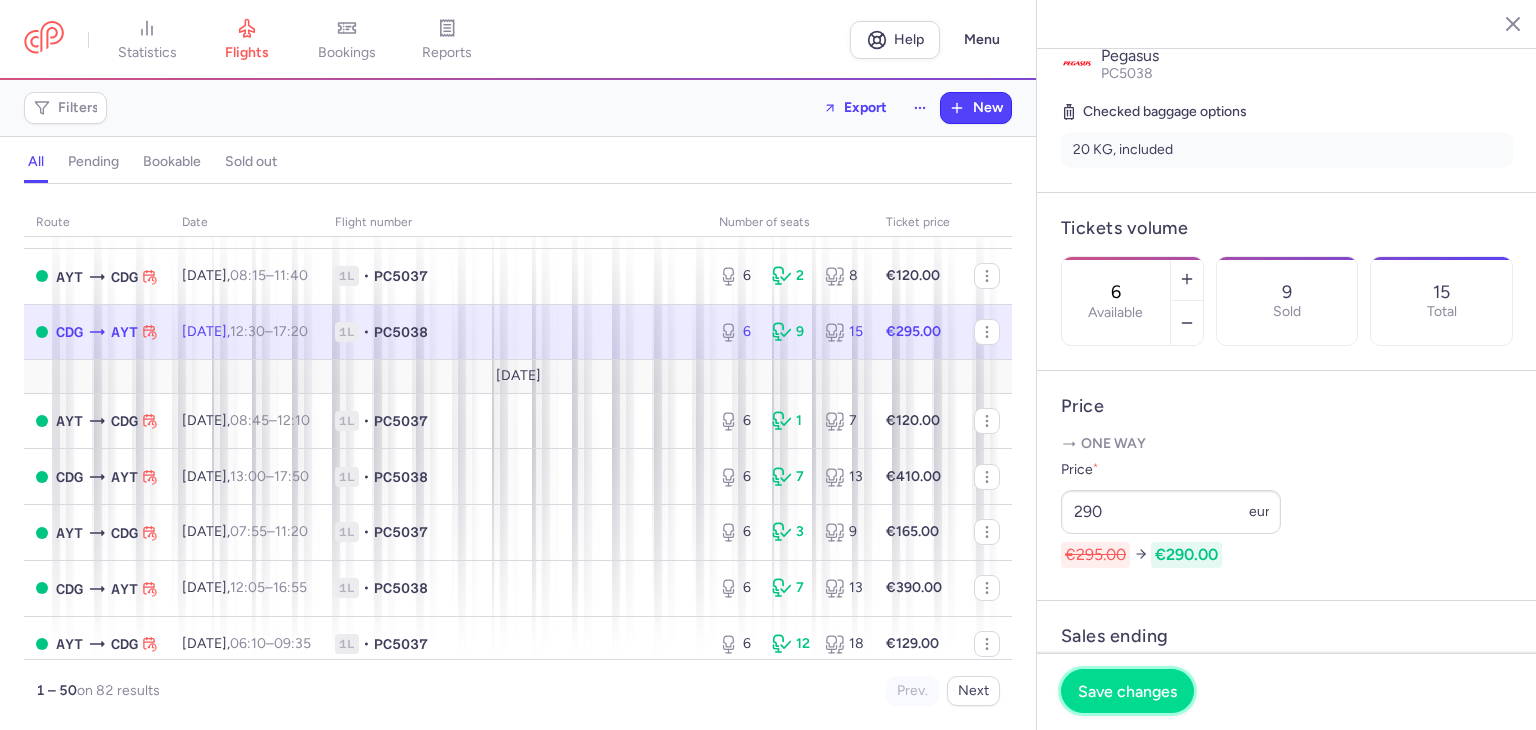 click on "Save changes" at bounding box center [1127, 691] 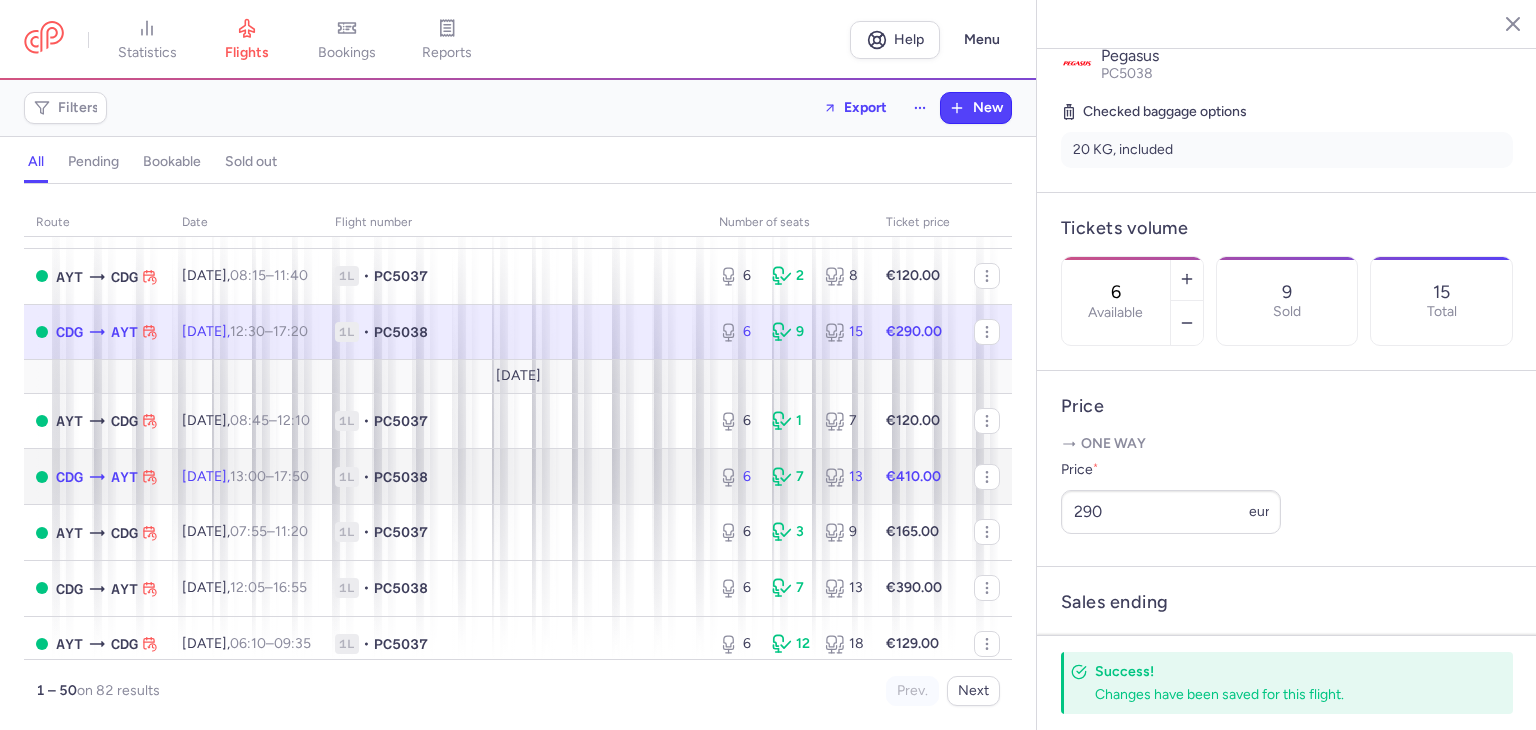 click on "13:00  –  17:50  +0" at bounding box center [269, 476] 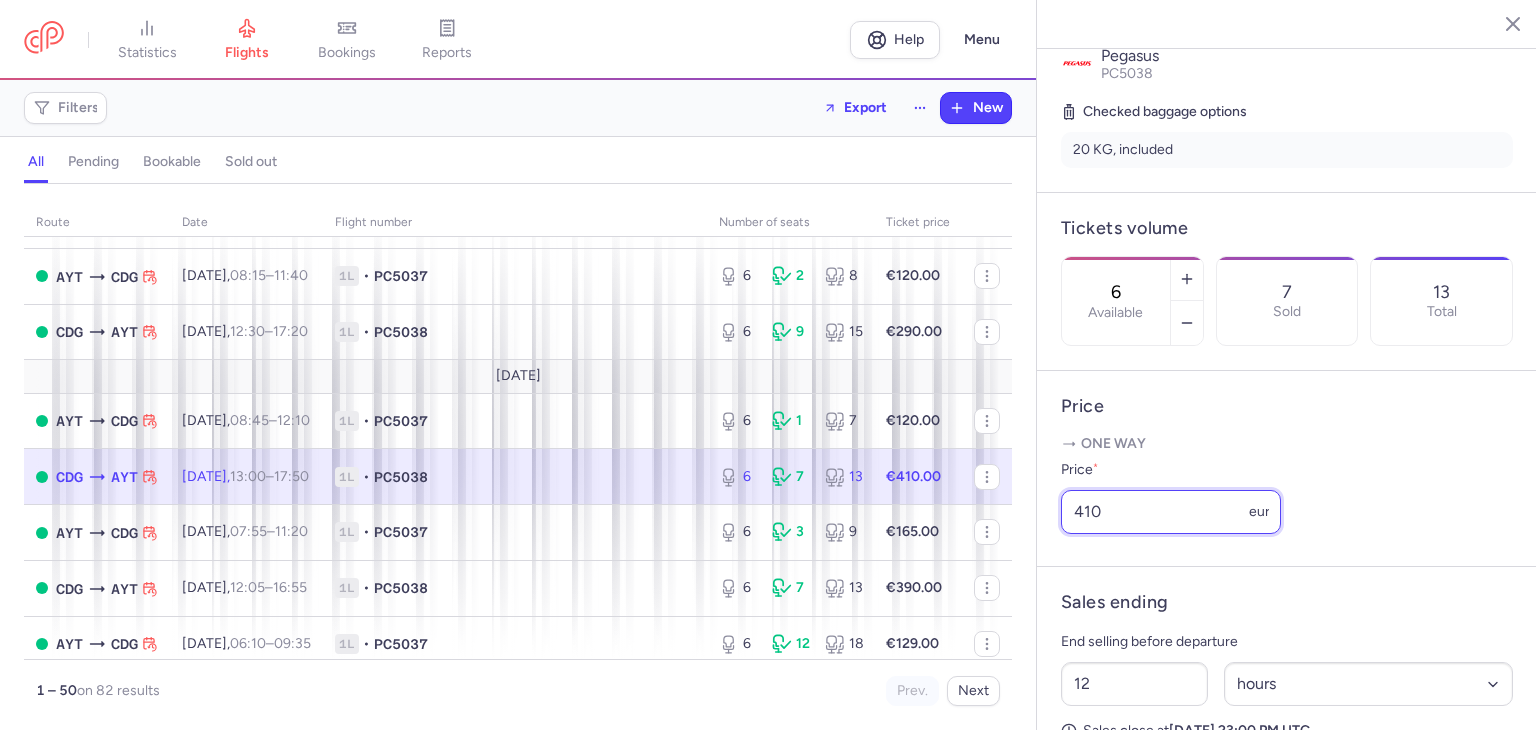 drag, startPoint x: 1112, startPoint y: 543, endPoint x: 1059, endPoint y: 533, distance: 53.935146 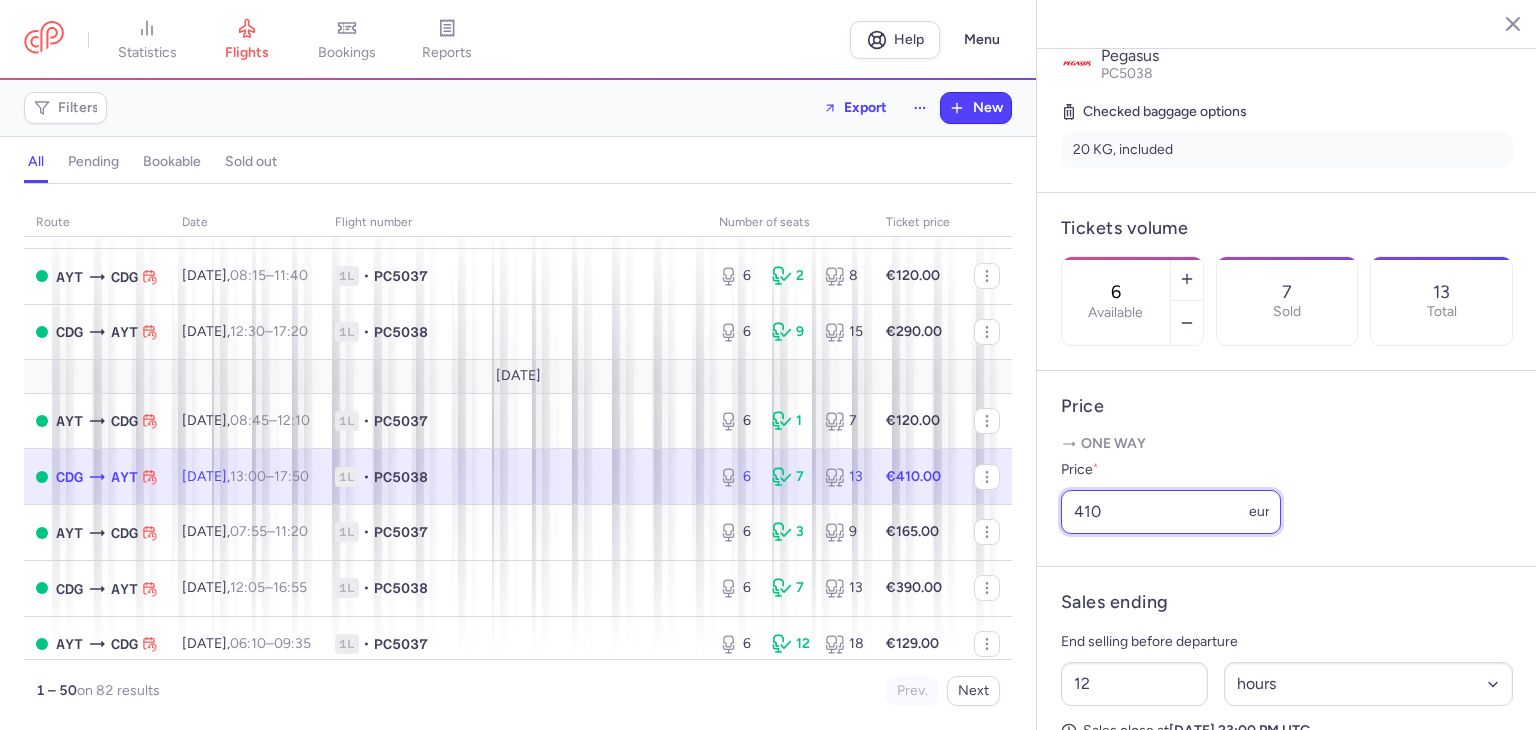 click on "Price  One way  Price  * 410 eur" at bounding box center (1287, 469) 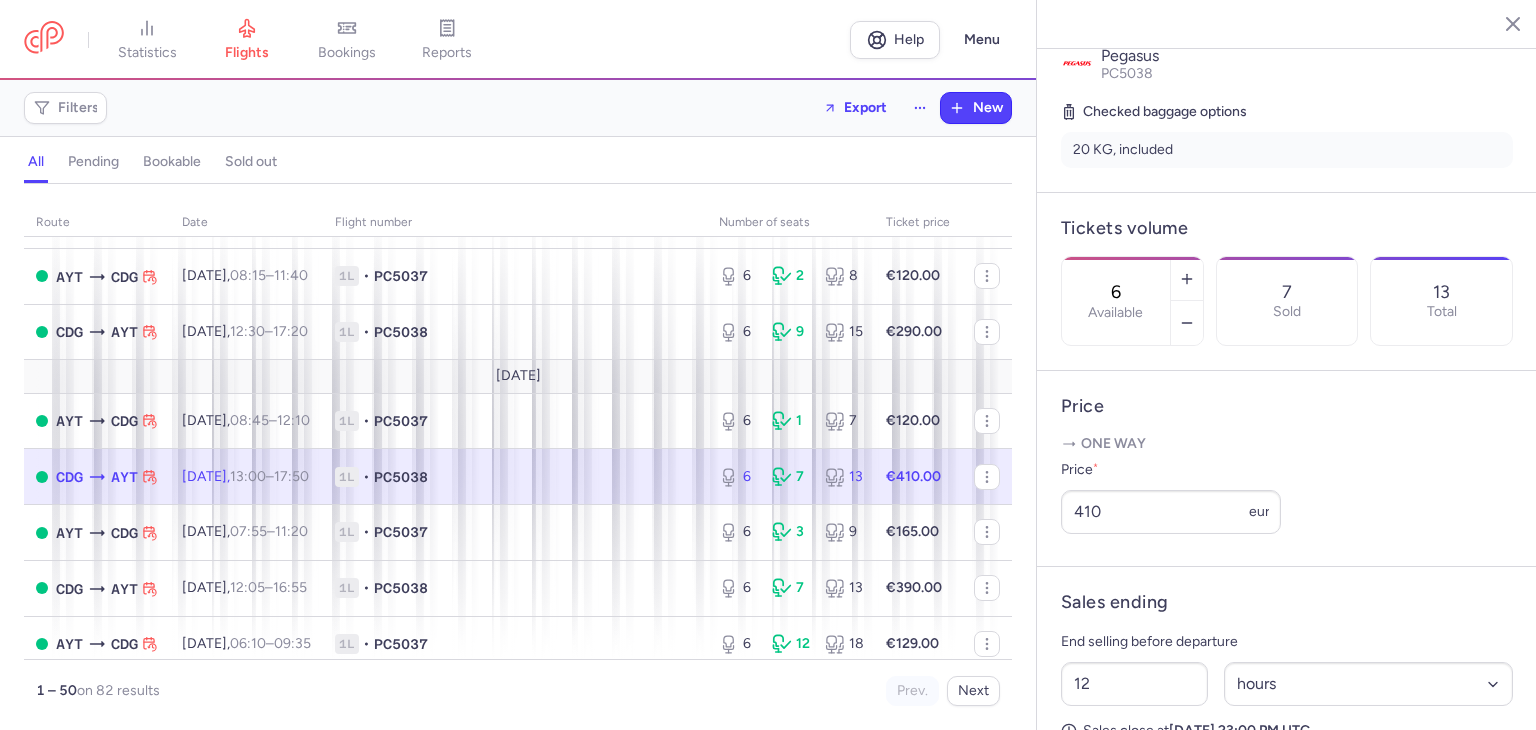 click on "Price  One way  Price  * 410 eur" at bounding box center [1287, 469] 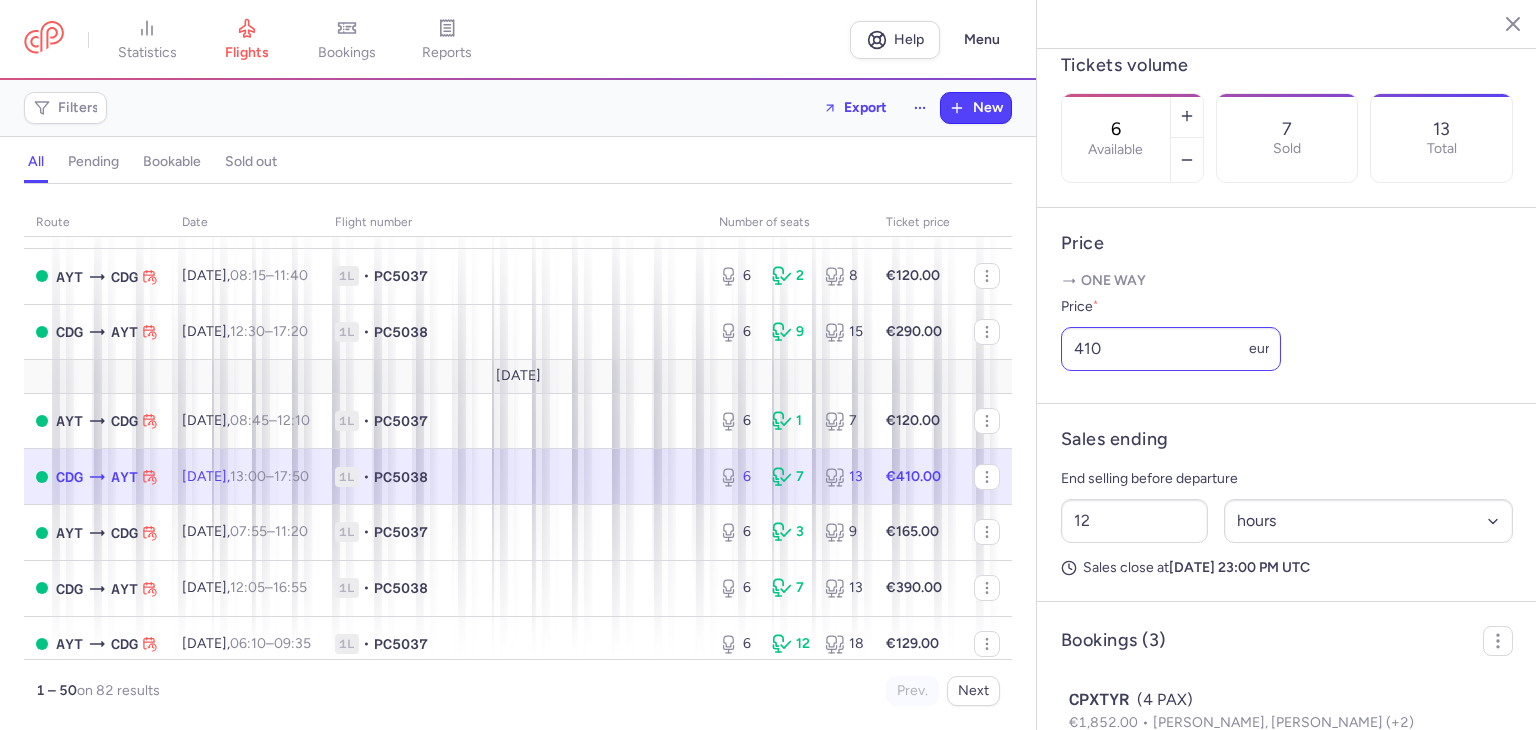 scroll, scrollTop: 590, scrollLeft: 0, axis: vertical 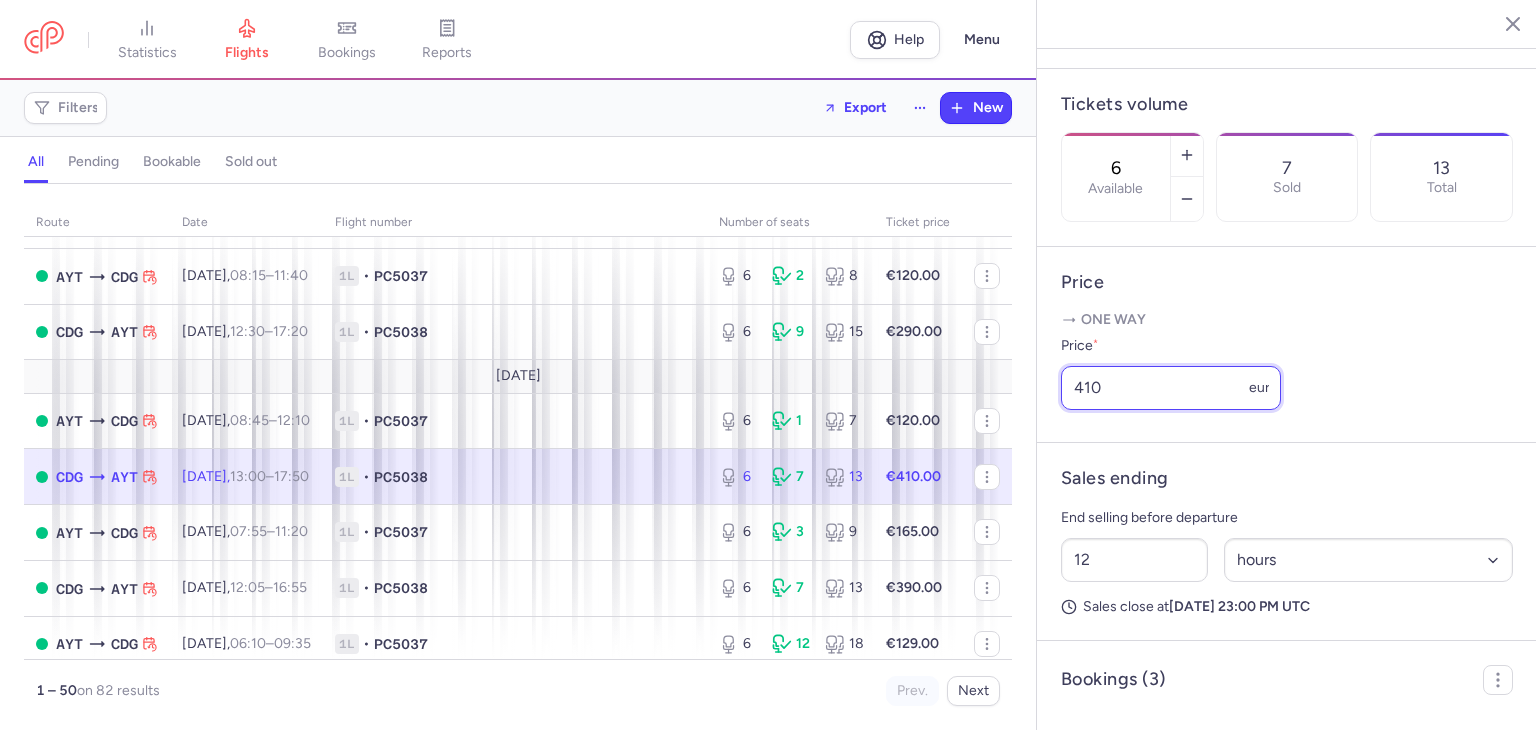 drag, startPoint x: 1151, startPoint y: 413, endPoint x: 1059, endPoint y: 413, distance: 92 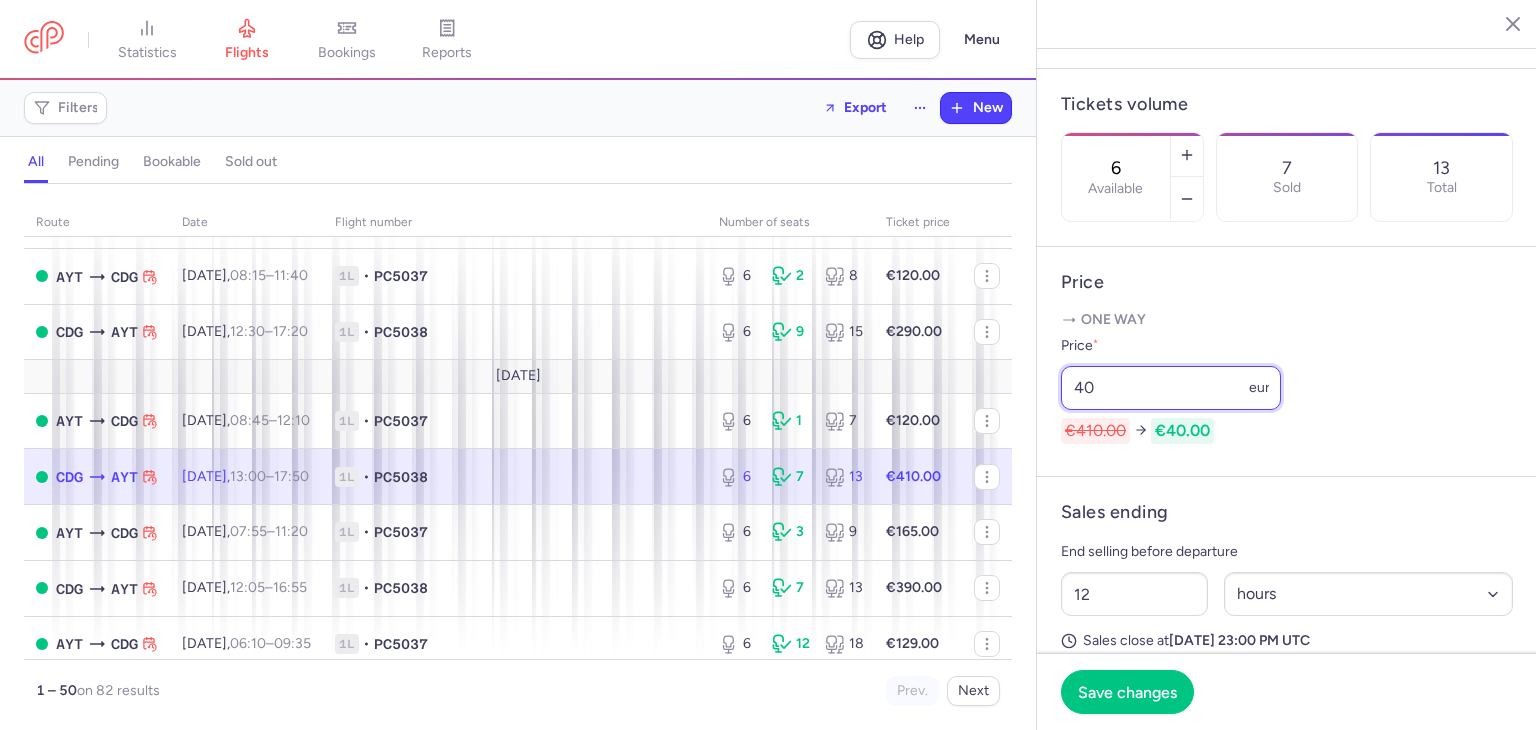 type on "4" 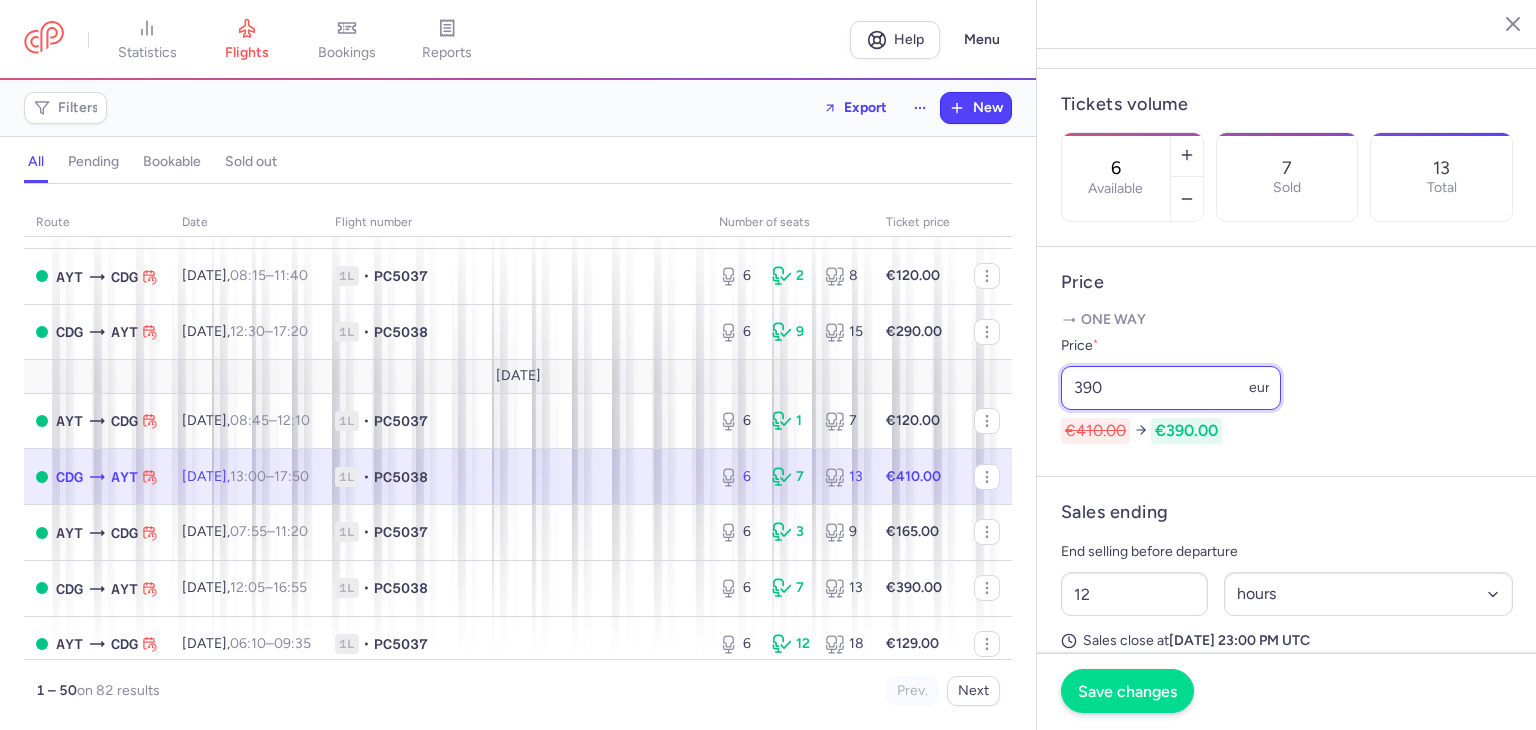type on "390" 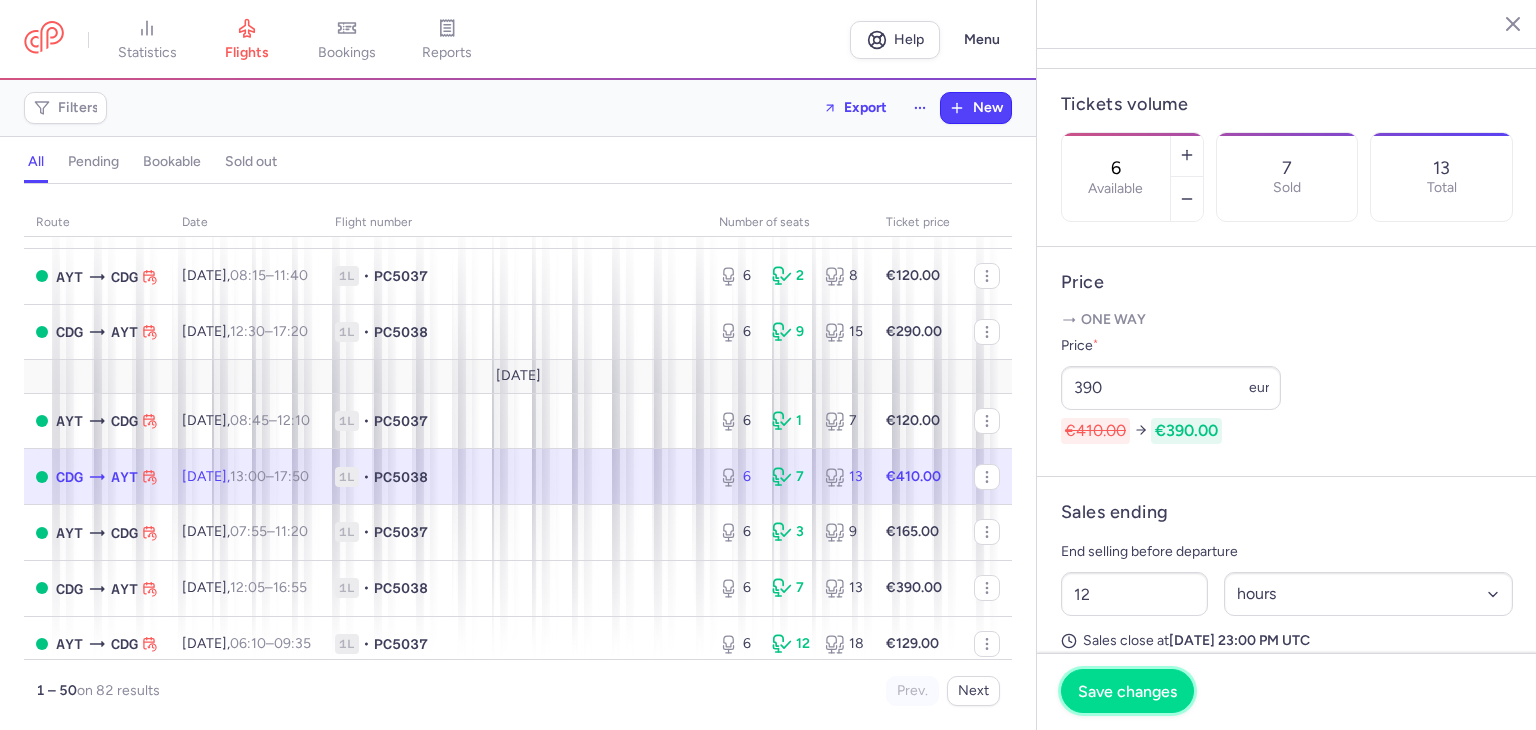 click on "Save changes" at bounding box center (1127, 691) 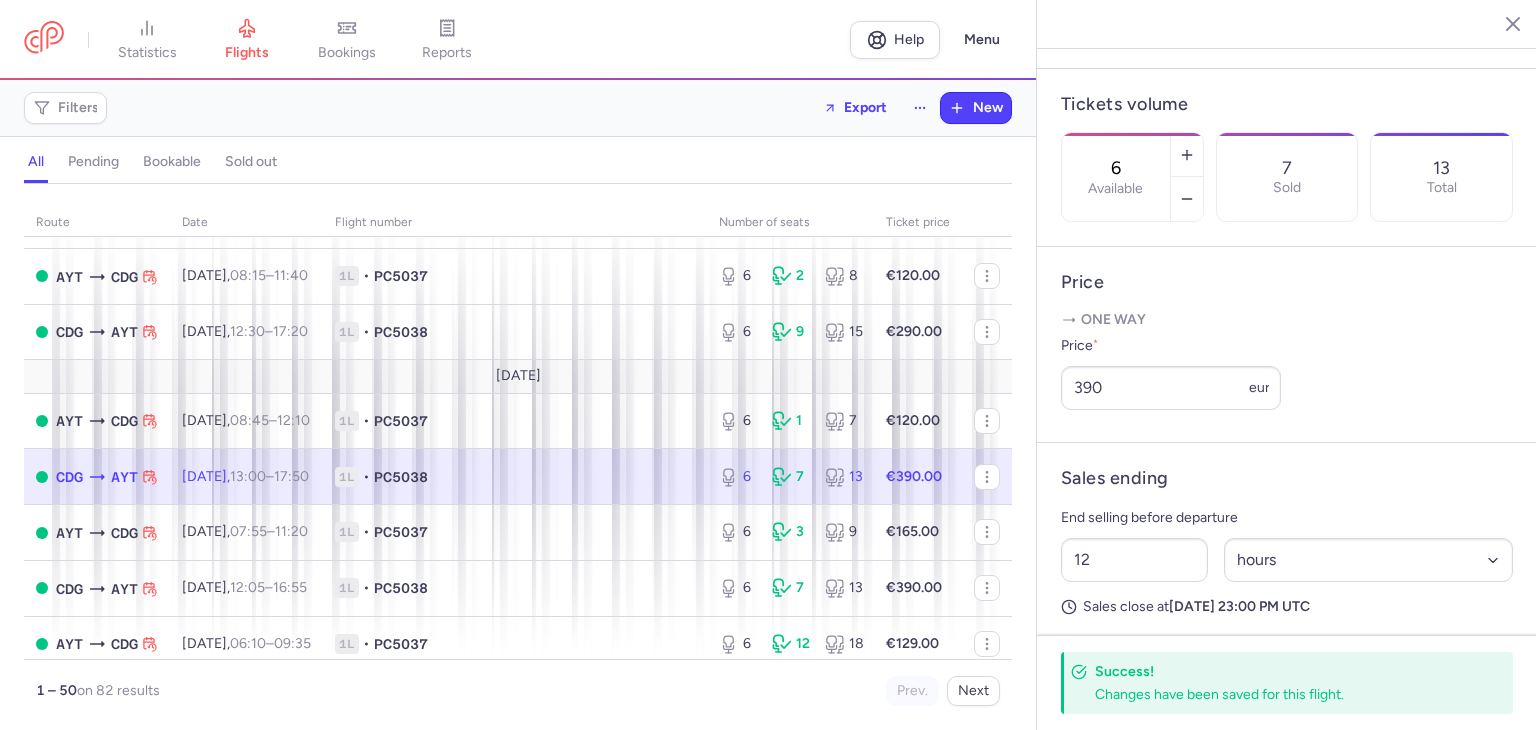 click on "[DATE]" at bounding box center [518, 376] 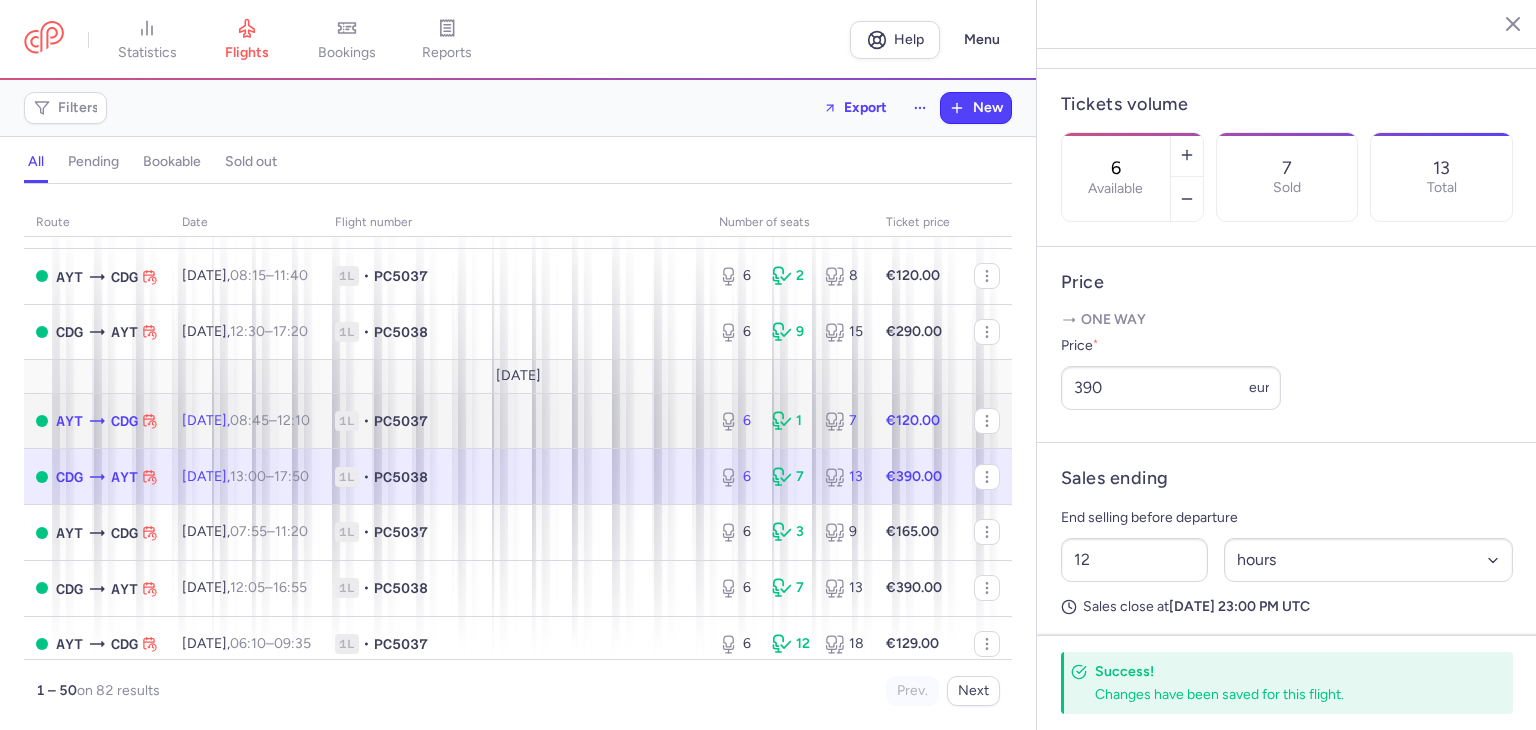 click on "1L • PC5037" at bounding box center [515, 421] 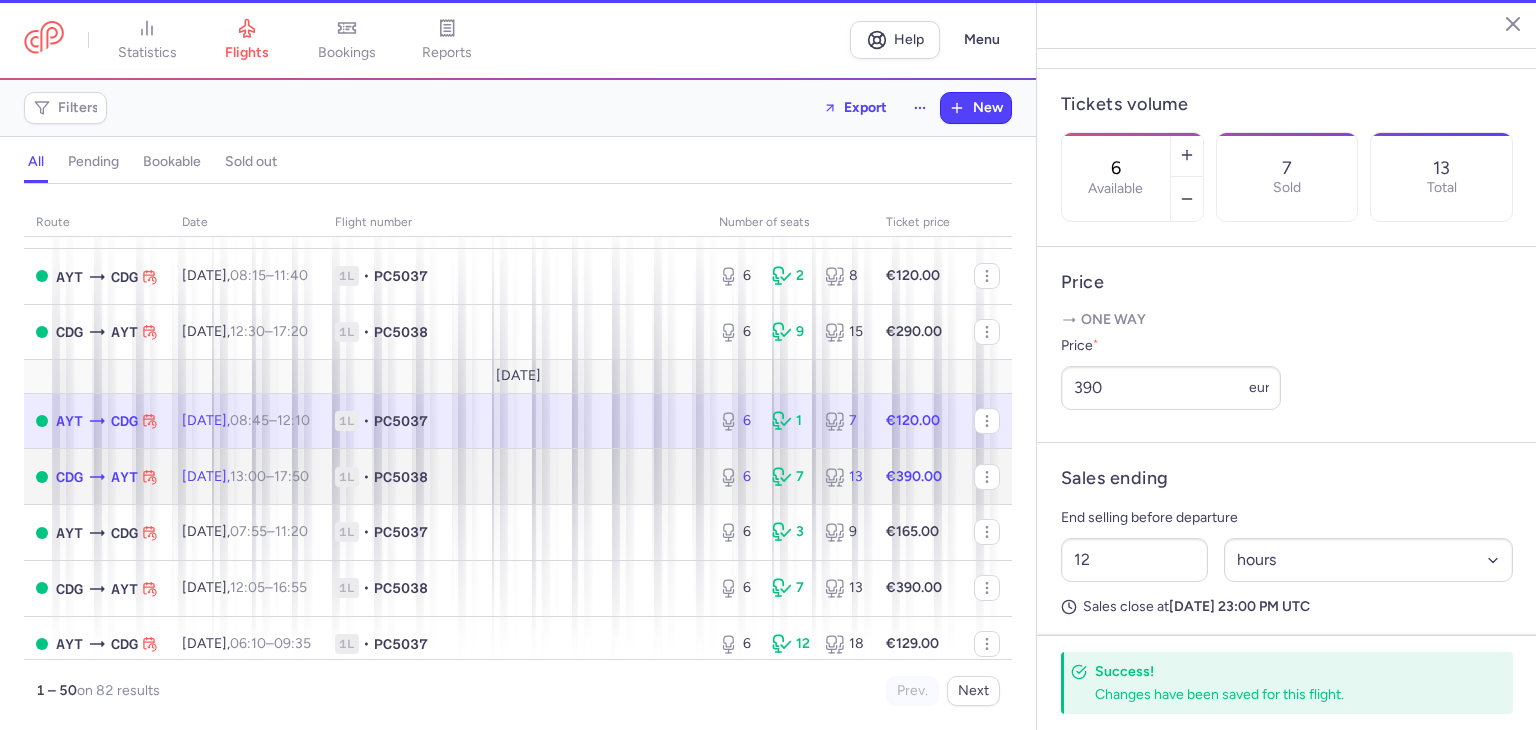 click on "1L • PC5038" at bounding box center [515, 477] 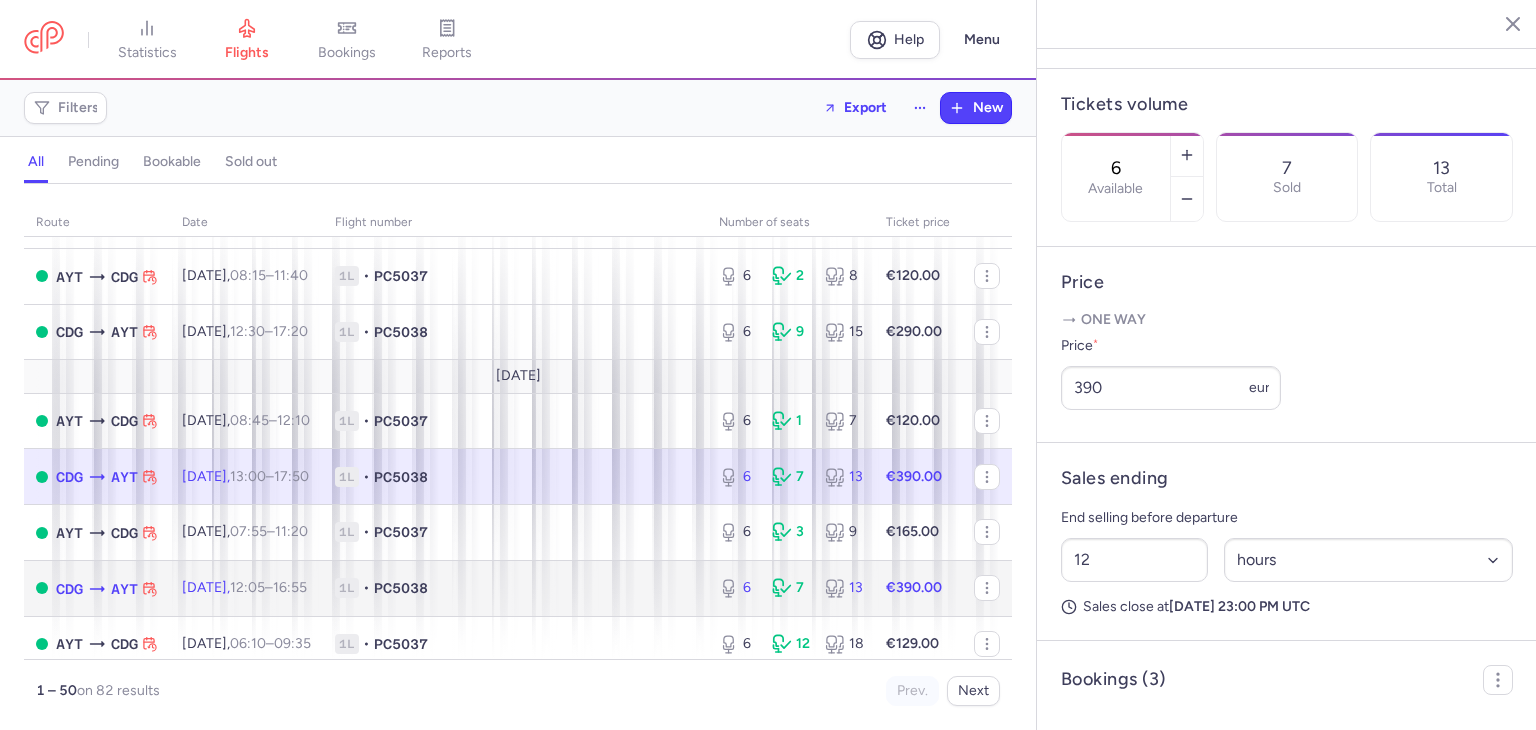 click on "PC5038" at bounding box center [401, 588] 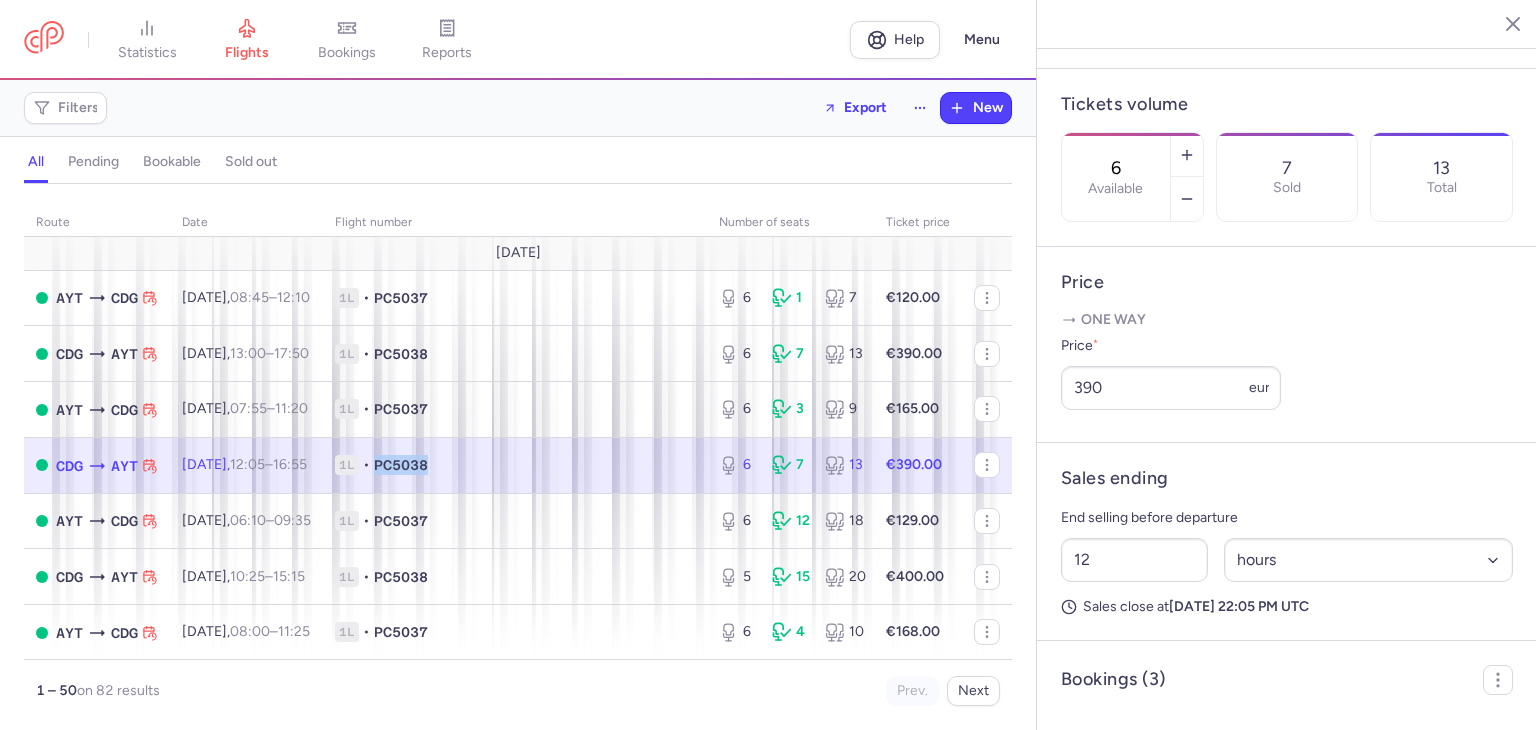 scroll, scrollTop: 266, scrollLeft: 0, axis: vertical 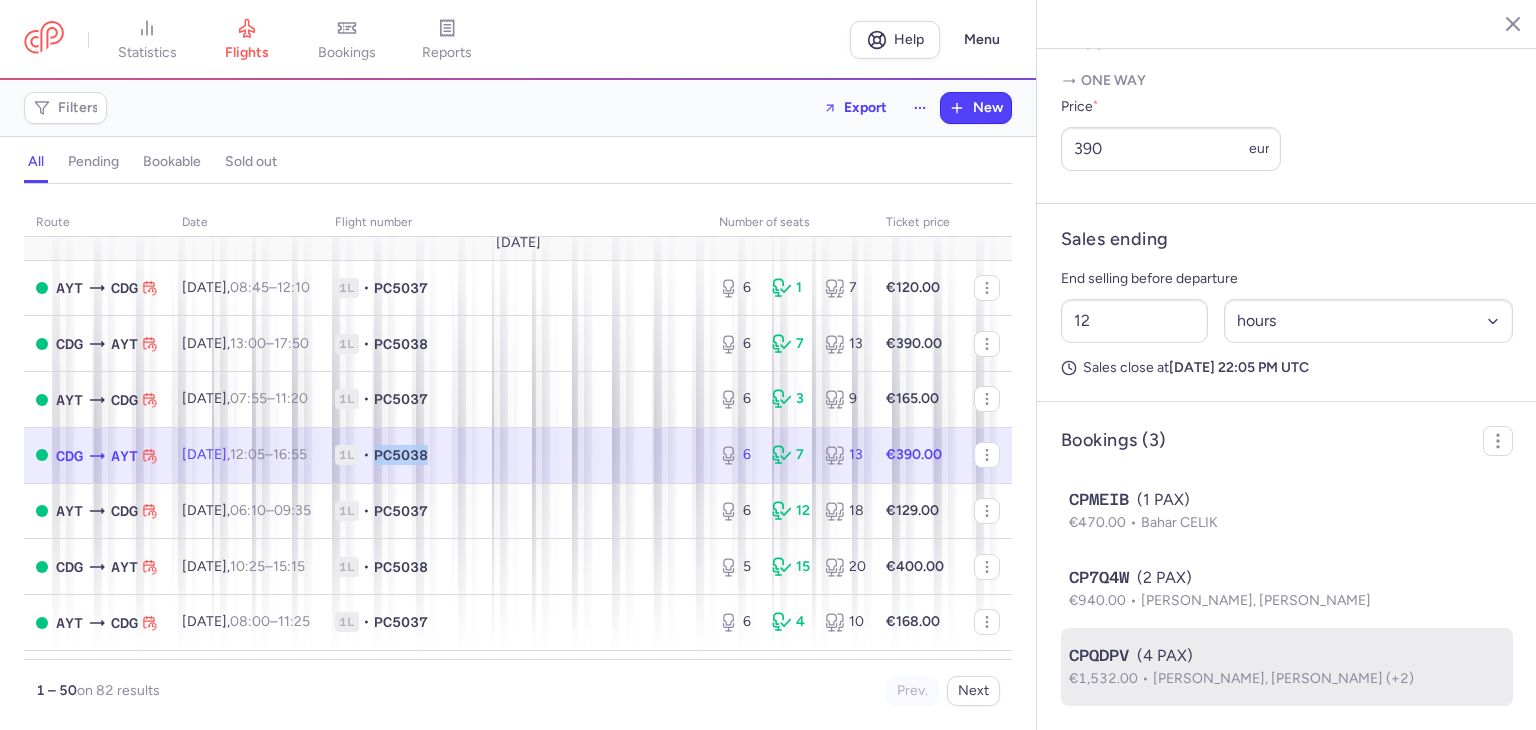 click on "[PERSON_NAME], [PERSON_NAME] (+2)" at bounding box center (1283, 678) 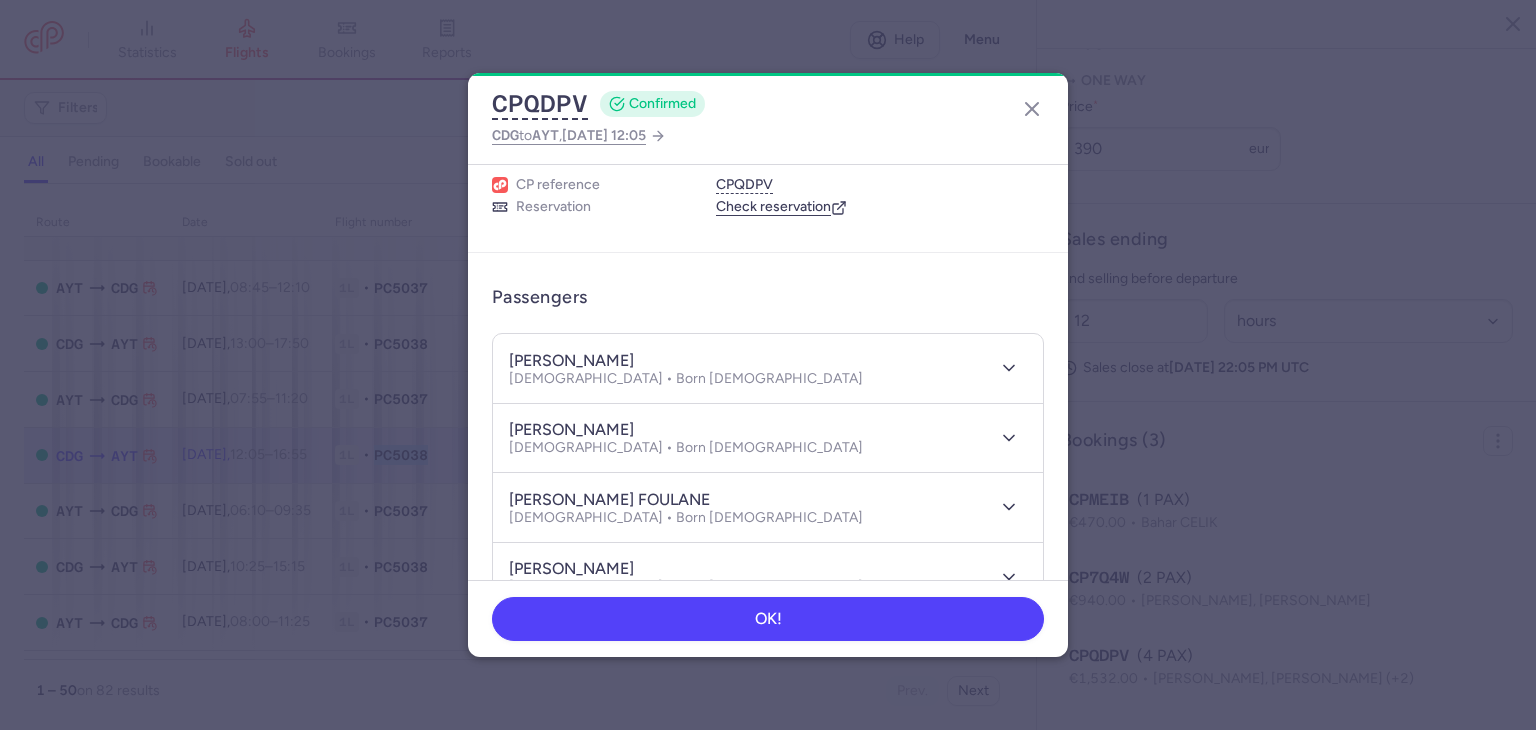 scroll, scrollTop: 0, scrollLeft: 0, axis: both 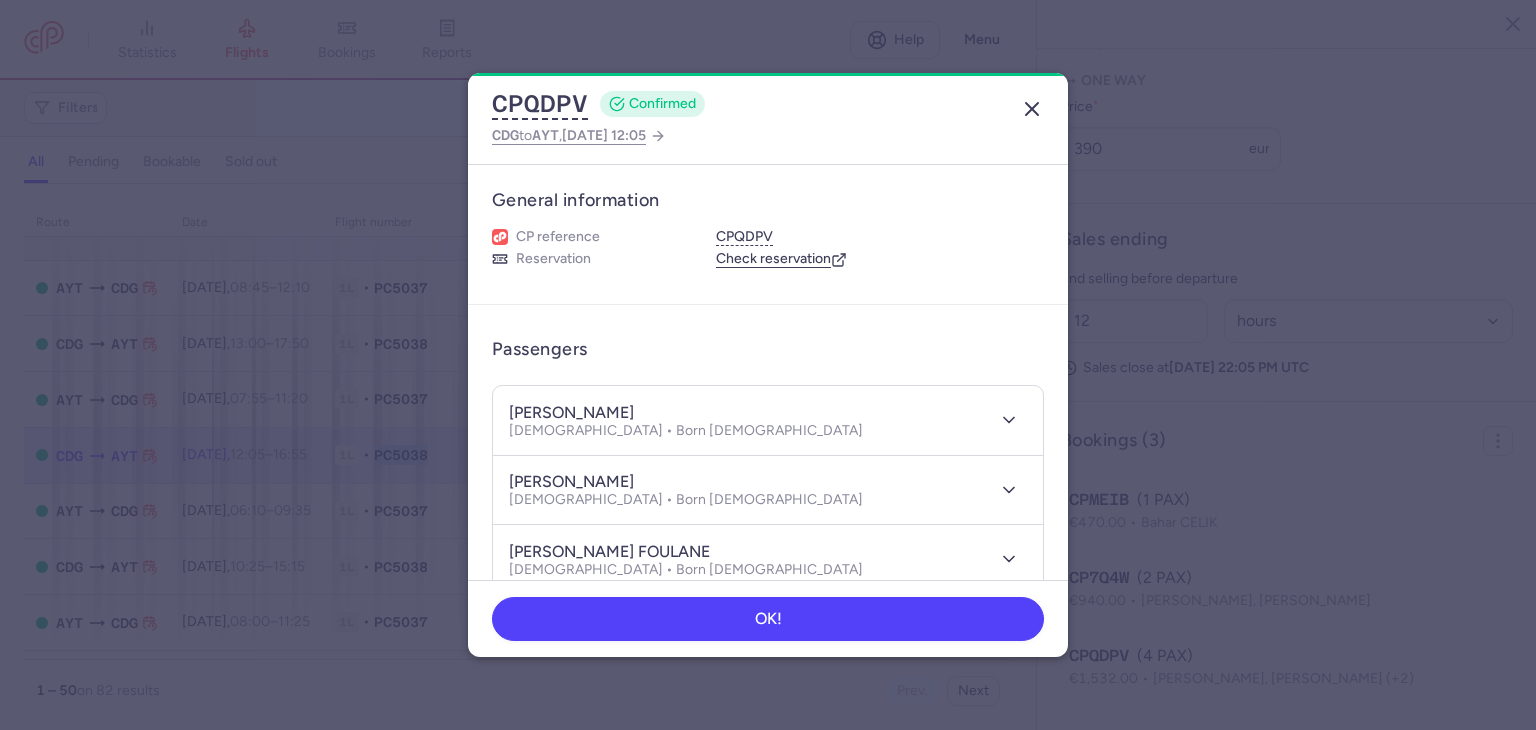 click 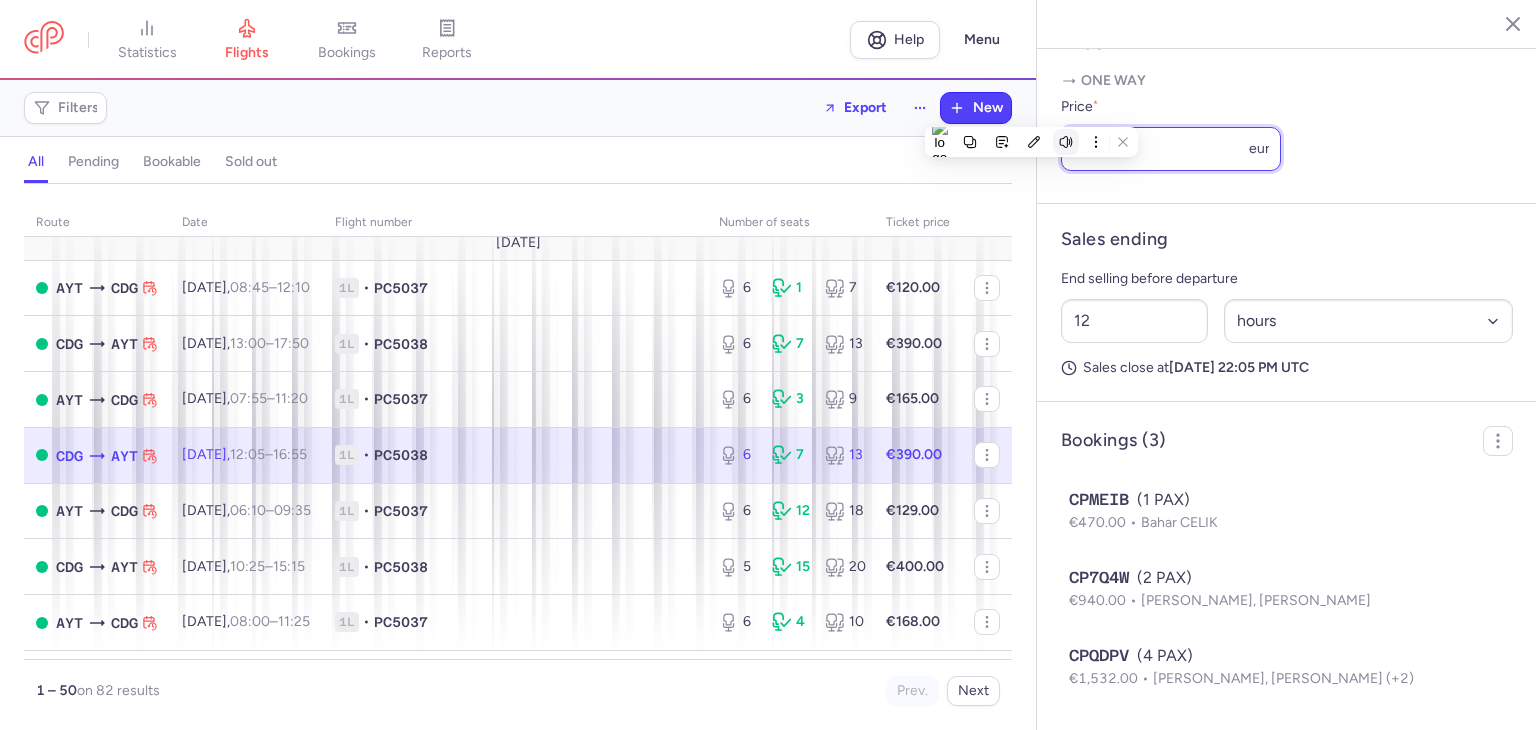 drag, startPoint x: 1134, startPoint y: 149, endPoint x: 1069, endPoint y: 152, distance: 65.06919 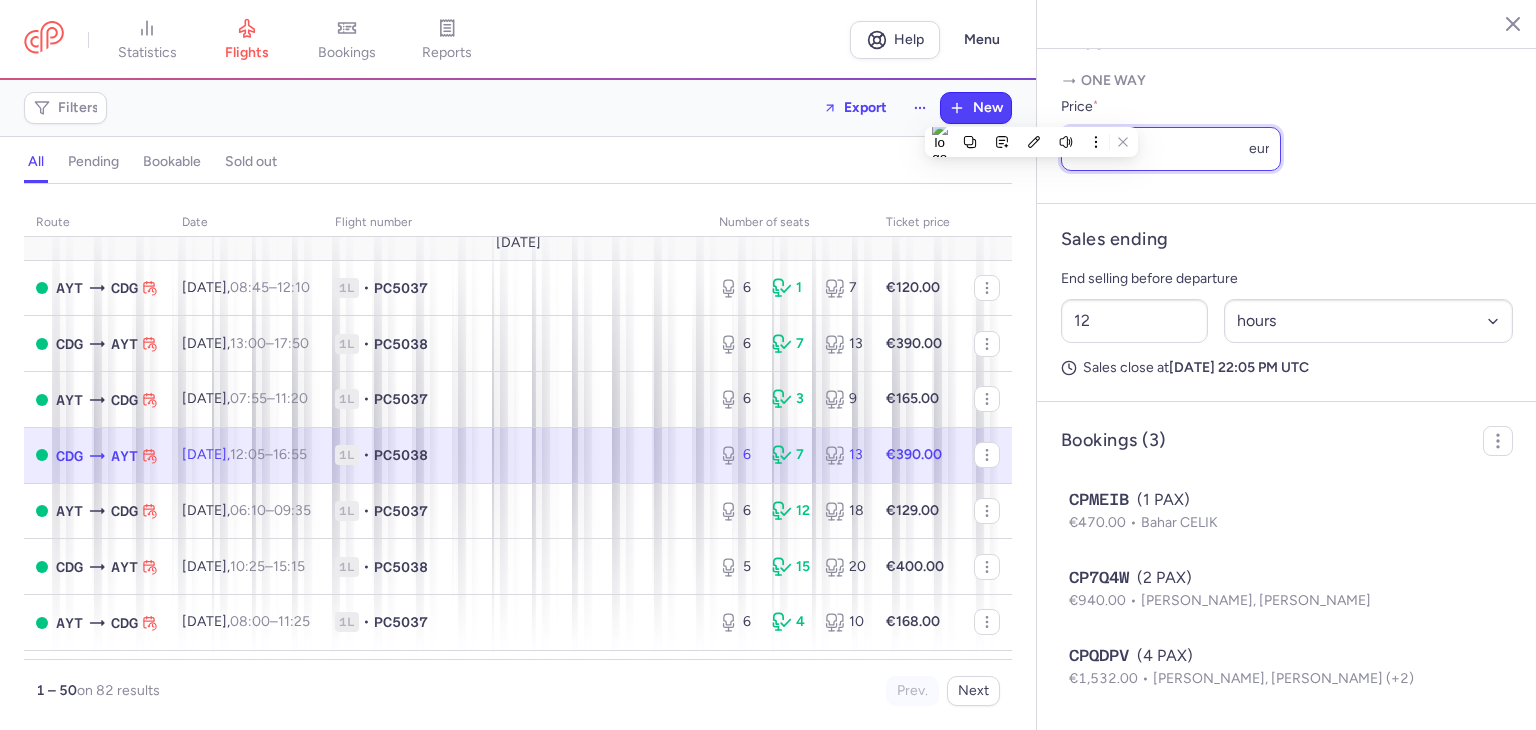 click on "390" at bounding box center (1171, 149) 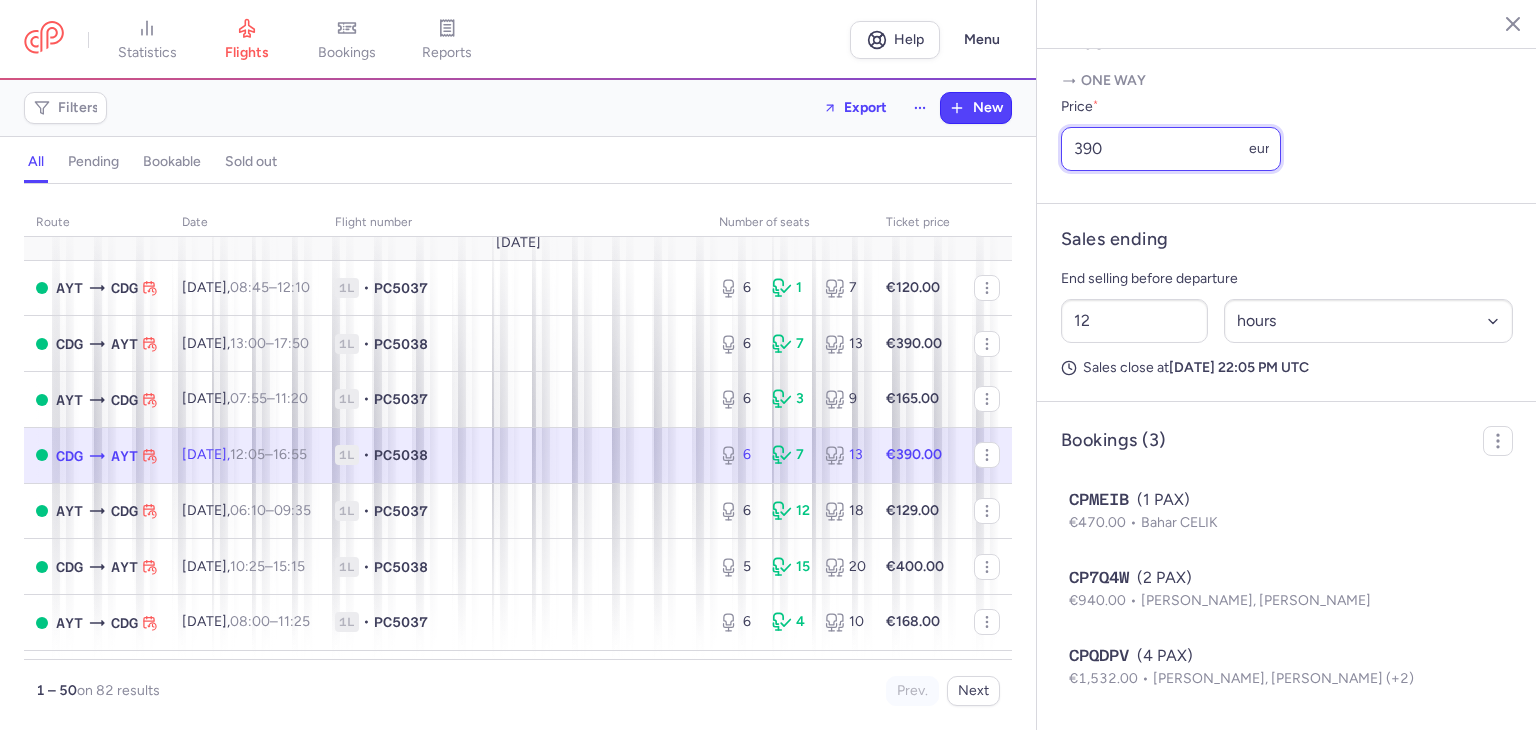 click on "390" at bounding box center (1171, 149) 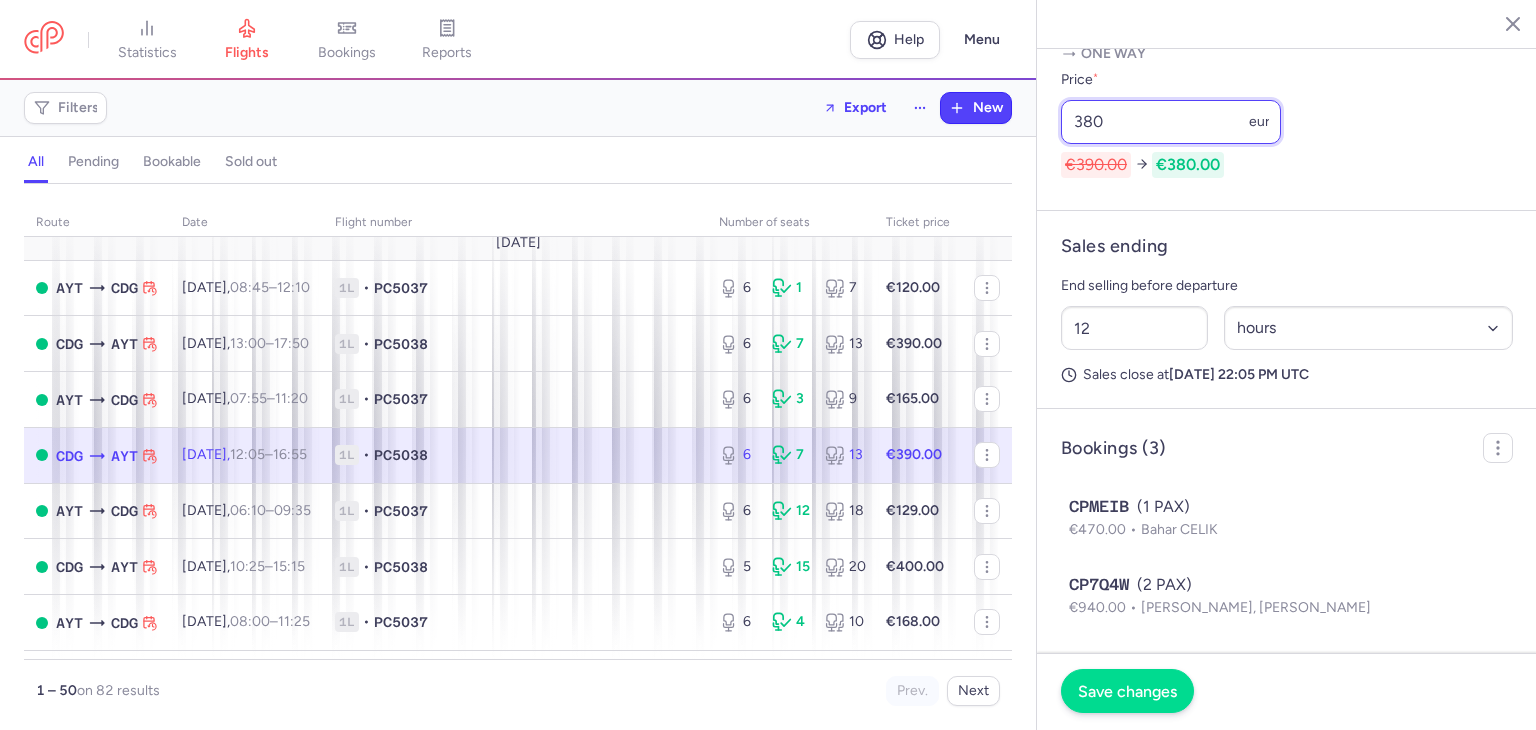 type on "380" 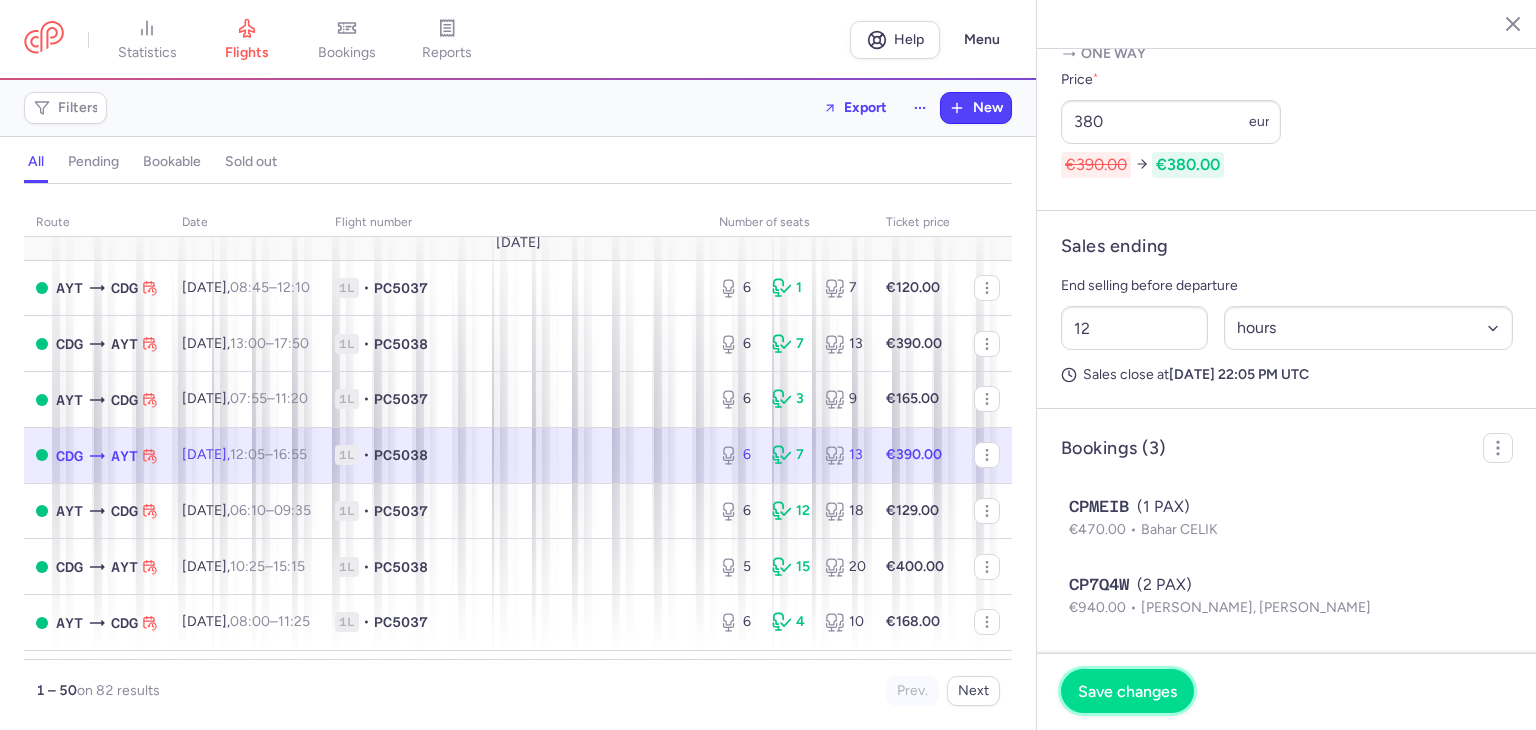 click on "Save changes" at bounding box center (1127, 691) 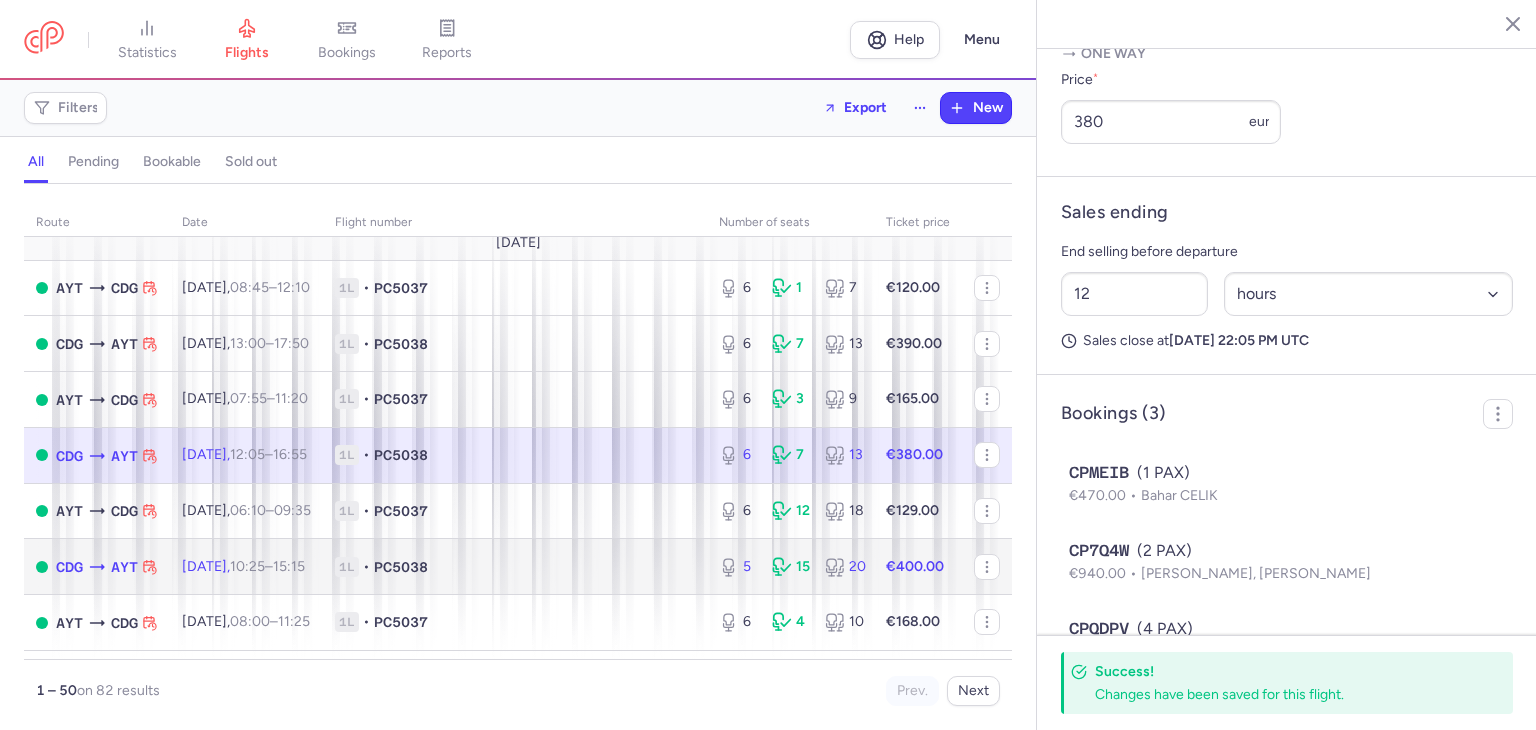 click on "1L • PC5038" at bounding box center (515, 567) 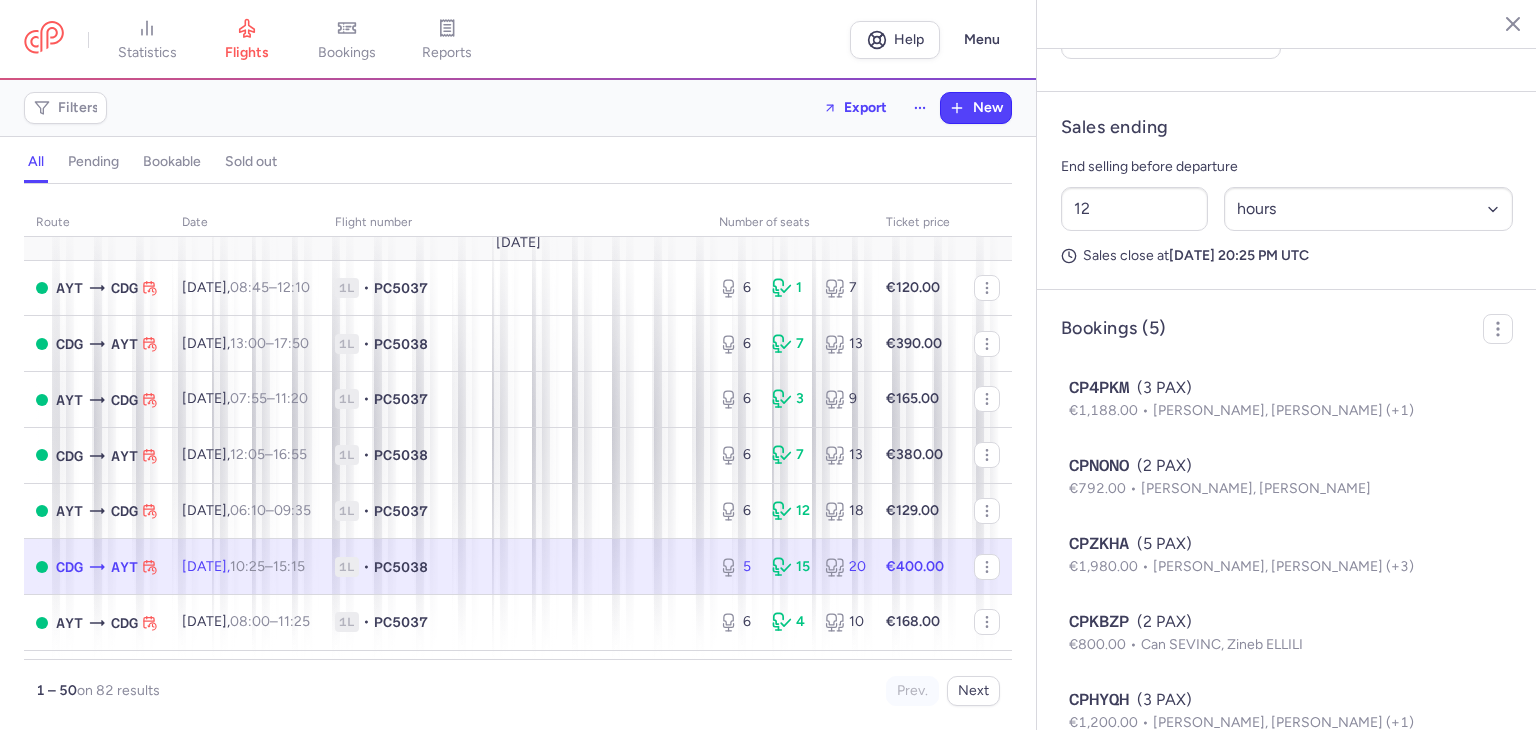 scroll, scrollTop: 1012, scrollLeft: 0, axis: vertical 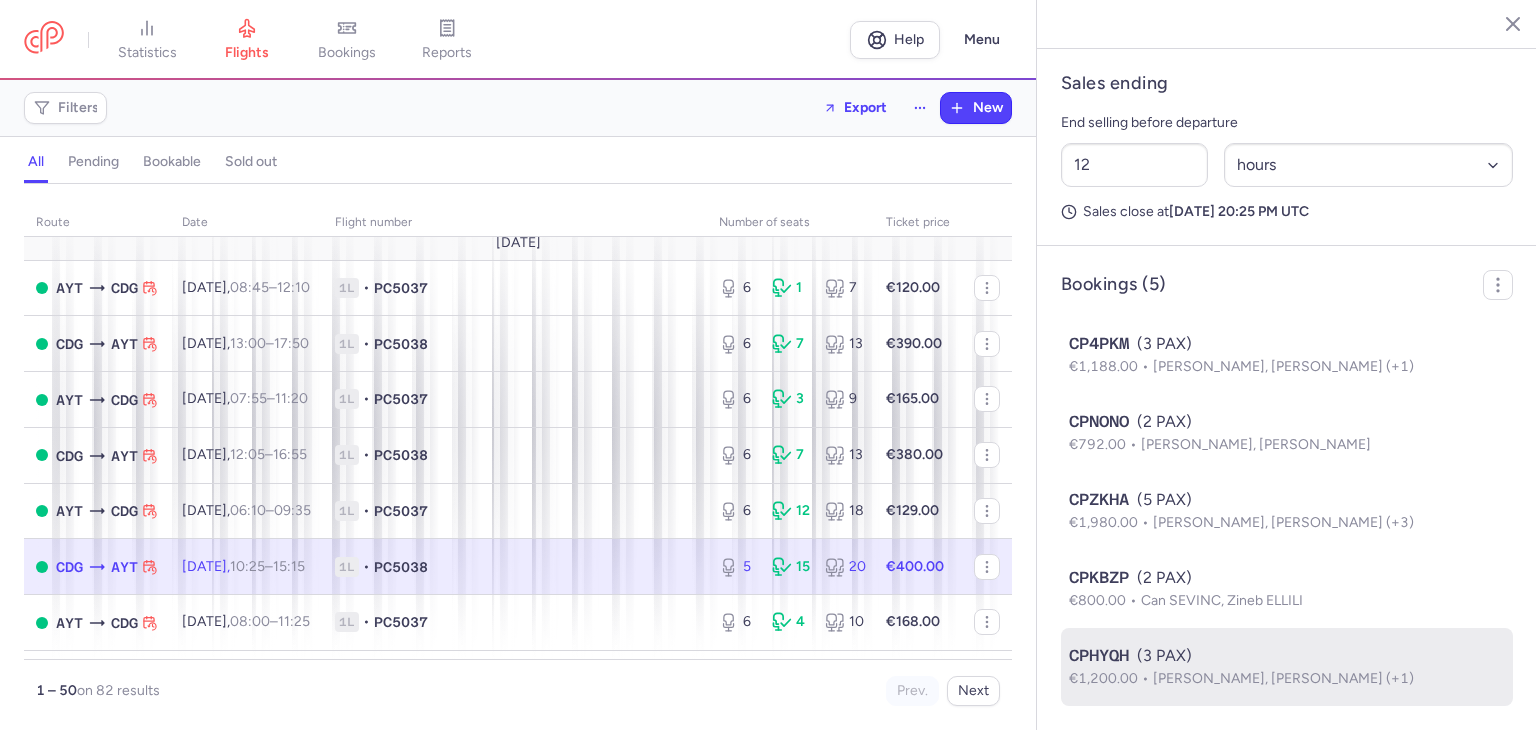 click on "[PERSON_NAME], [PERSON_NAME] (+1)" at bounding box center (1283, 678) 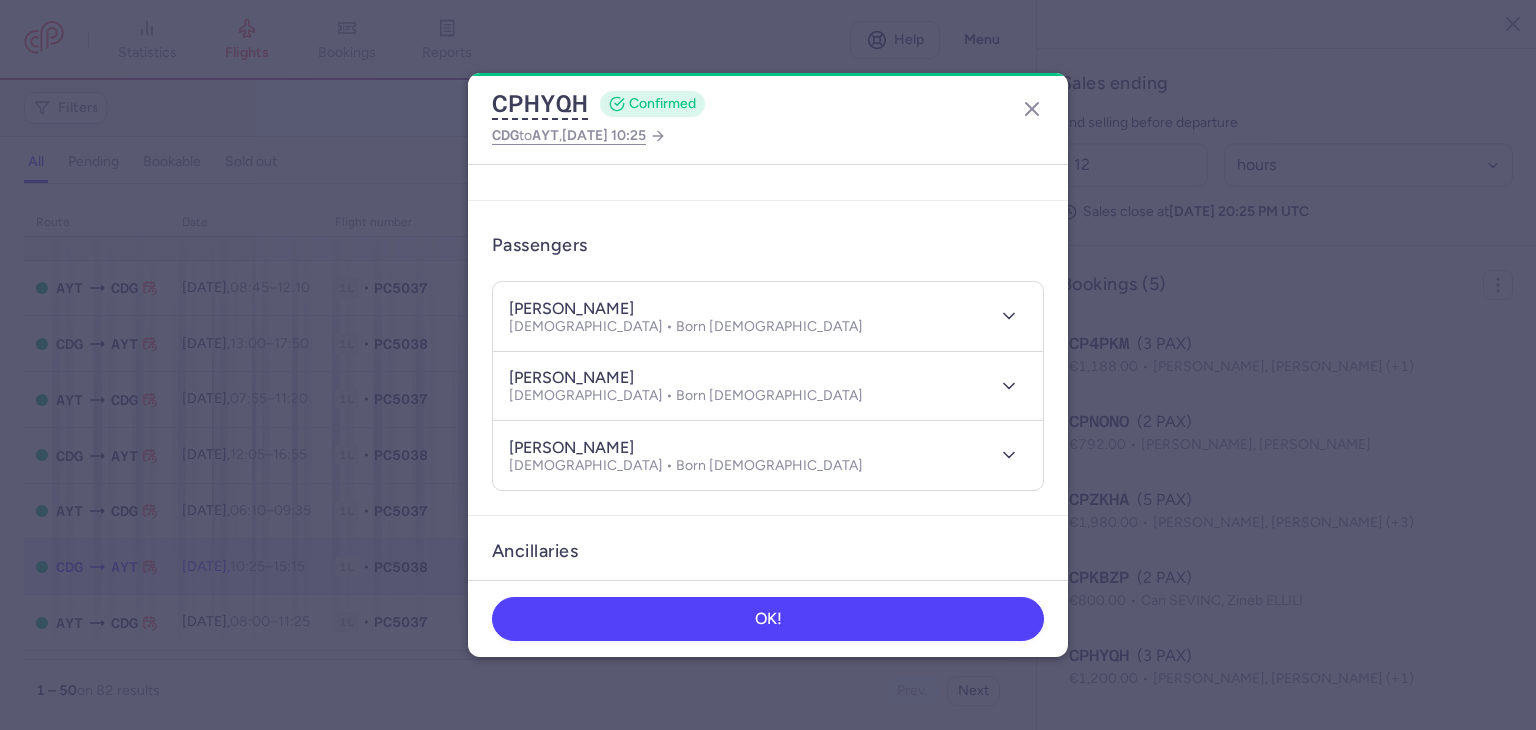 scroll, scrollTop: 67, scrollLeft: 0, axis: vertical 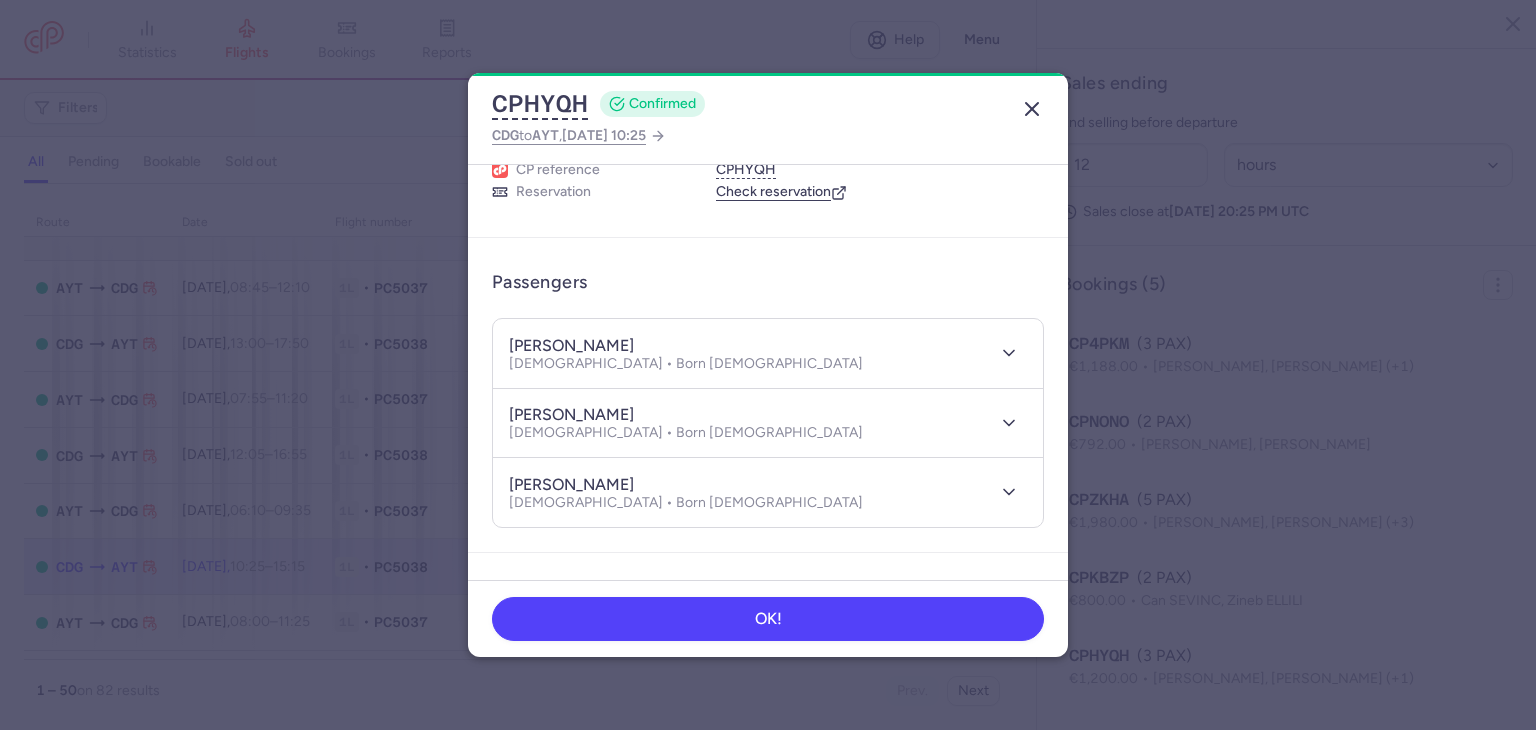 click 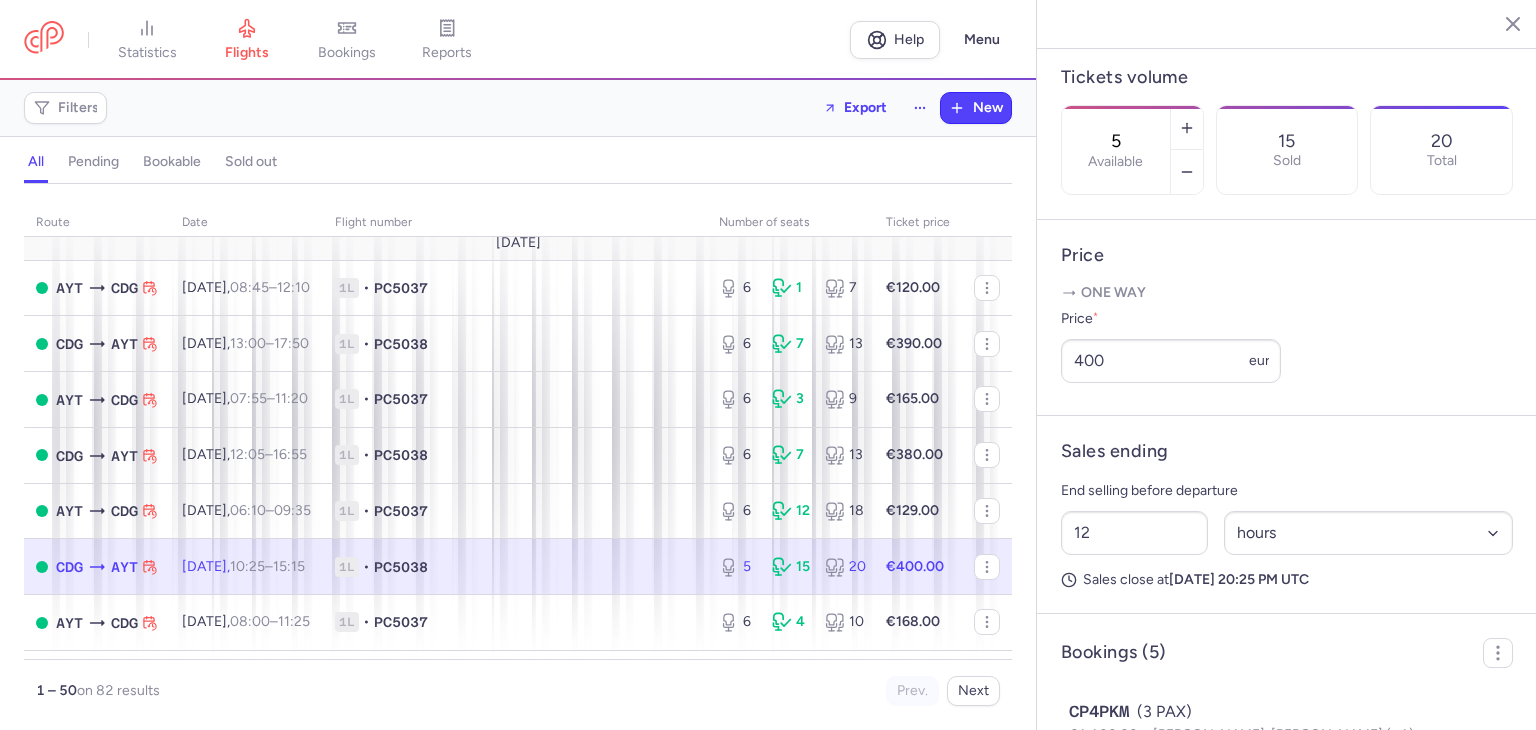 scroll, scrollTop: 612, scrollLeft: 0, axis: vertical 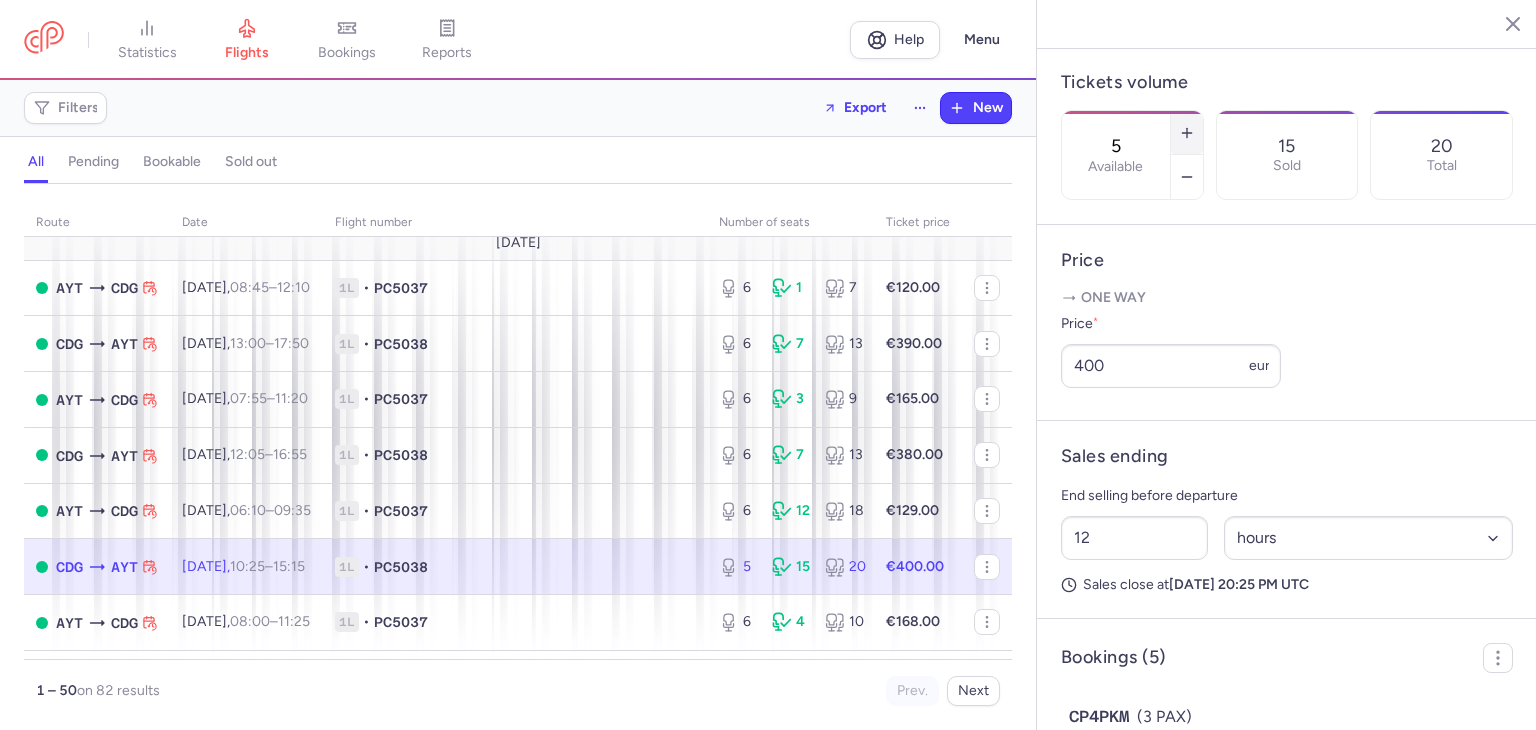 click 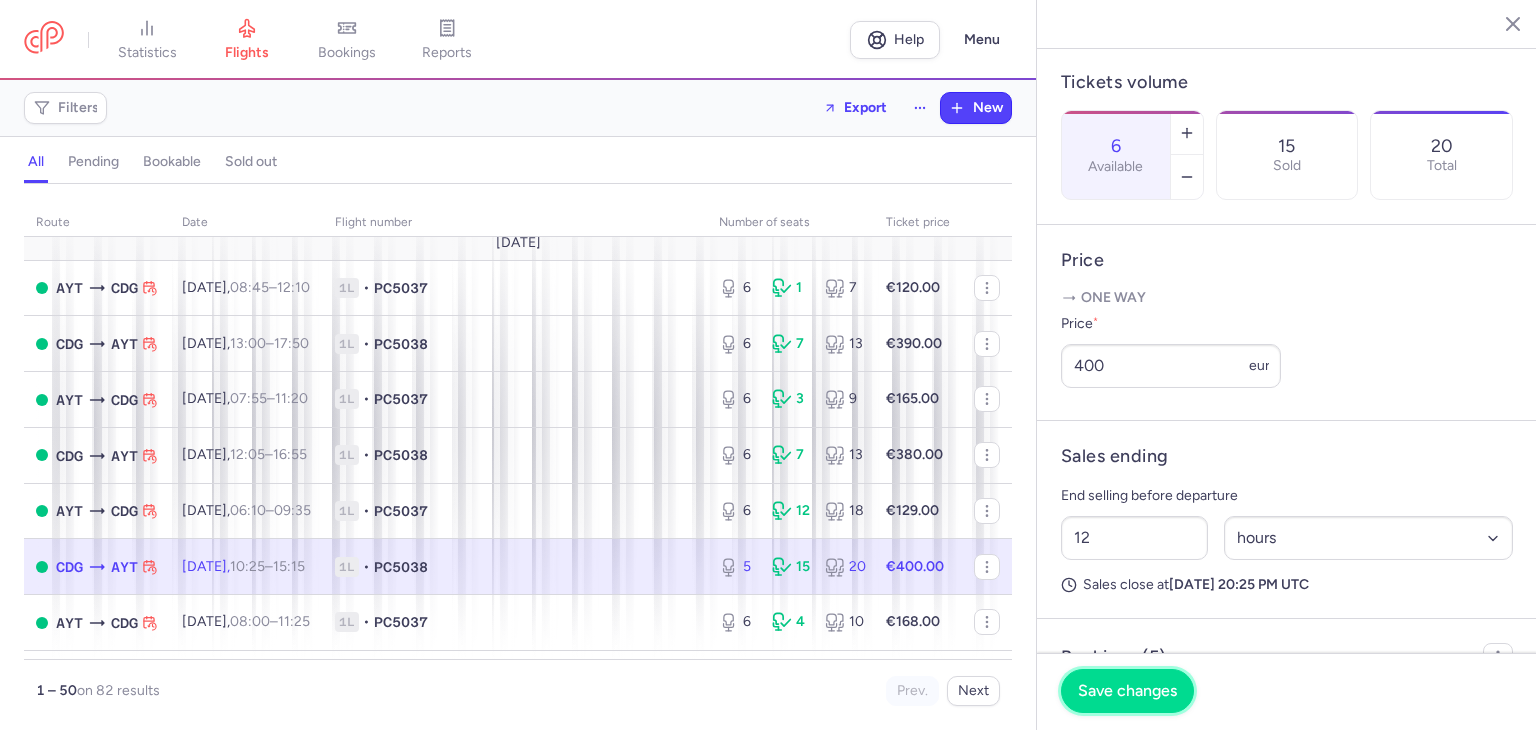 click on "Save changes" at bounding box center [1127, 691] 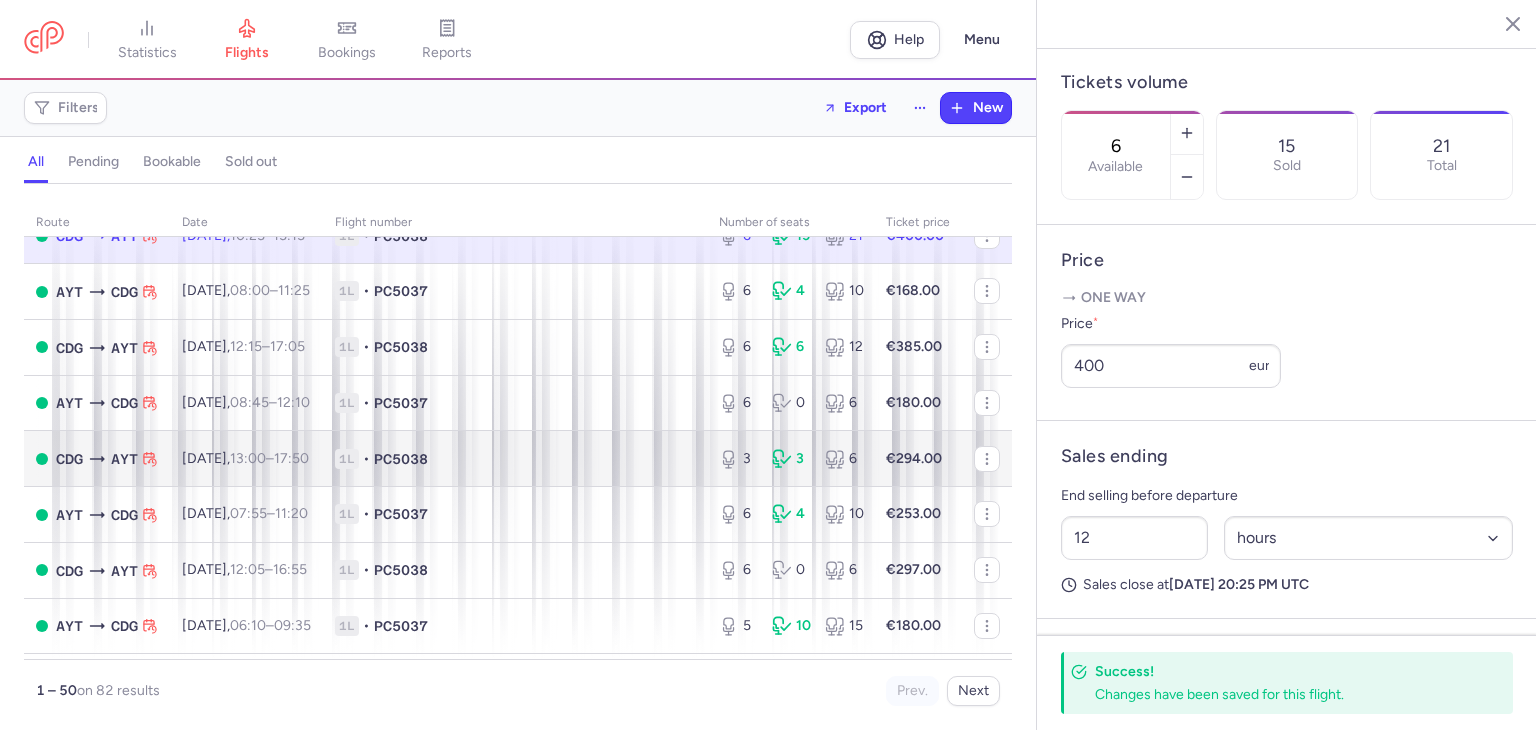 scroll, scrollTop: 600, scrollLeft: 0, axis: vertical 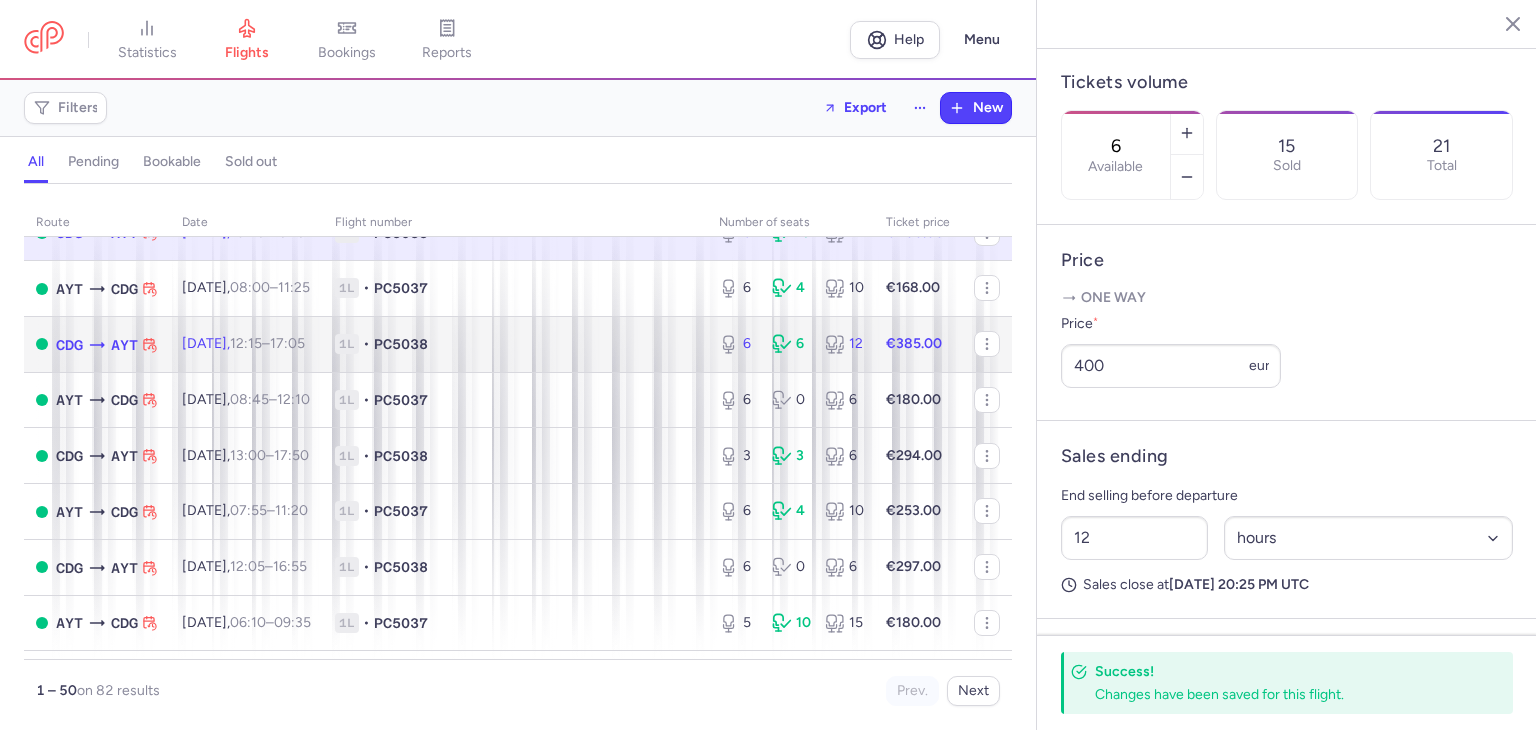 click on "PC5038" at bounding box center (401, 344) 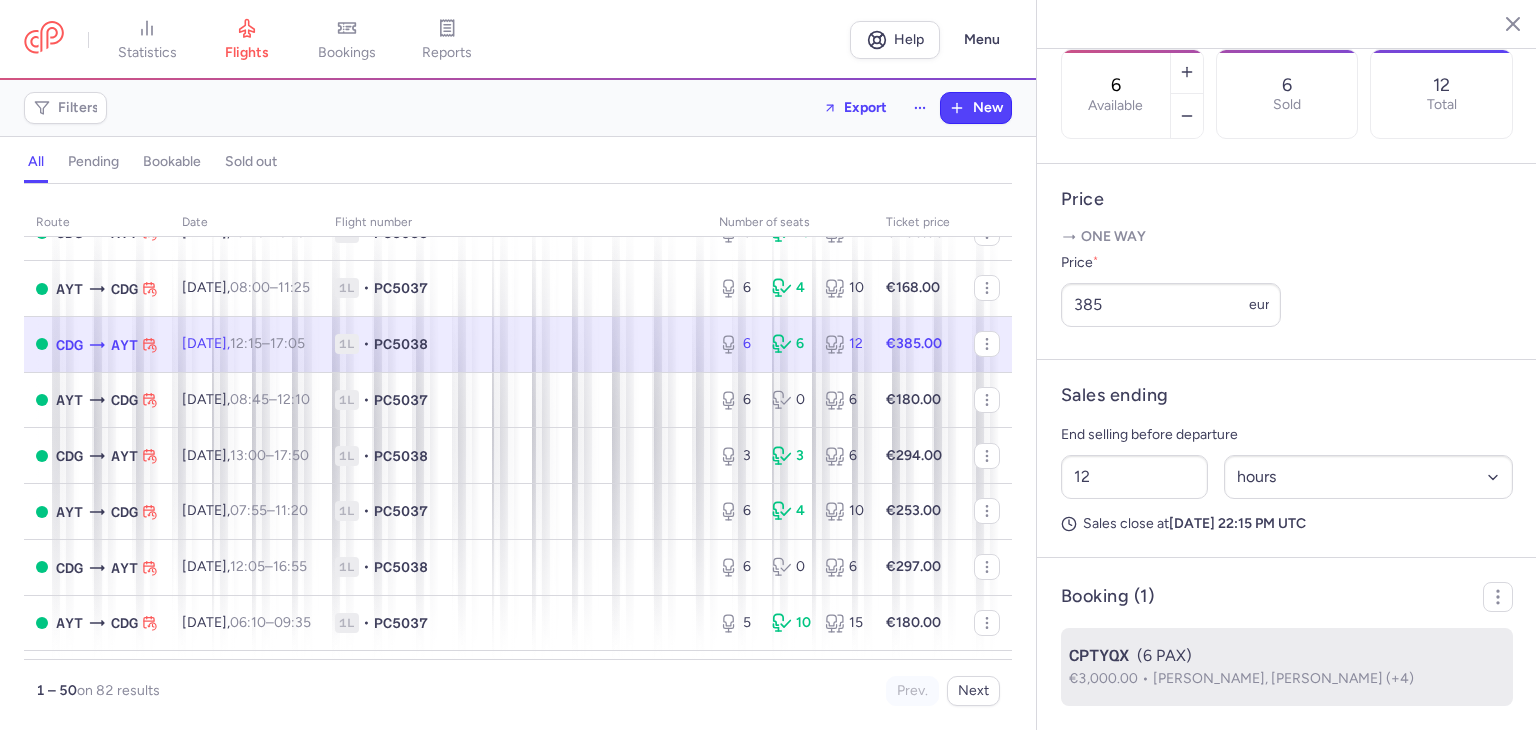 scroll, scrollTop: 700, scrollLeft: 0, axis: vertical 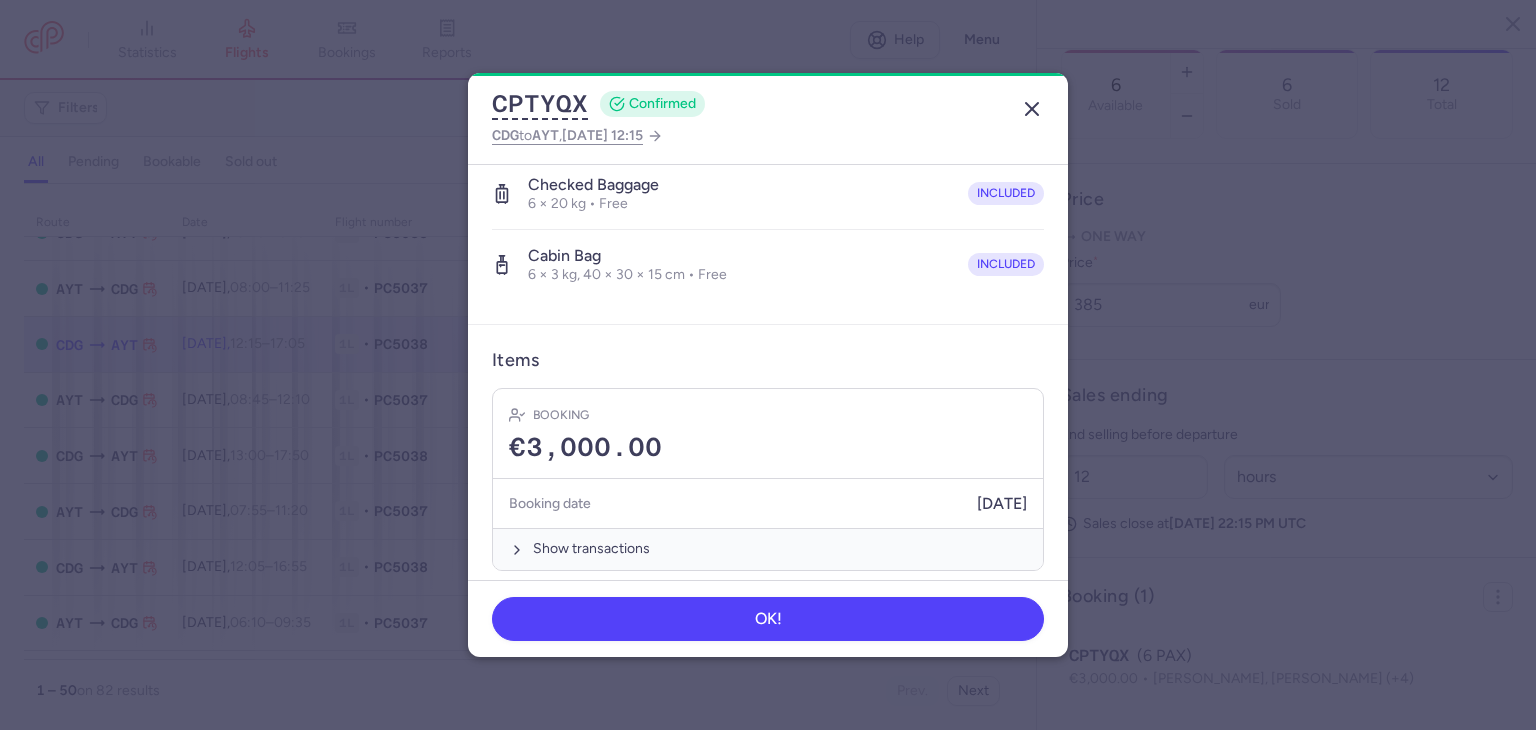 click 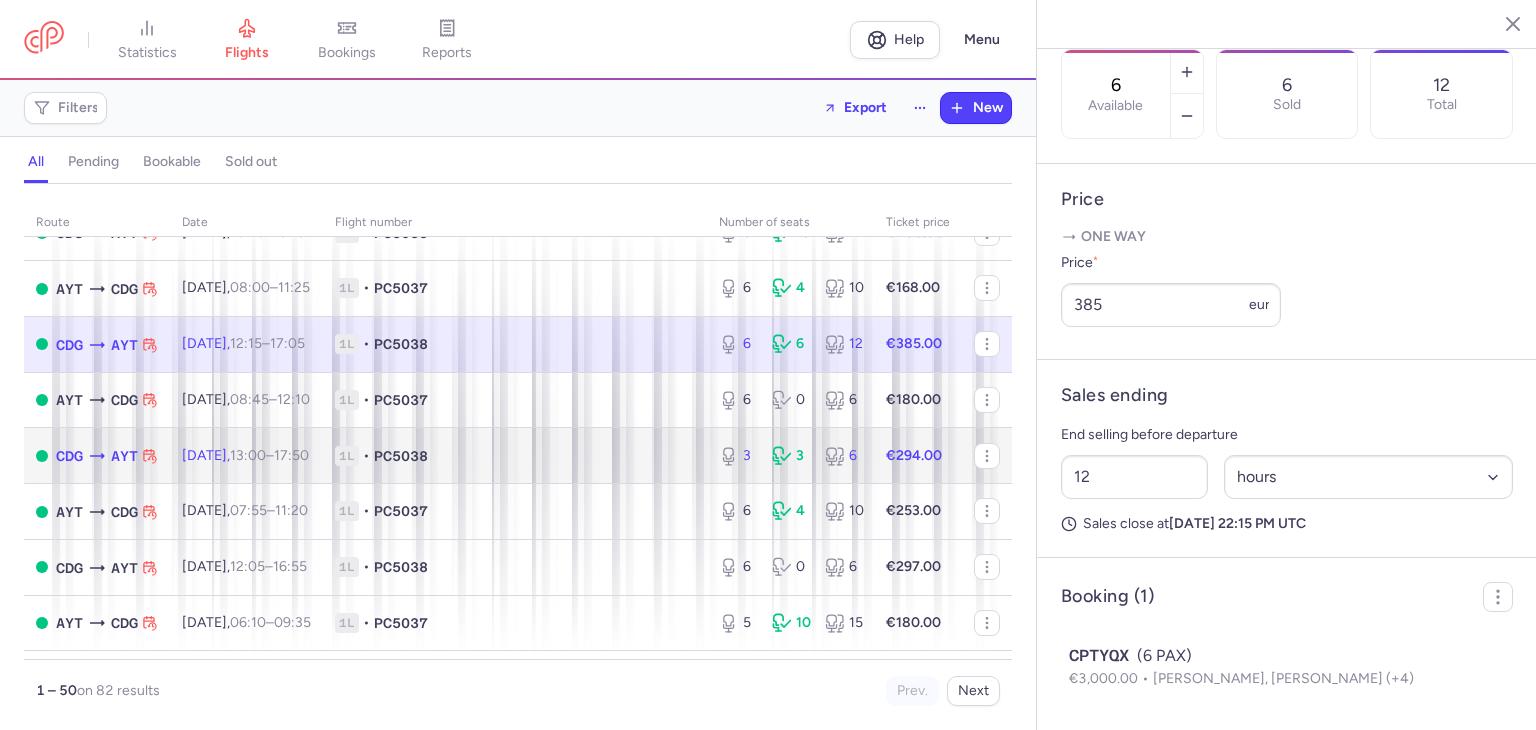 click on "•" at bounding box center (366, 456) 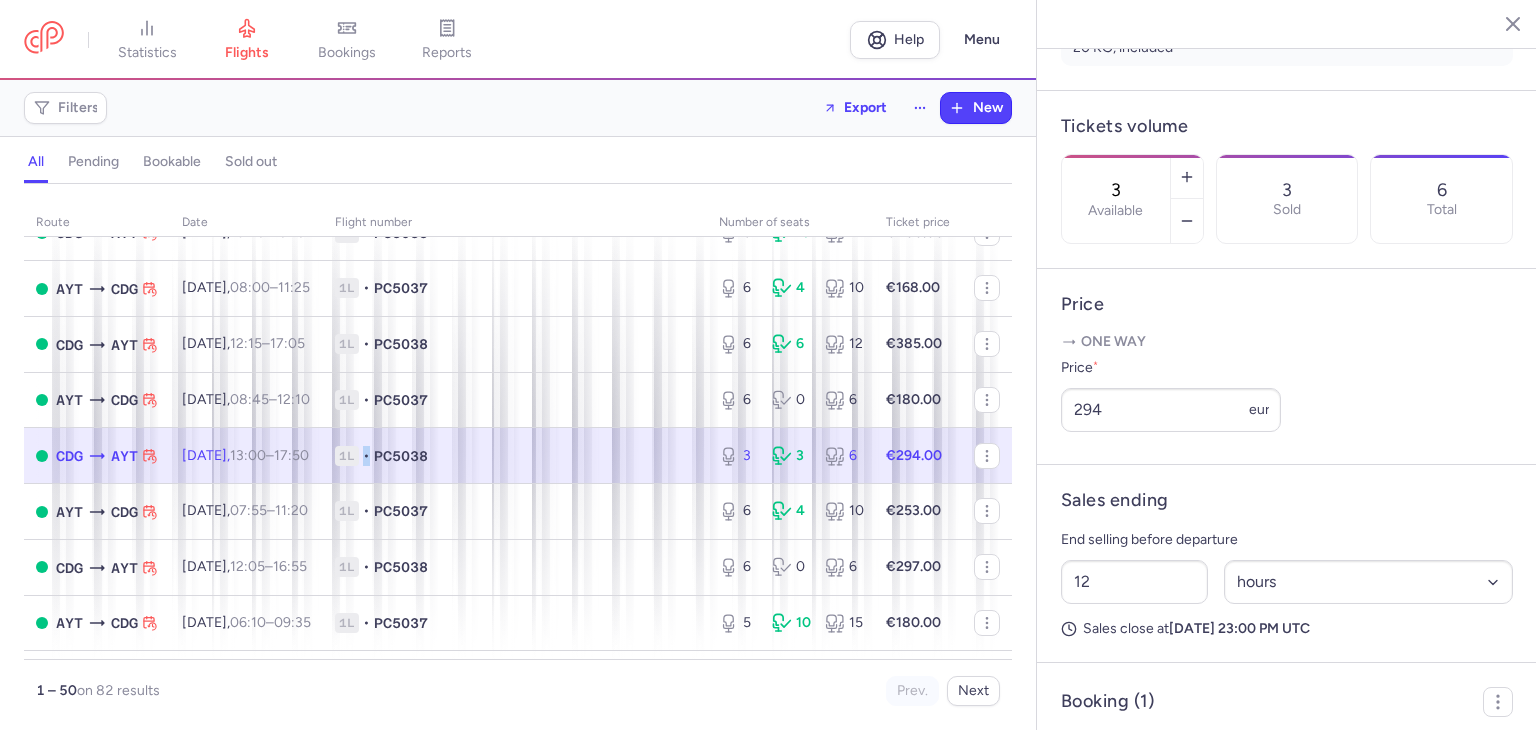 scroll, scrollTop: 567, scrollLeft: 0, axis: vertical 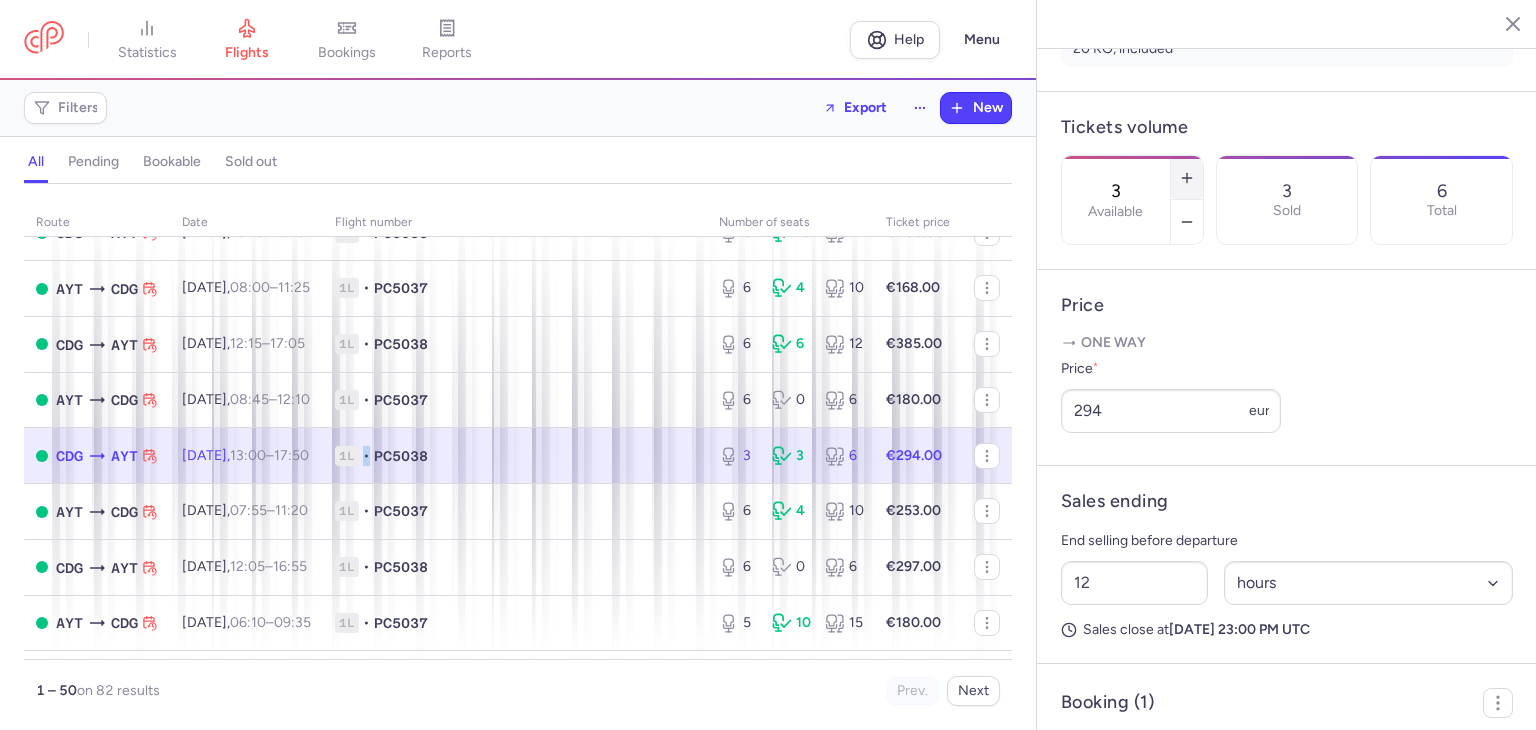 click 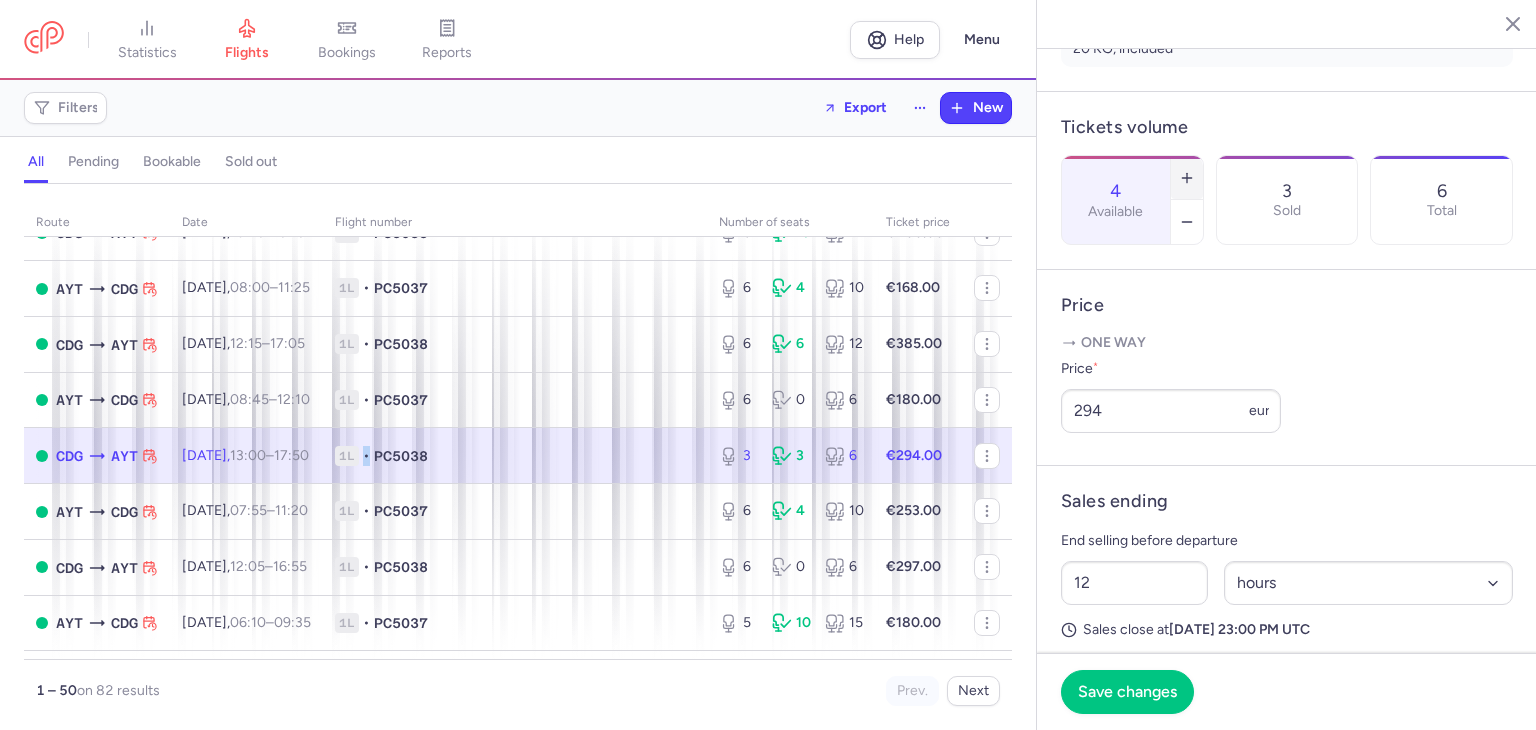 click 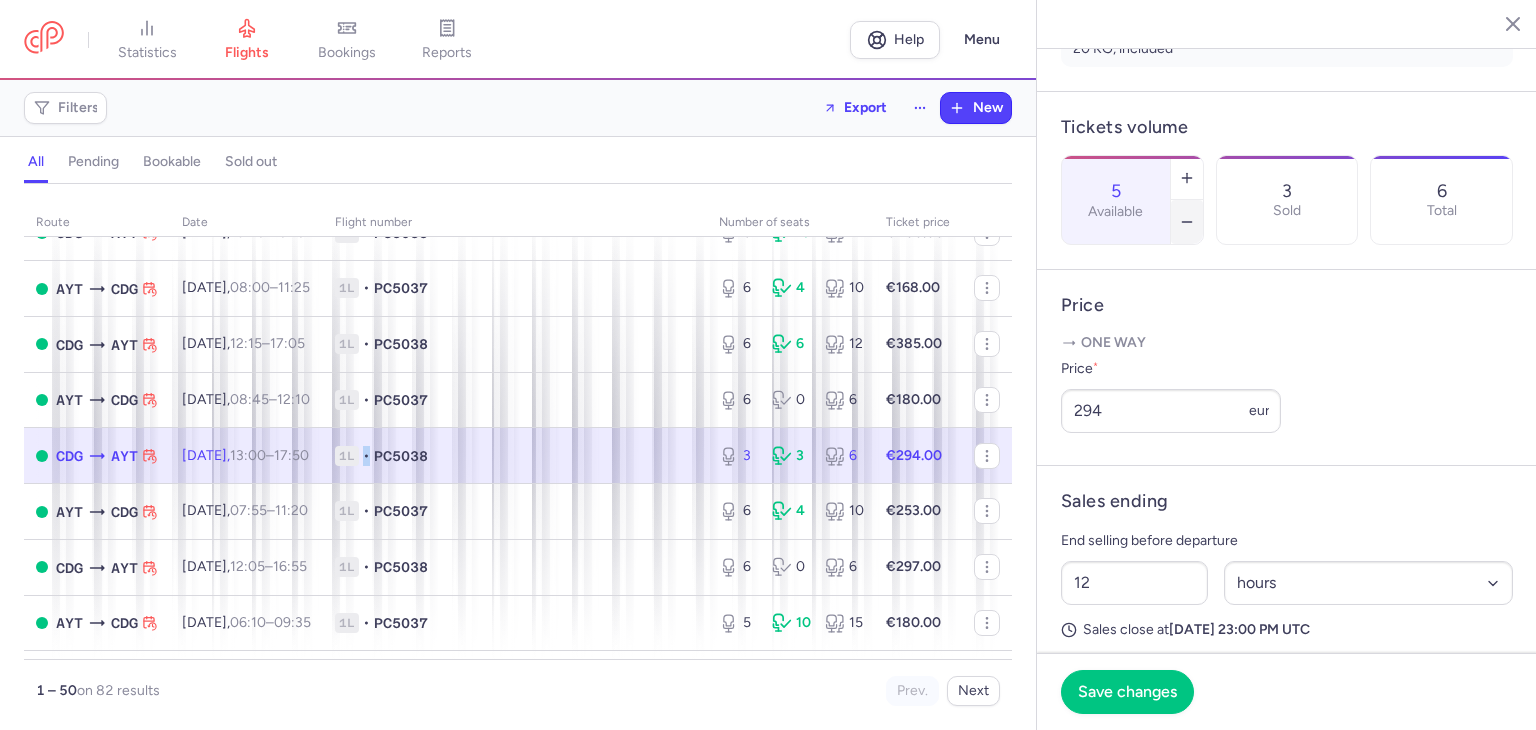 click at bounding box center (1187, 222) 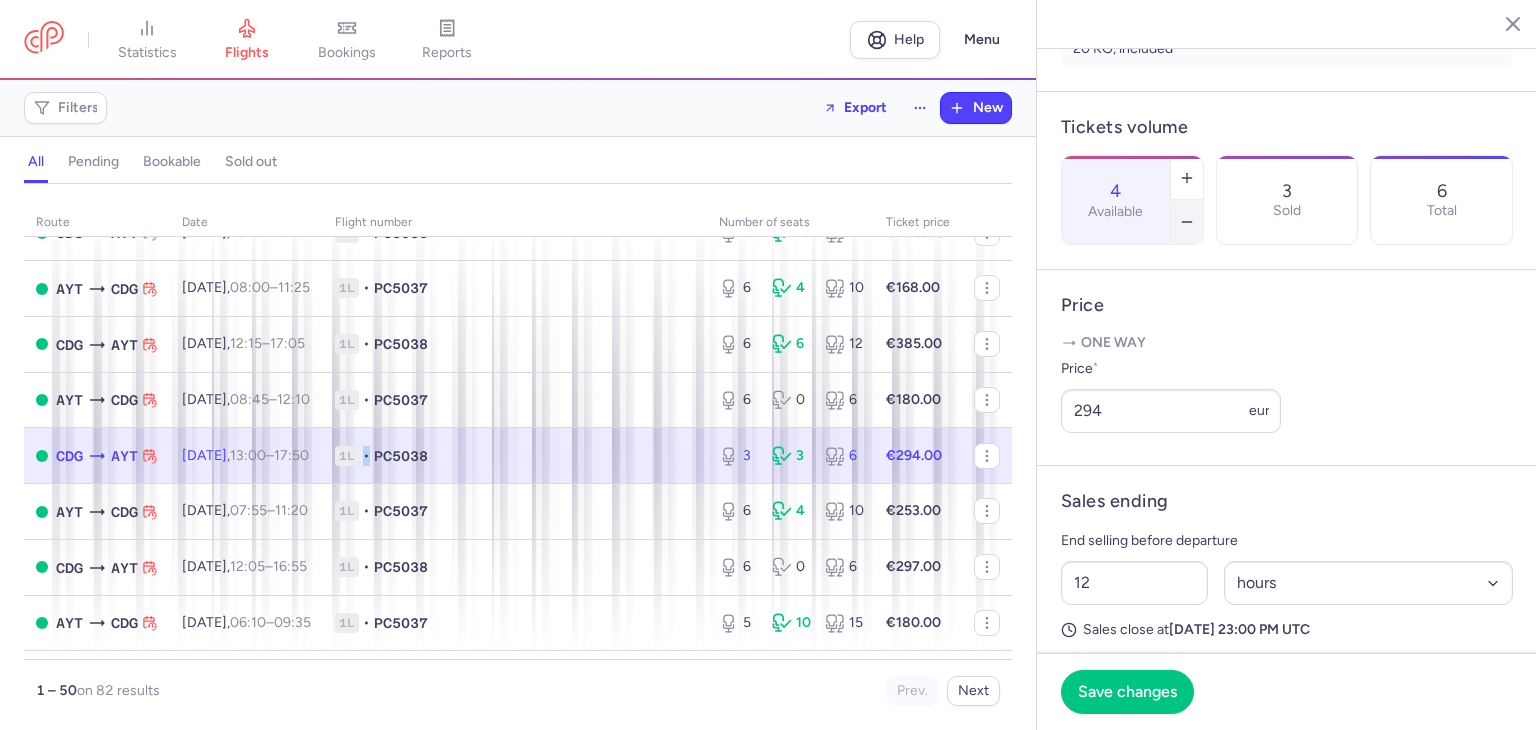 click at bounding box center [1187, 222] 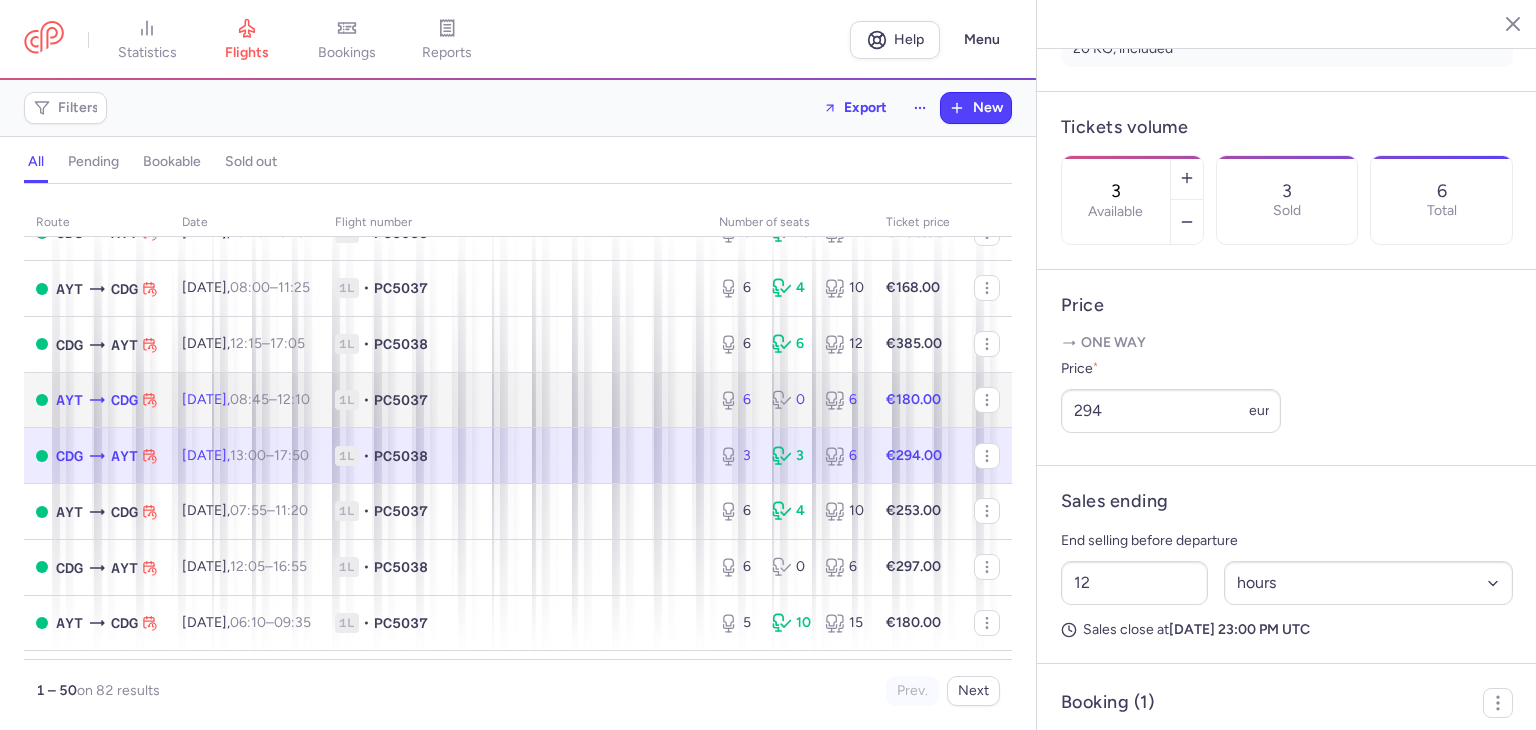 click on "1L • PC5037" at bounding box center [515, 400] 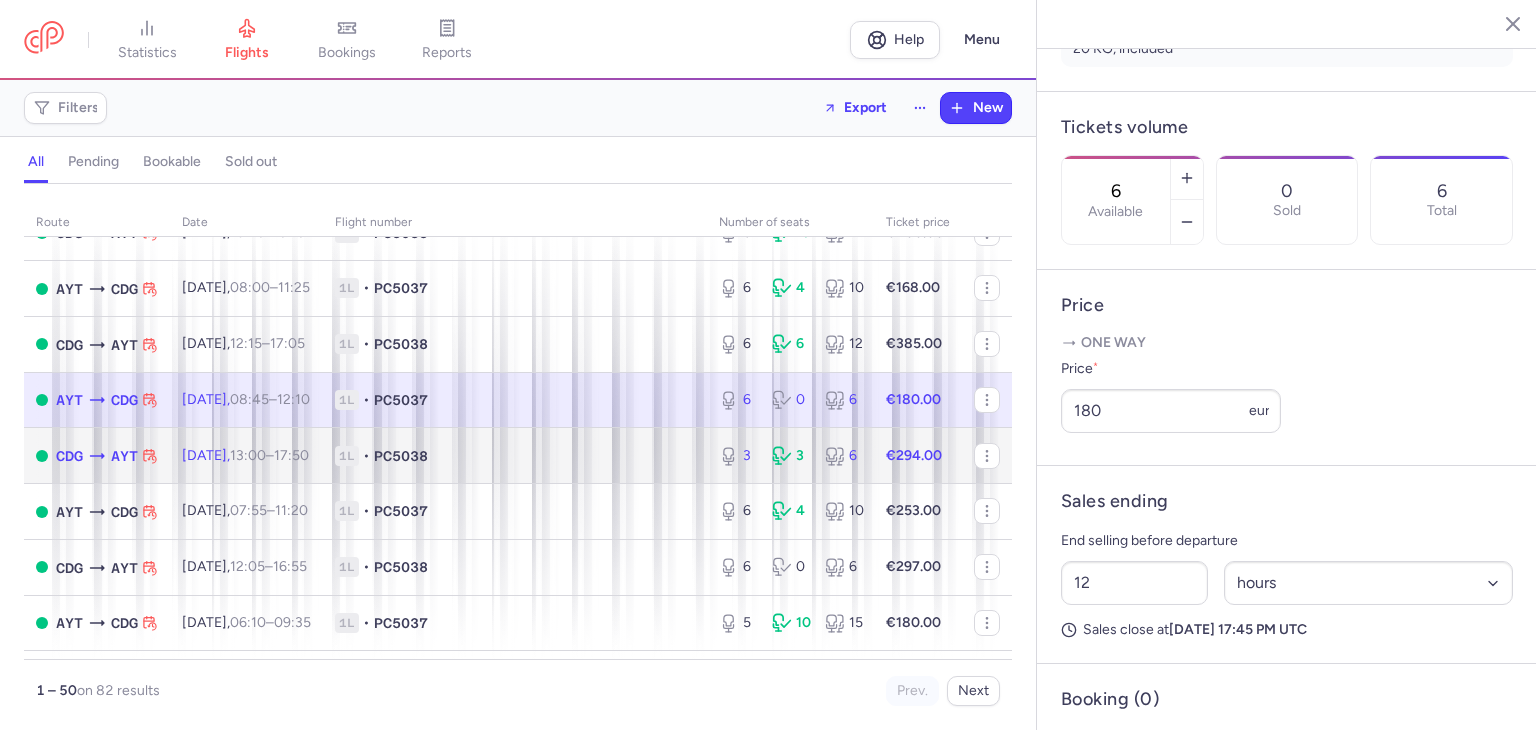 click on "1L • PC5038" at bounding box center [515, 456] 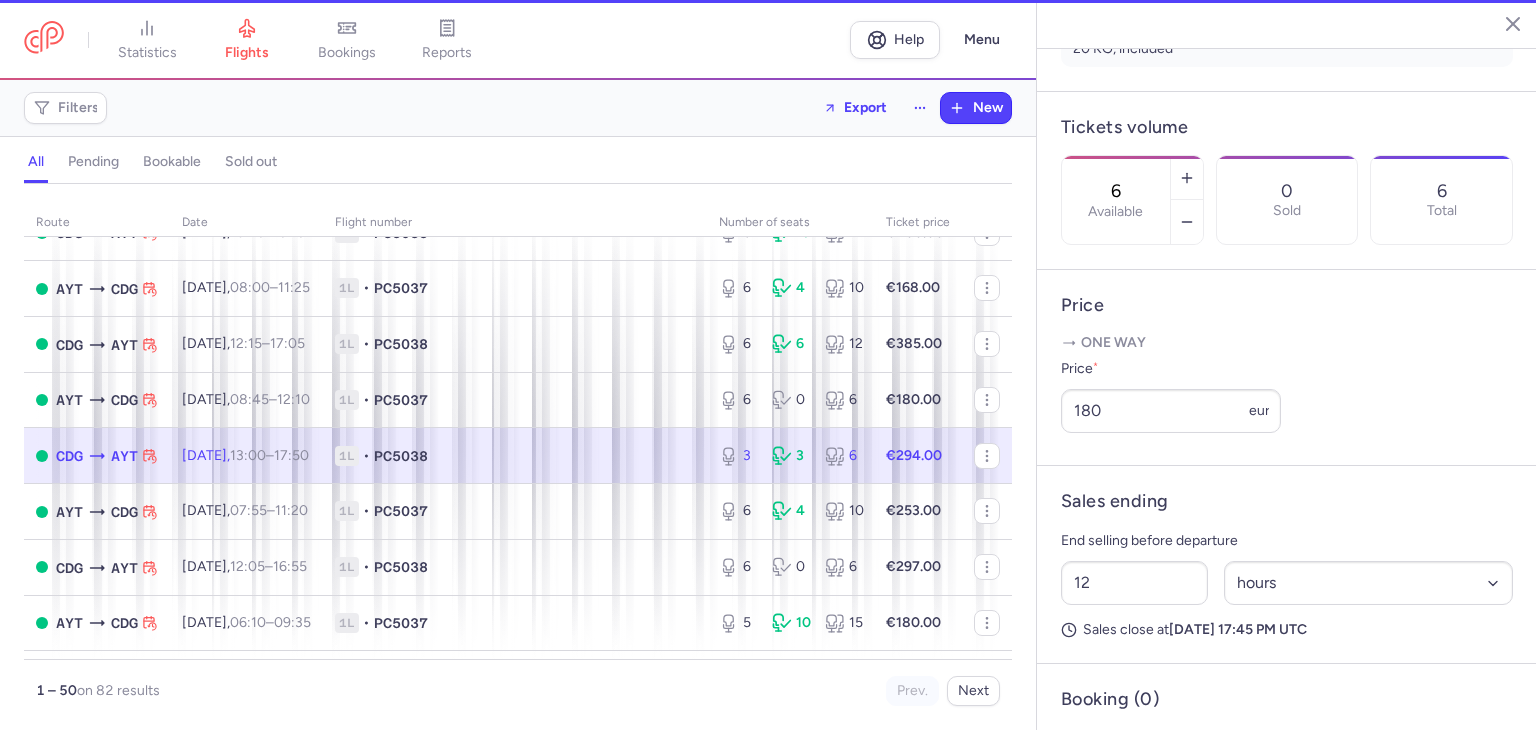 type on "3" 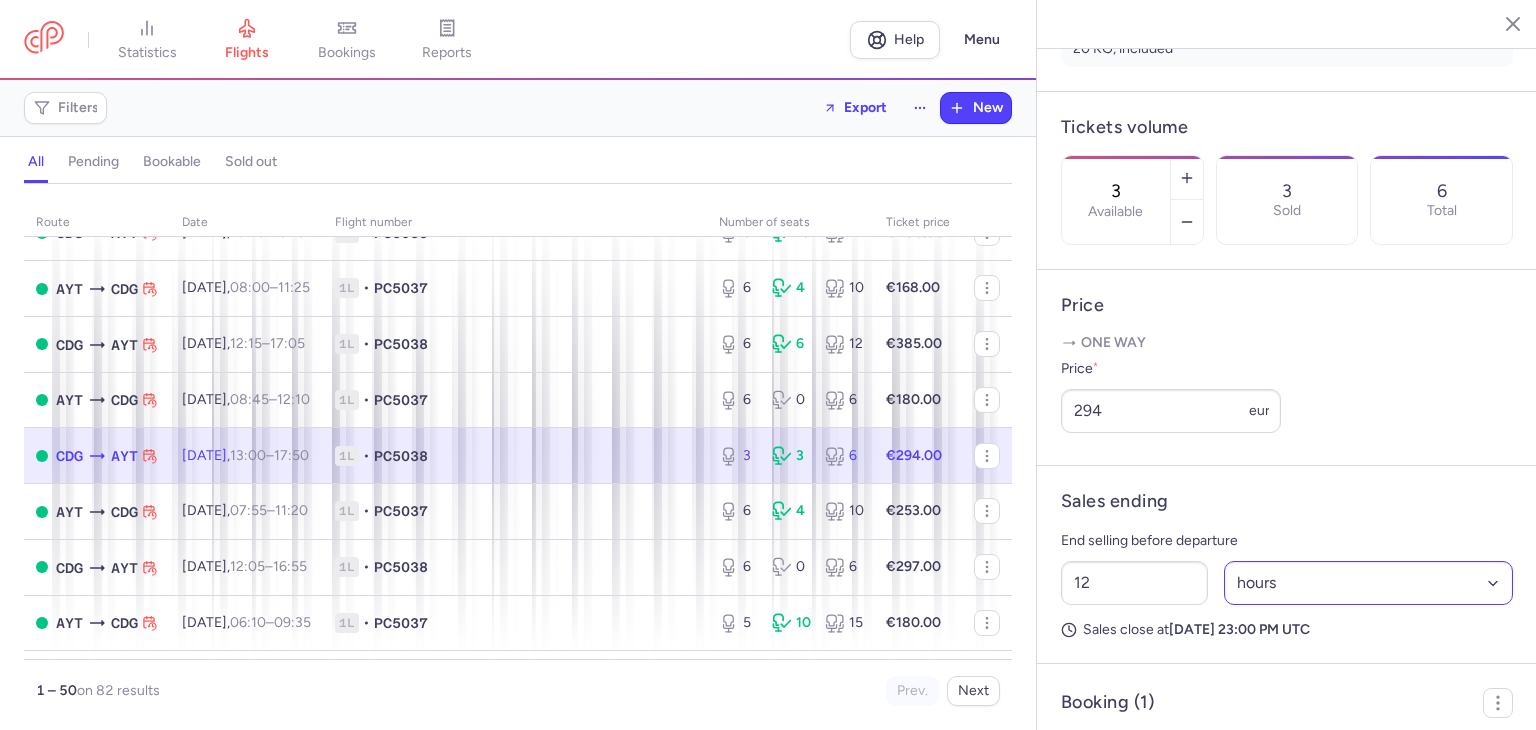scroll, scrollTop: 700, scrollLeft: 0, axis: vertical 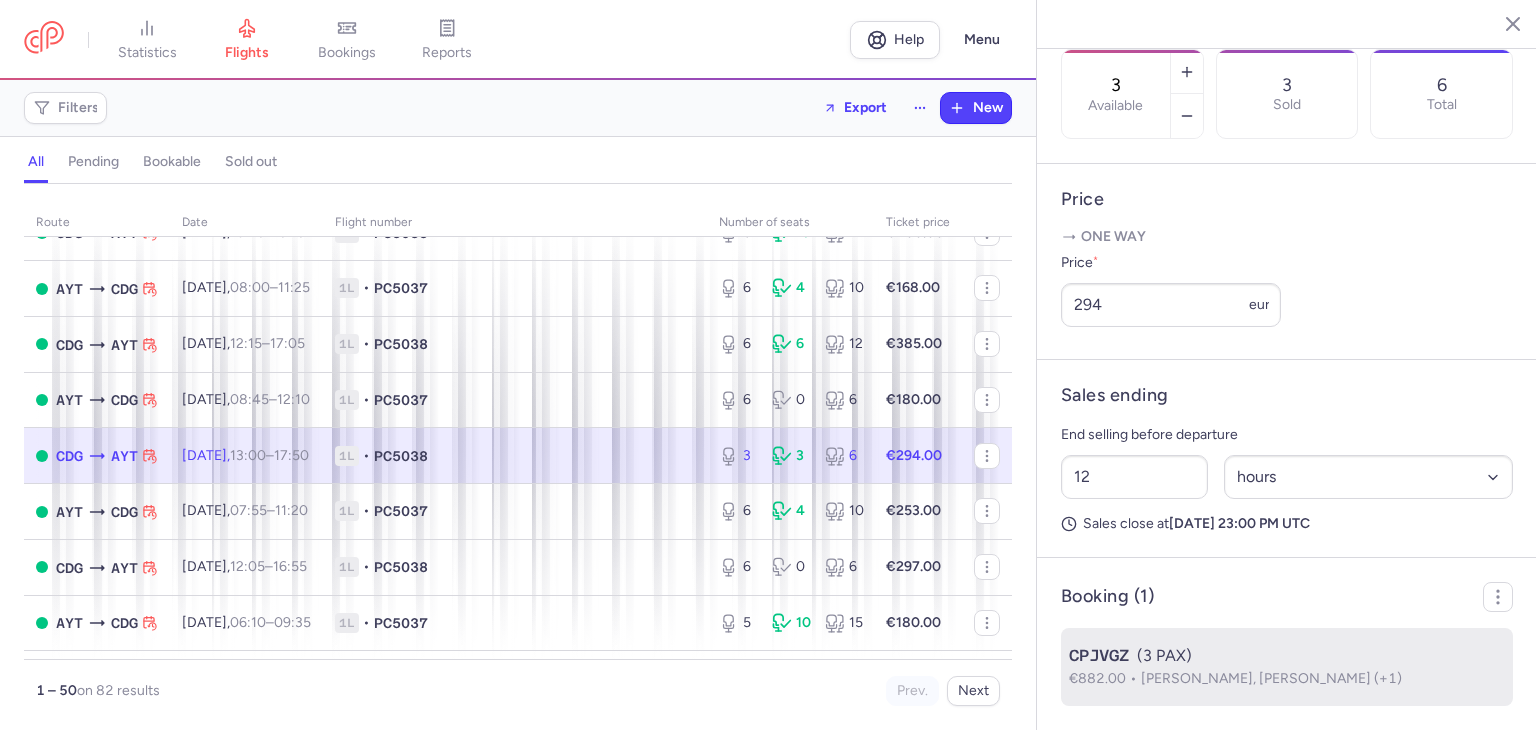 click on "[PERSON_NAME], [PERSON_NAME] (+1)" at bounding box center (1271, 678) 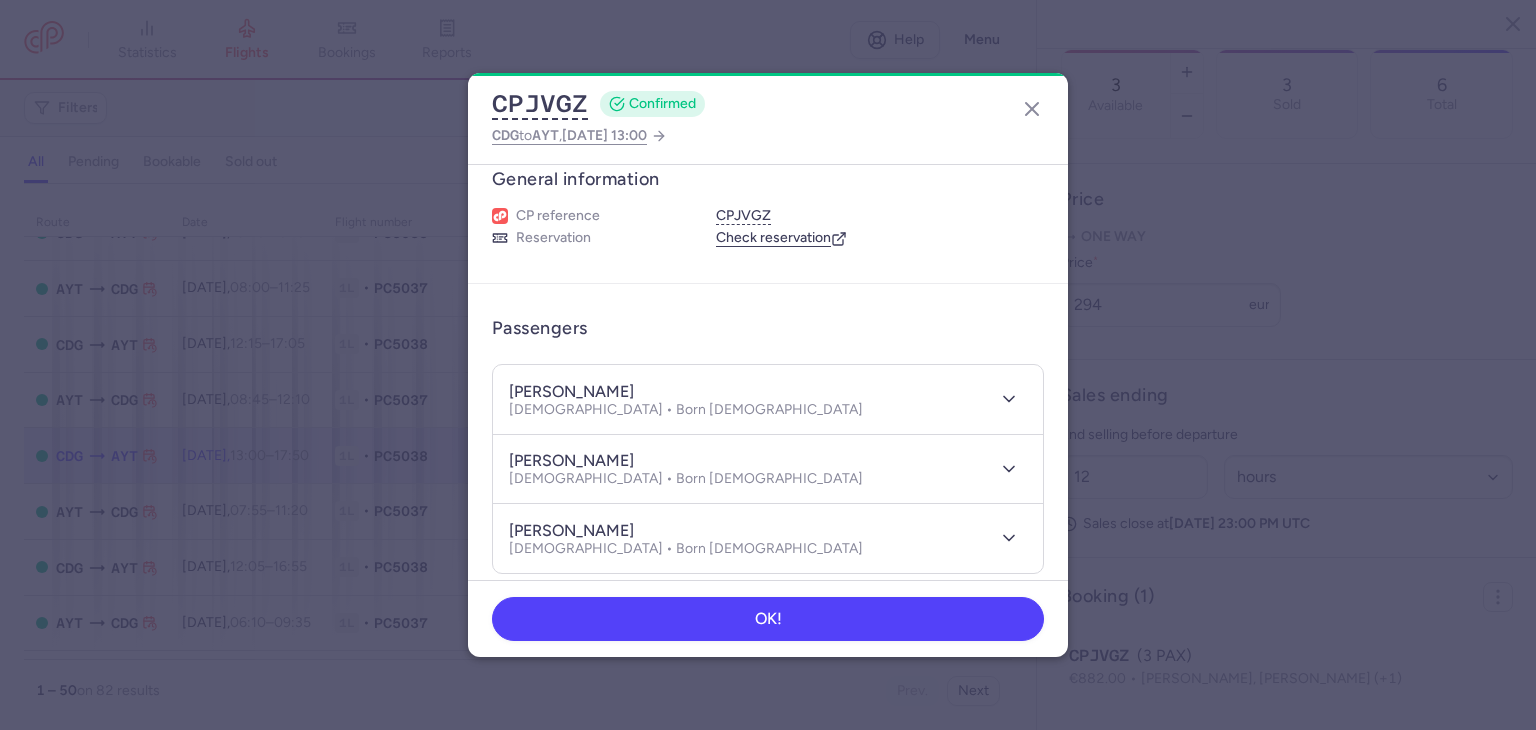 scroll, scrollTop: 0, scrollLeft: 0, axis: both 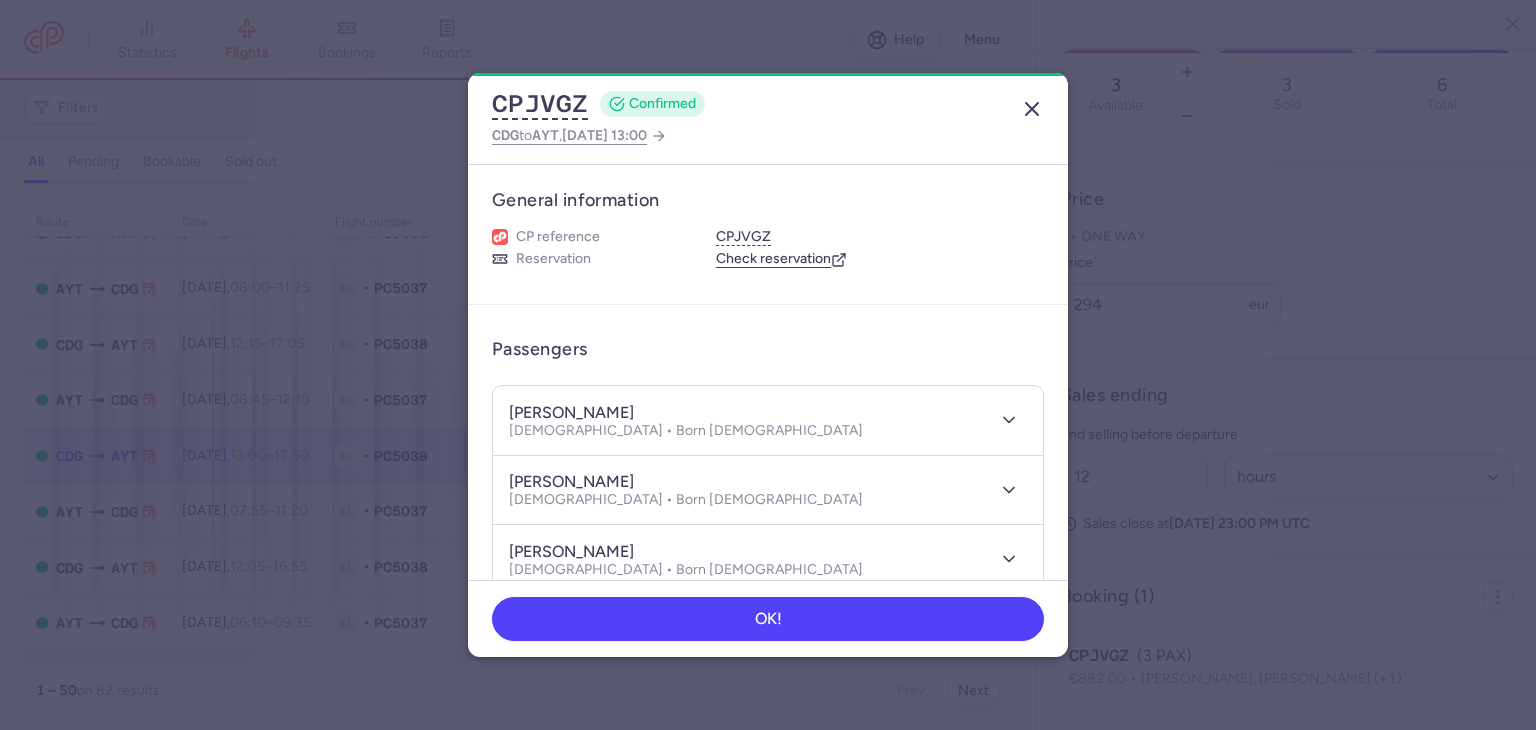 click 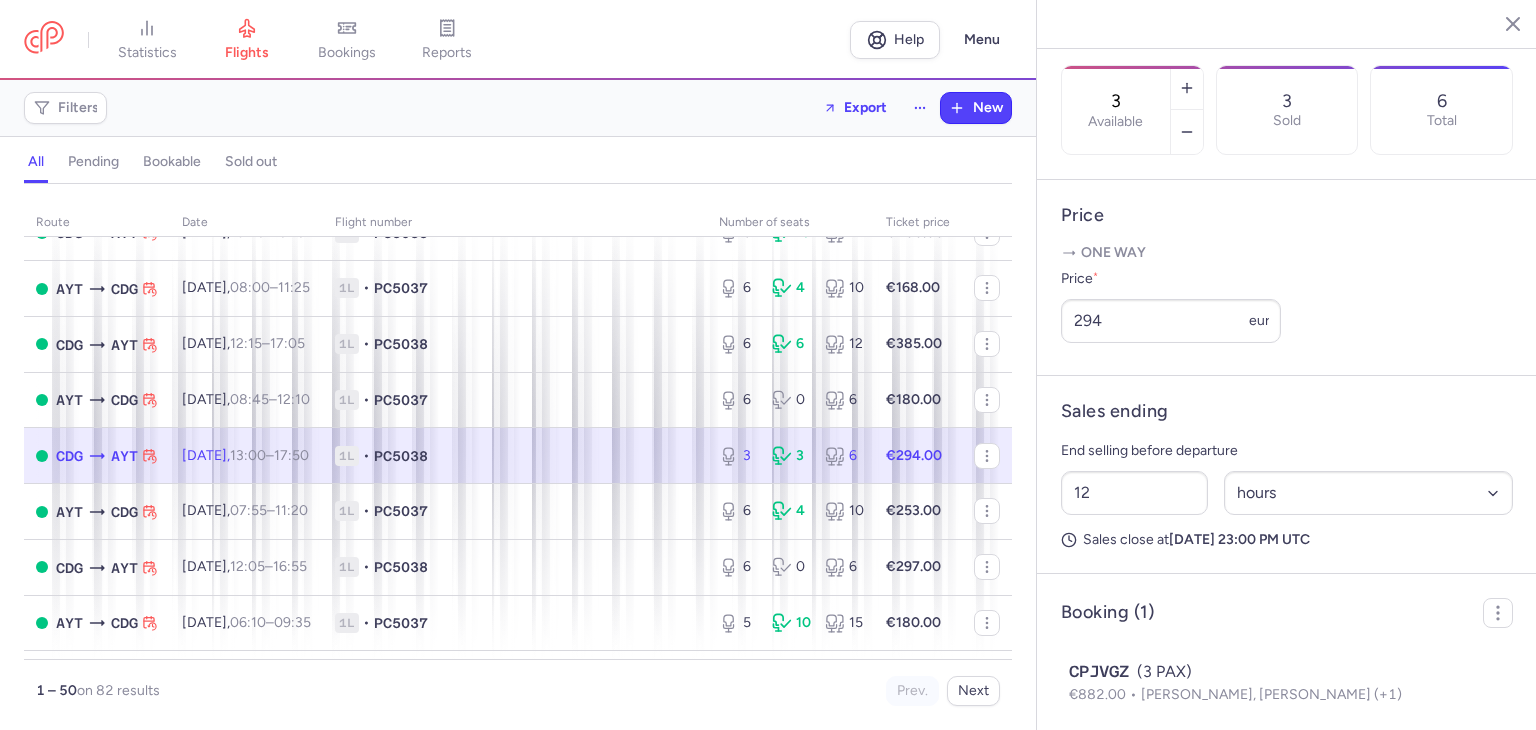 scroll, scrollTop: 634, scrollLeft: 0, axis: vertical 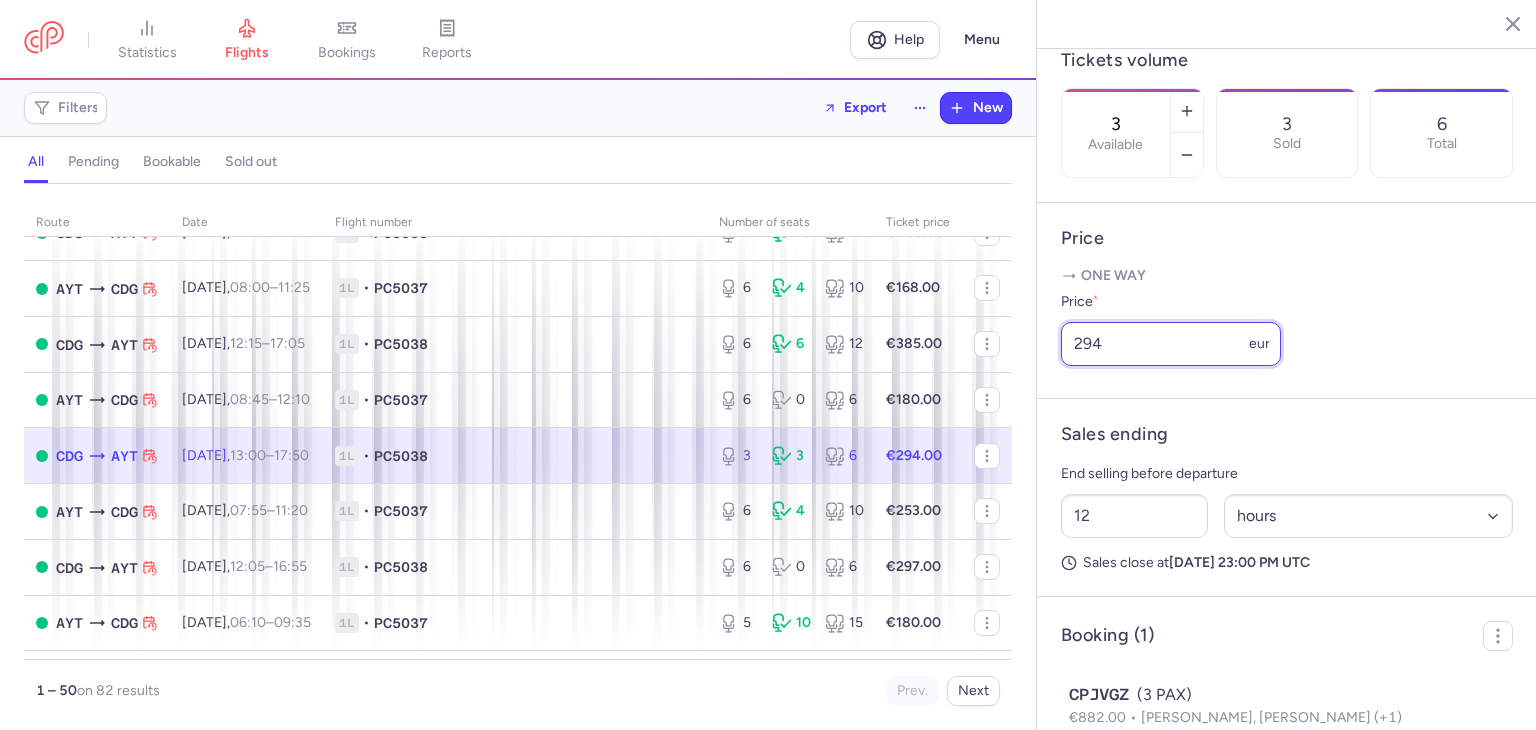 click on "294" at bounding box center (1171, 344) 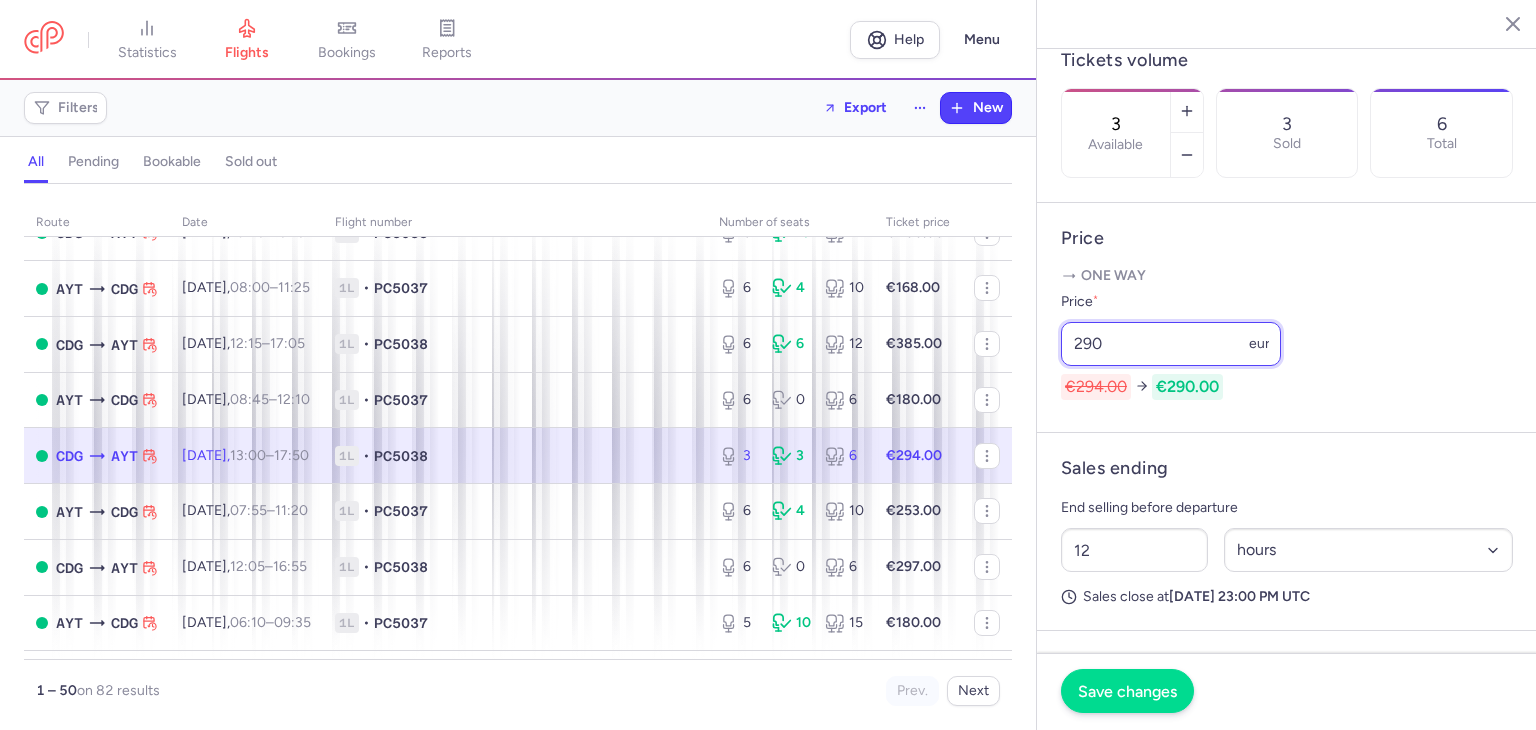 type on "290" 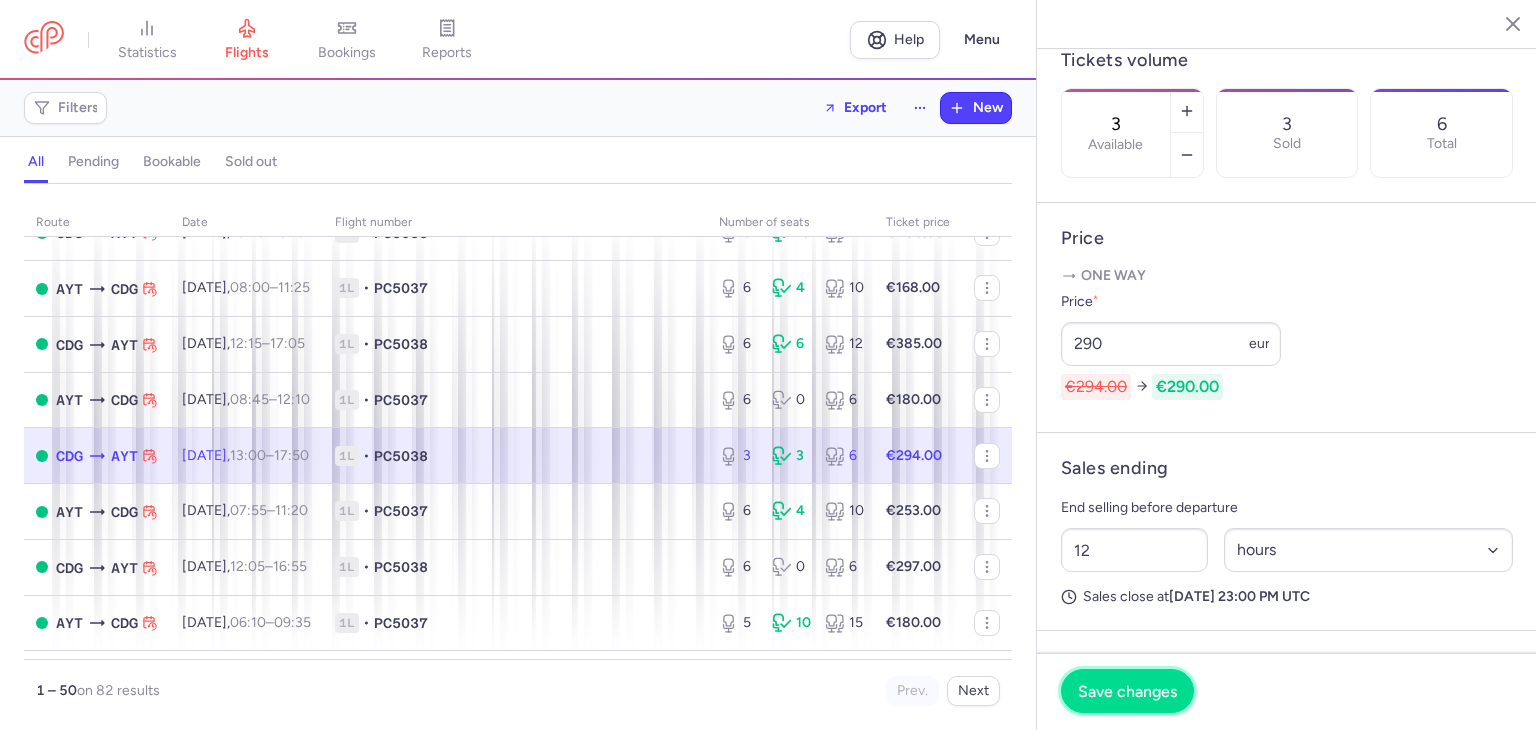 click on "Save changes" at bounding box center [1127, 691] 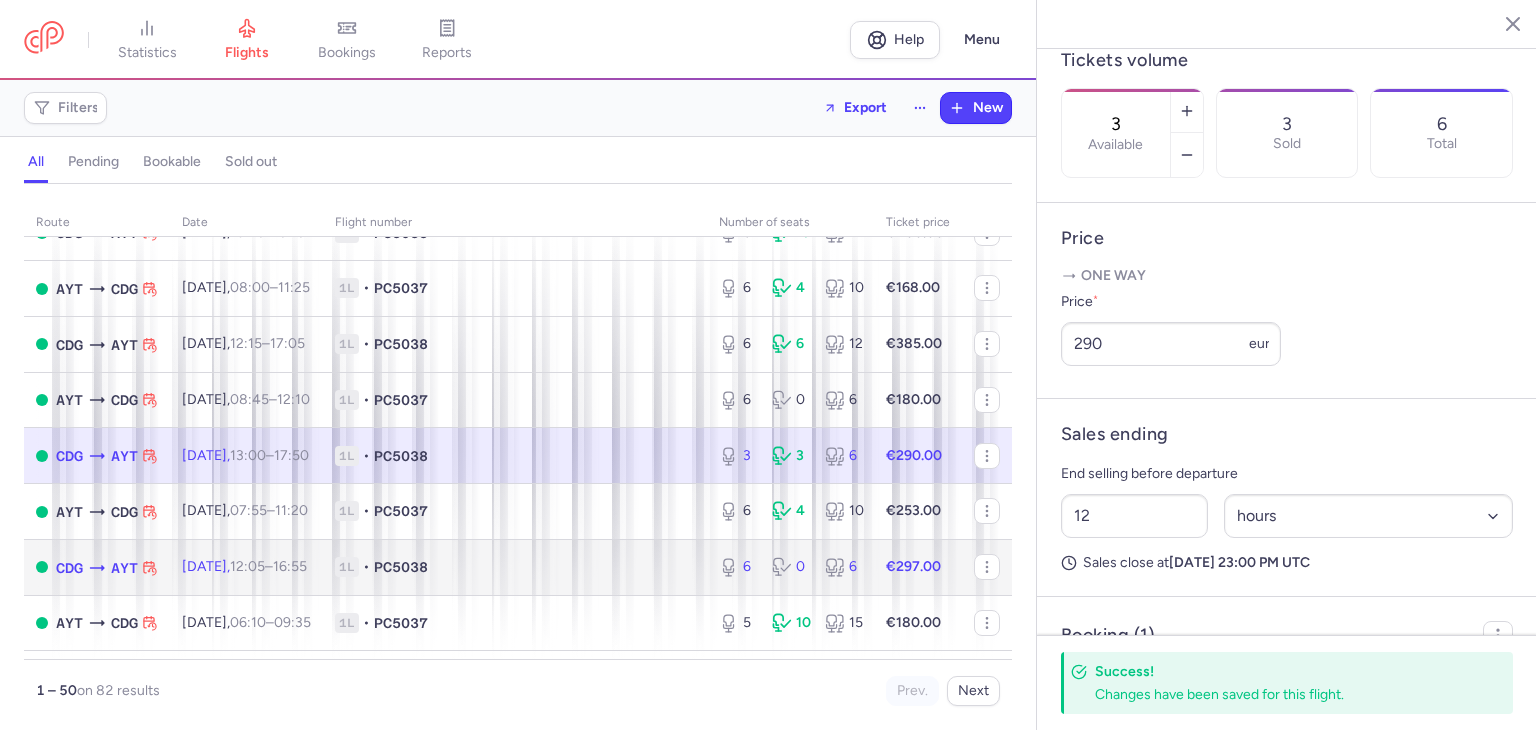 click on "[DATE]  12:05  –  16:55  +0" at bounding box center (246, 567) 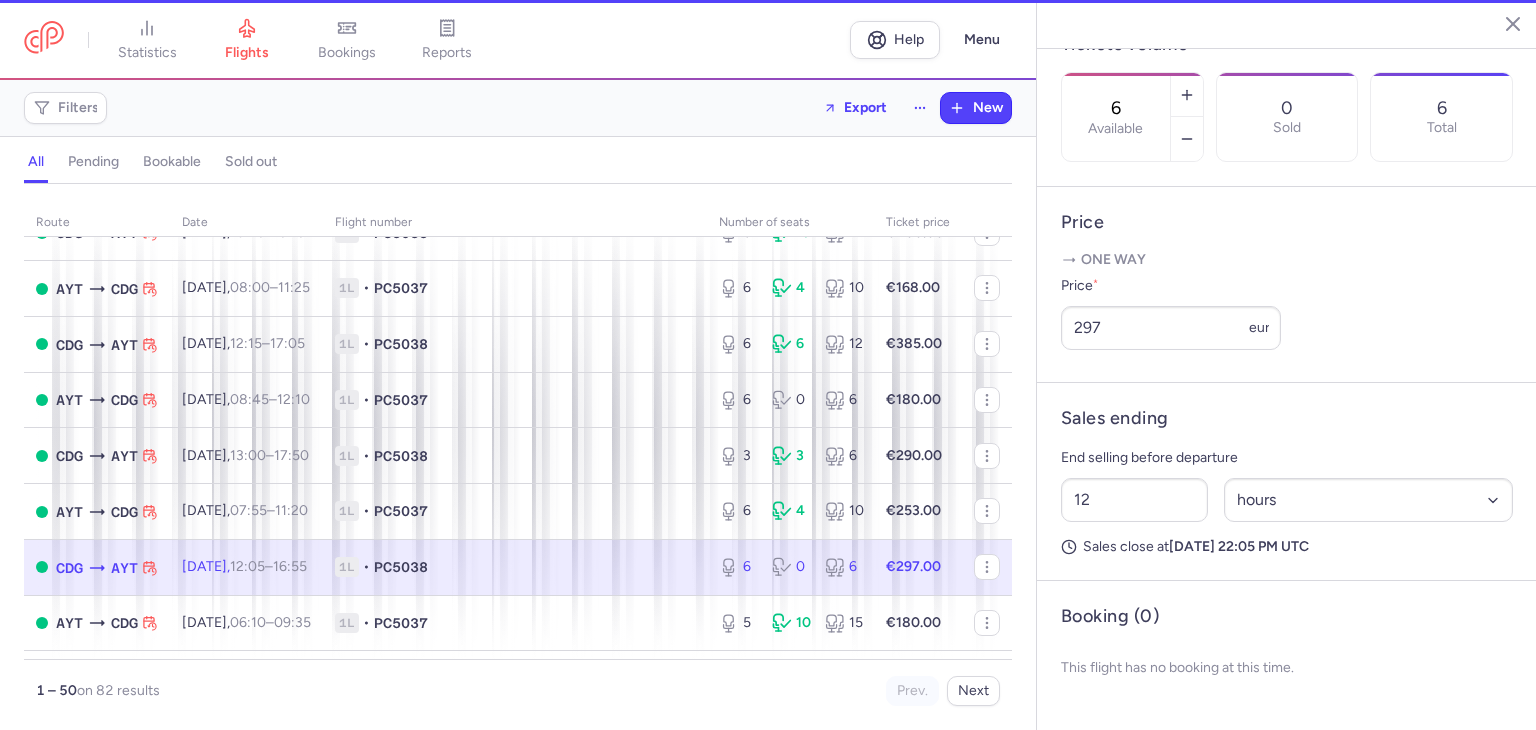scroll, scrollTop: 618, scrollLeft: 0, axis: vertical 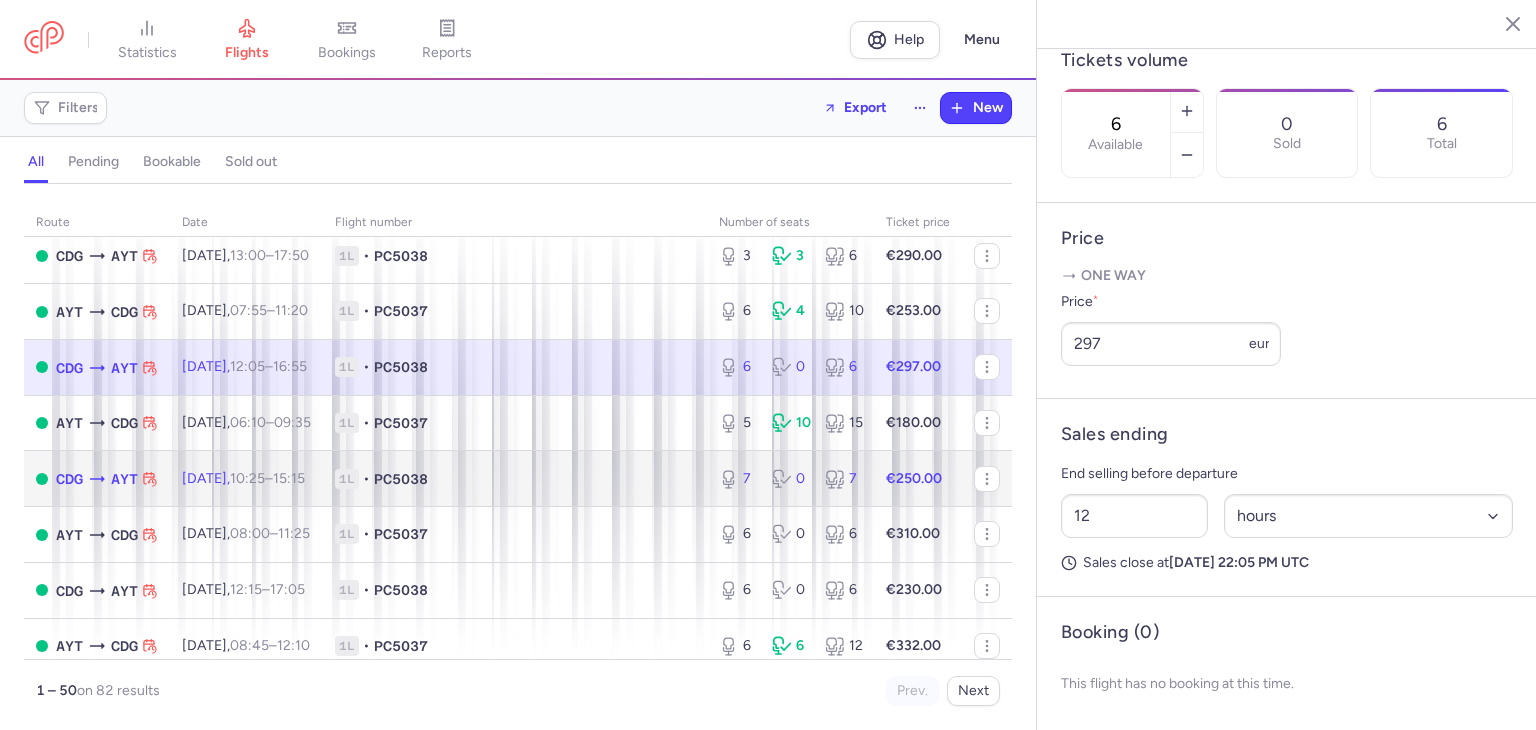 click on "PC5038" at bounding box center (401, 479) 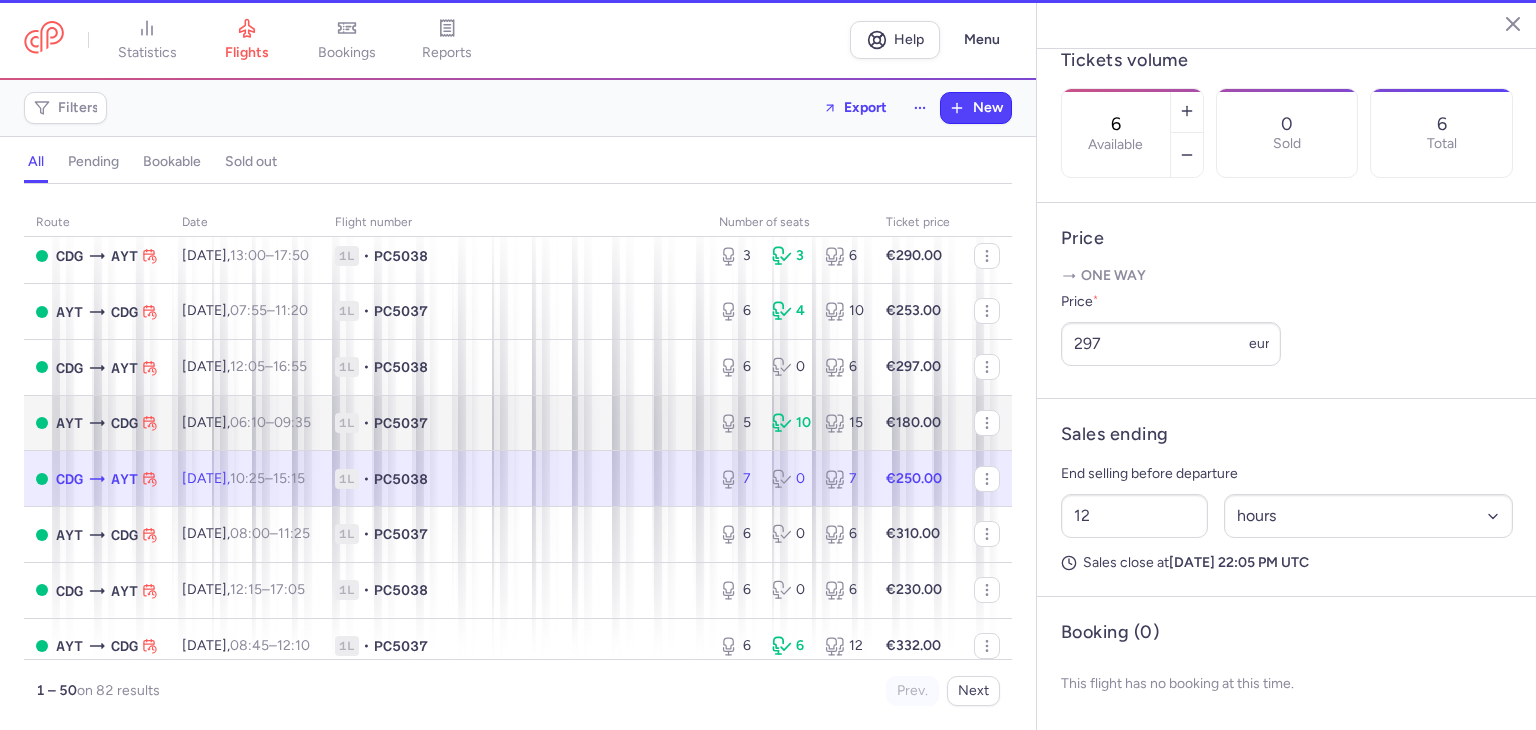 type on "7" 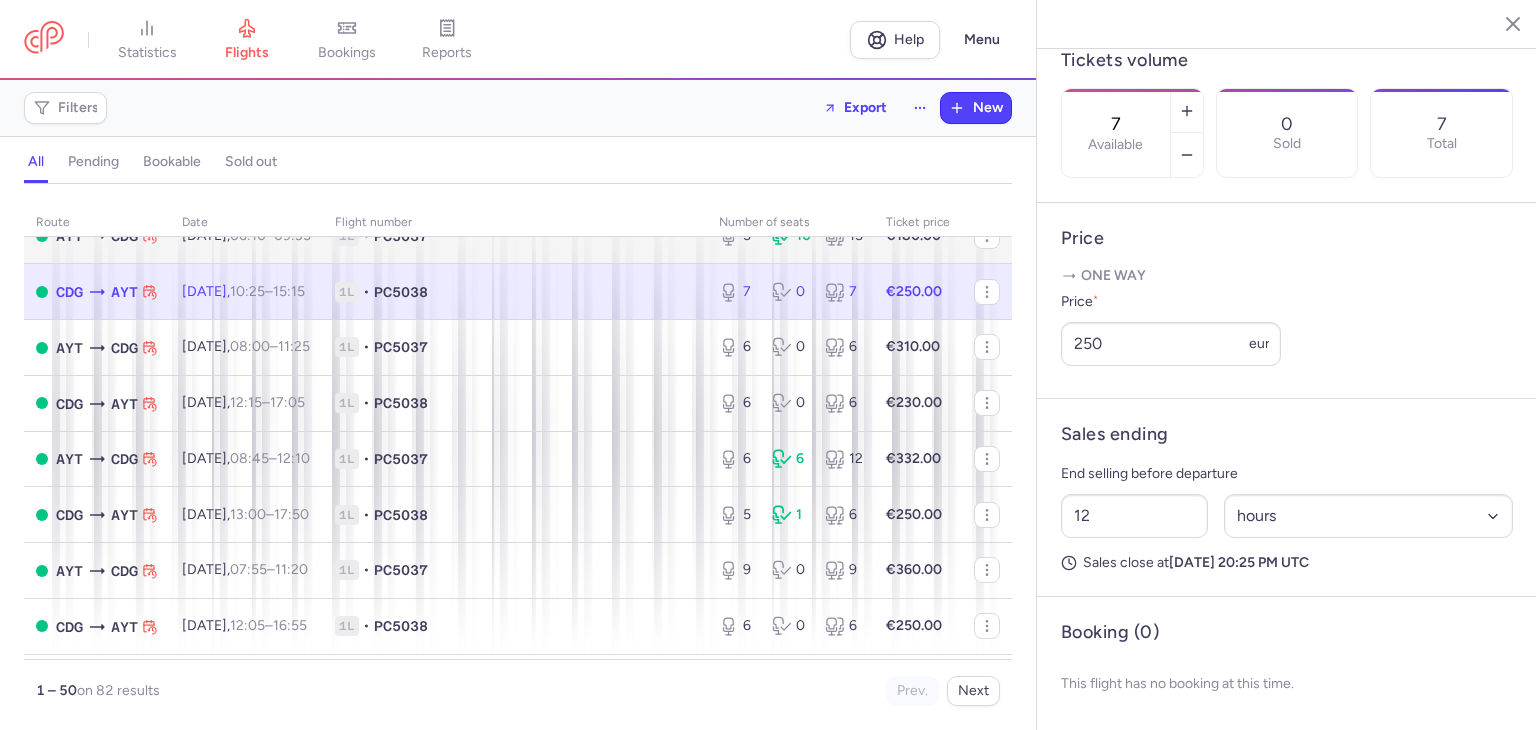 scroll, scrollTop: 1000, scrollLeft: 0, axis: vertical 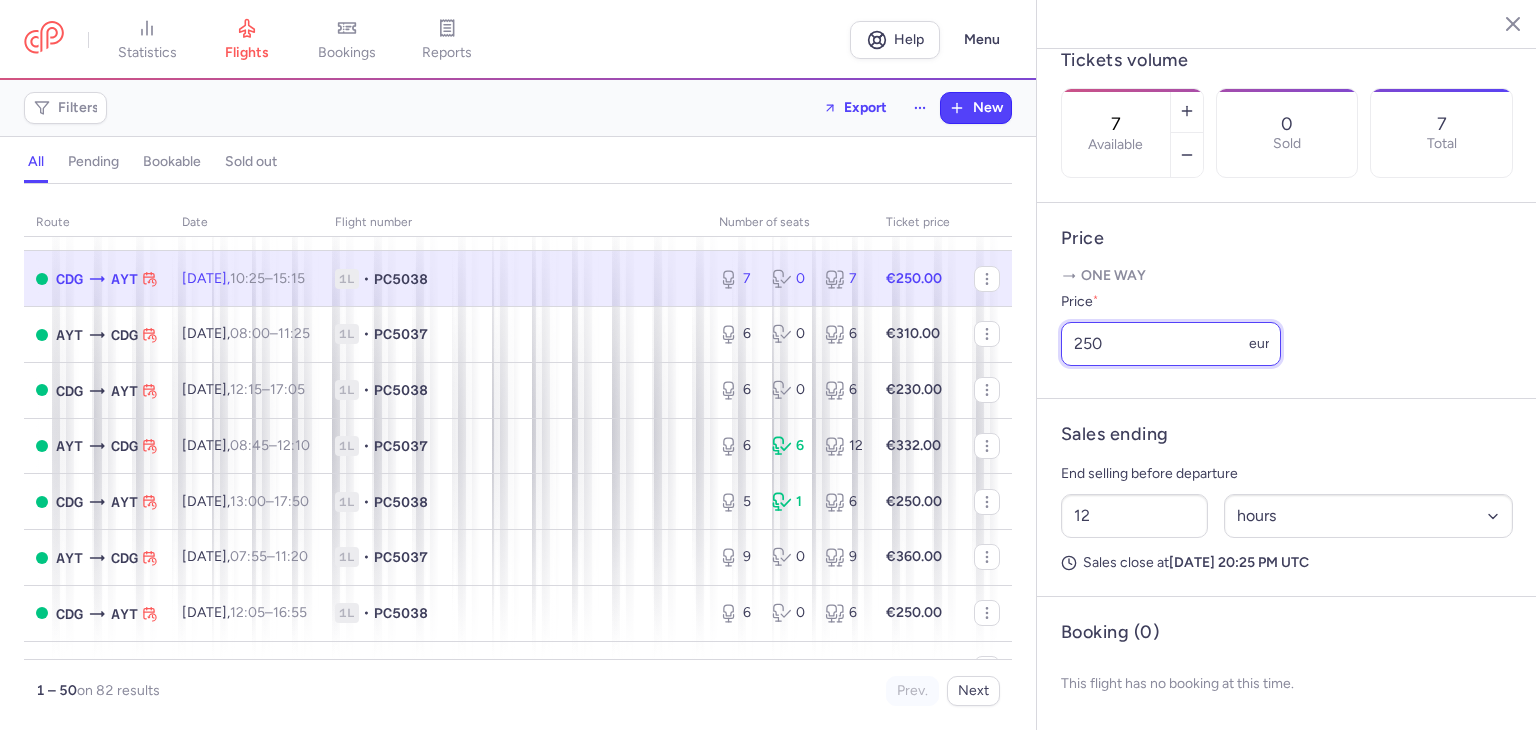 drag, startPoint x: 1132, startPoint y: 360, endPoint x: 1086, endPoint y: 366, distance: 46.389652 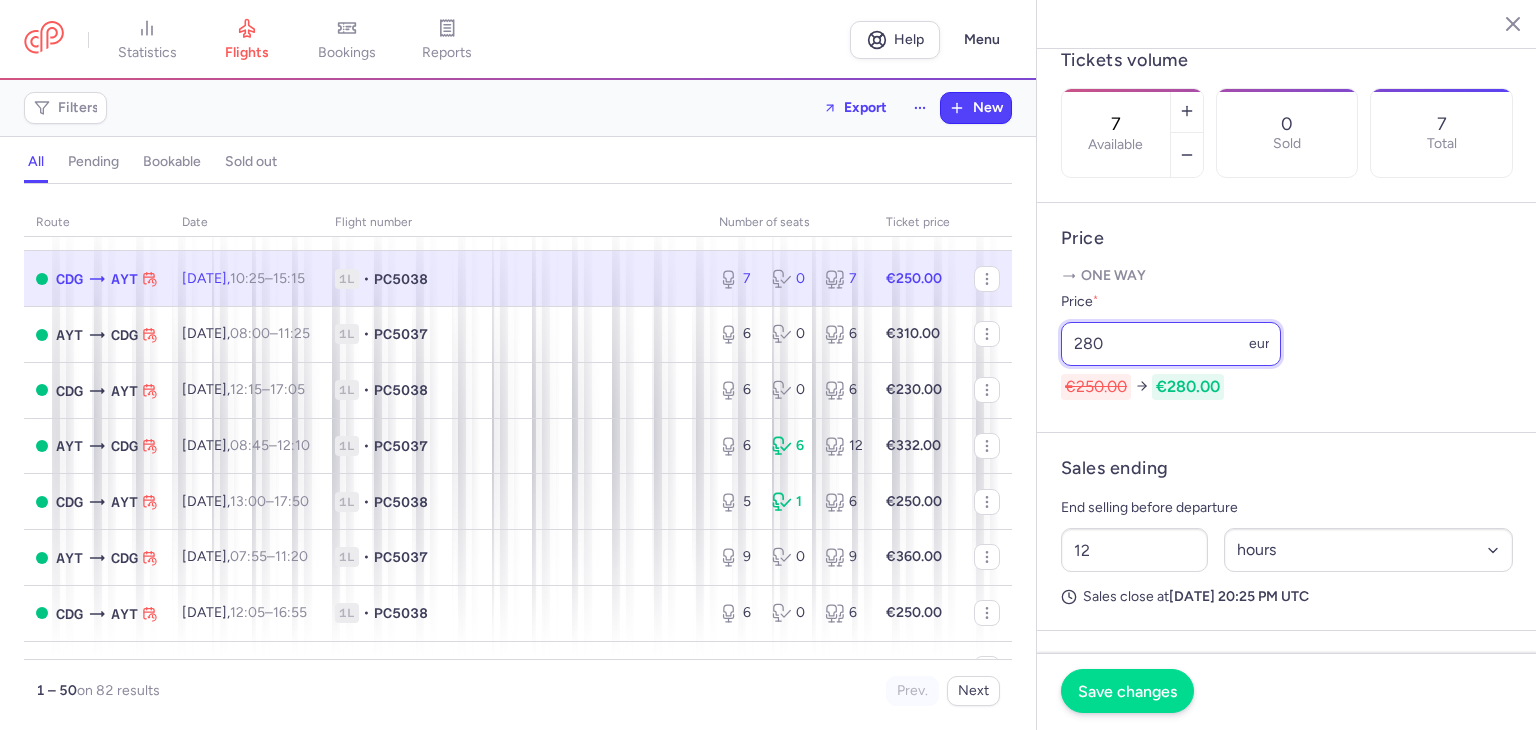type on "280" 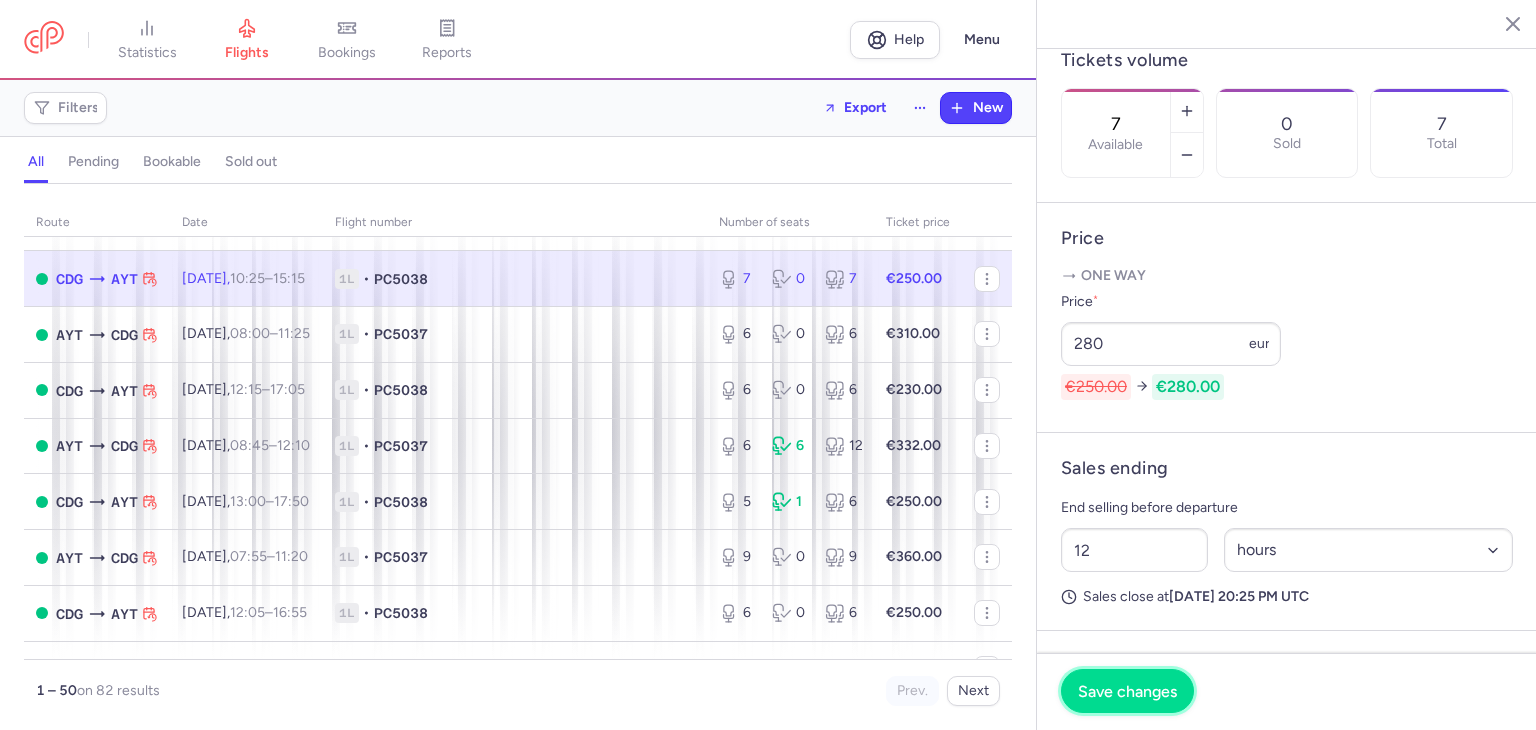 click on "Save changes" at bounding box center (1127, 691) 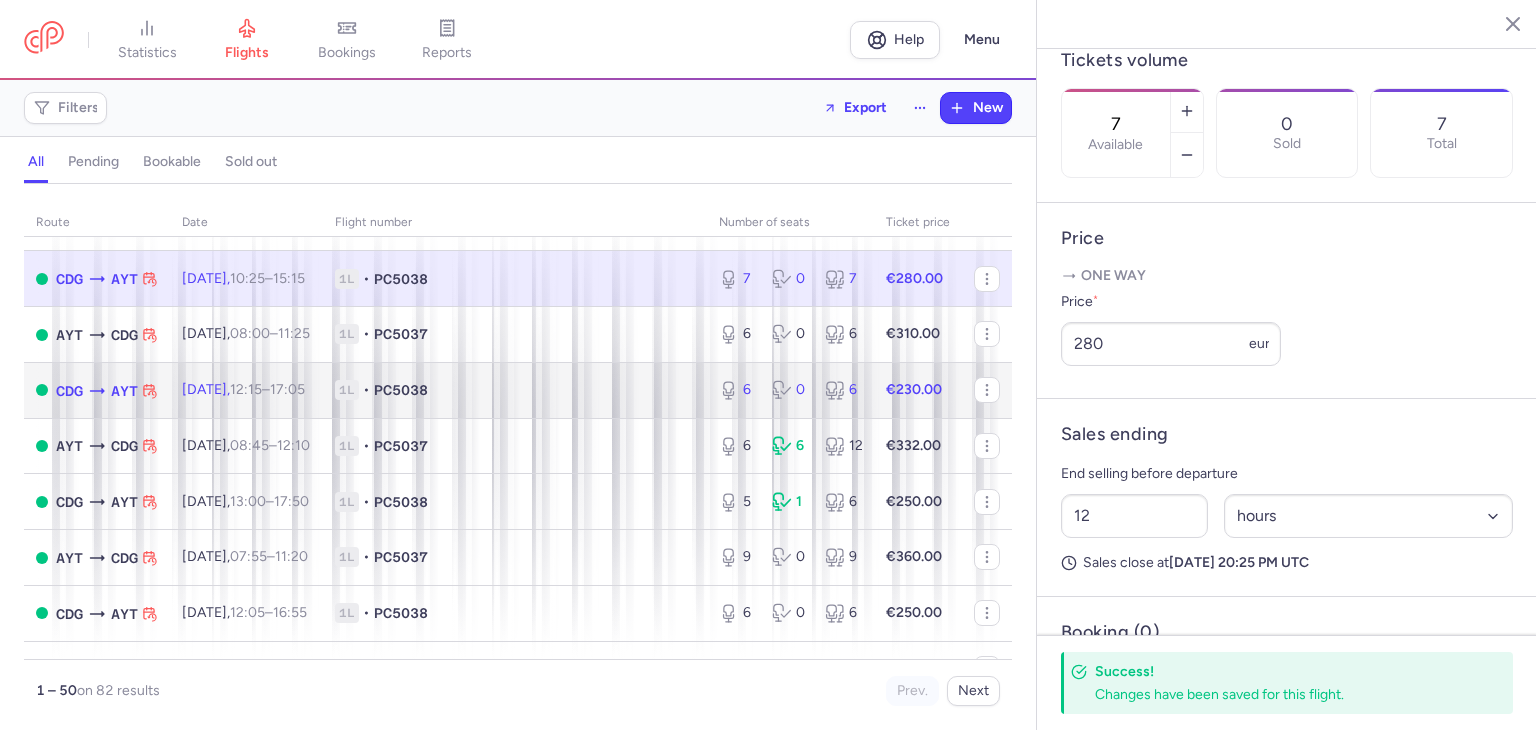 click on "[DATE]  12:15  –  17:05  +0" at bounding box center (246, 390) 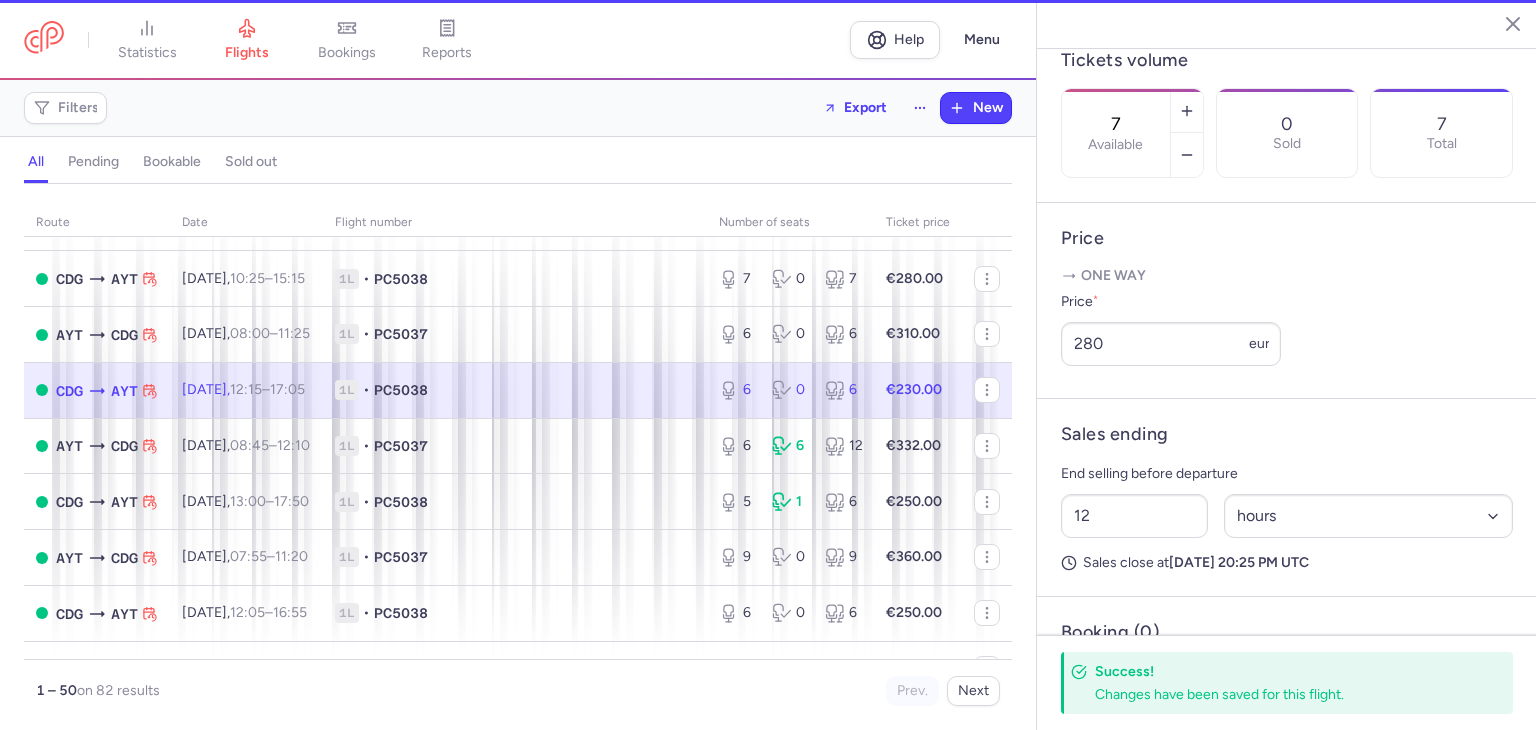 type on "6" 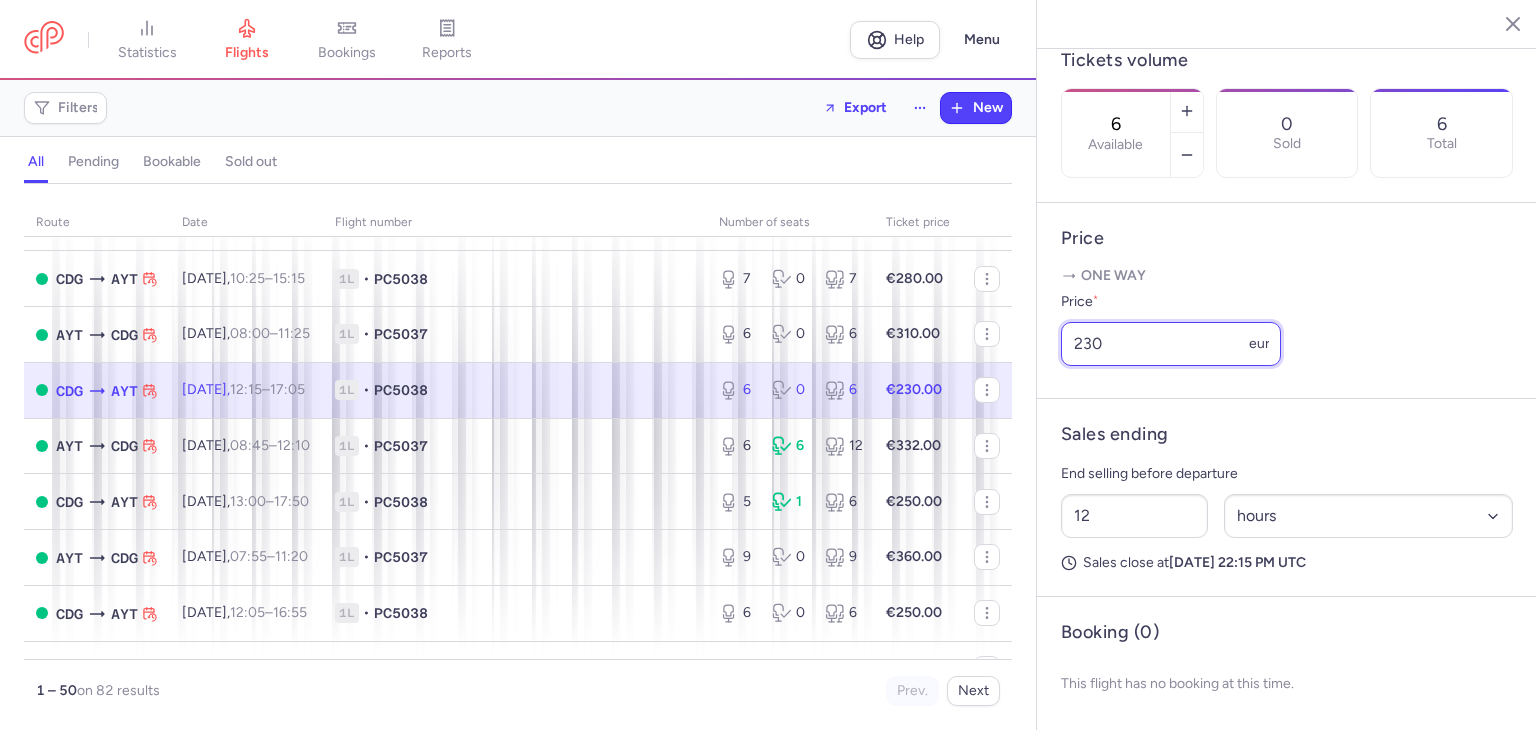 drag, startPoint x: 1104, startPoint y: 361, endPoint x: 1084, endPoint y: 362, distance: 20.024984 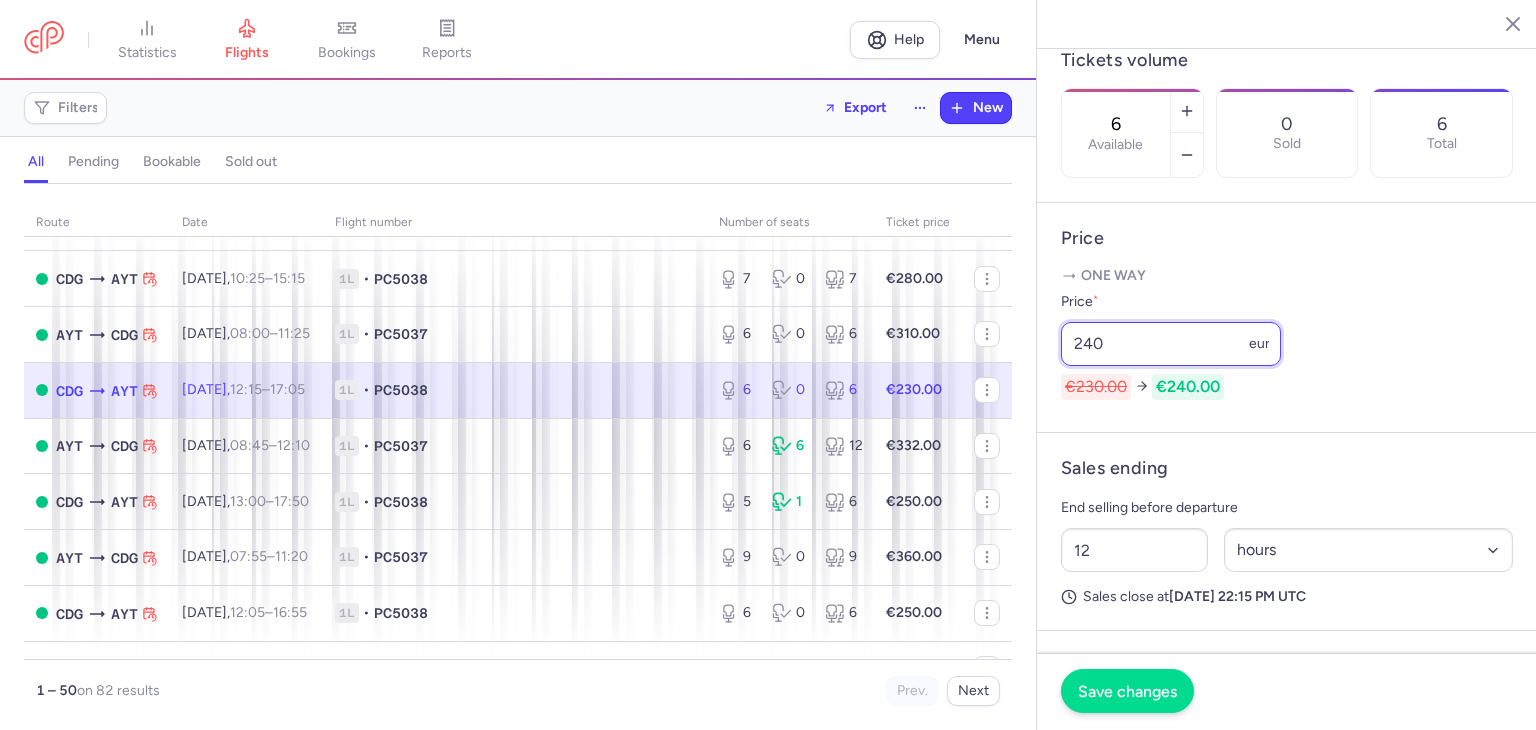 type on "240" 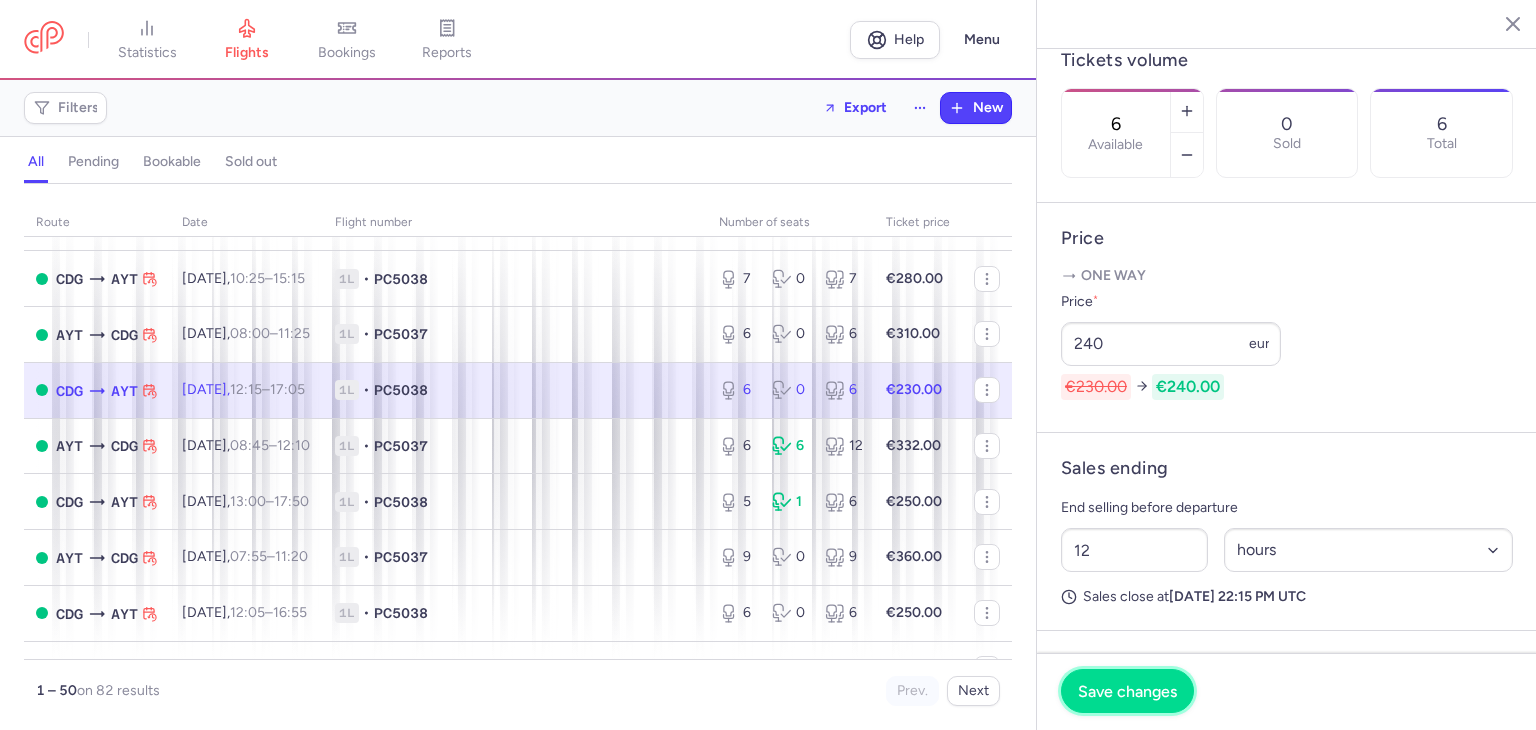 click on "Save changes" at bounding box center (1127, 691) 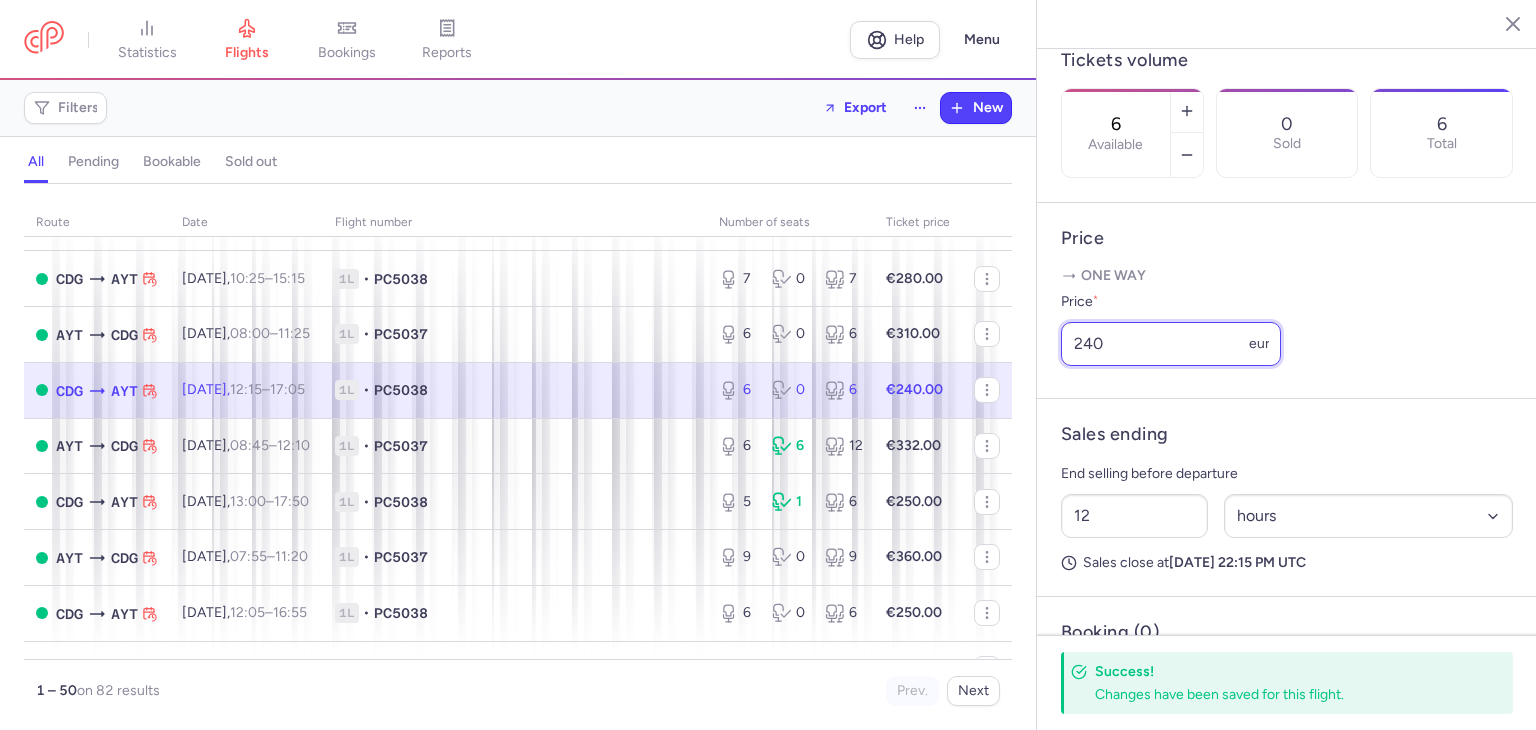 drag, startPoint x: 1105, startPoint y: 381, endPoint x: 1066, endPoint y: 375, distance: 39.45884 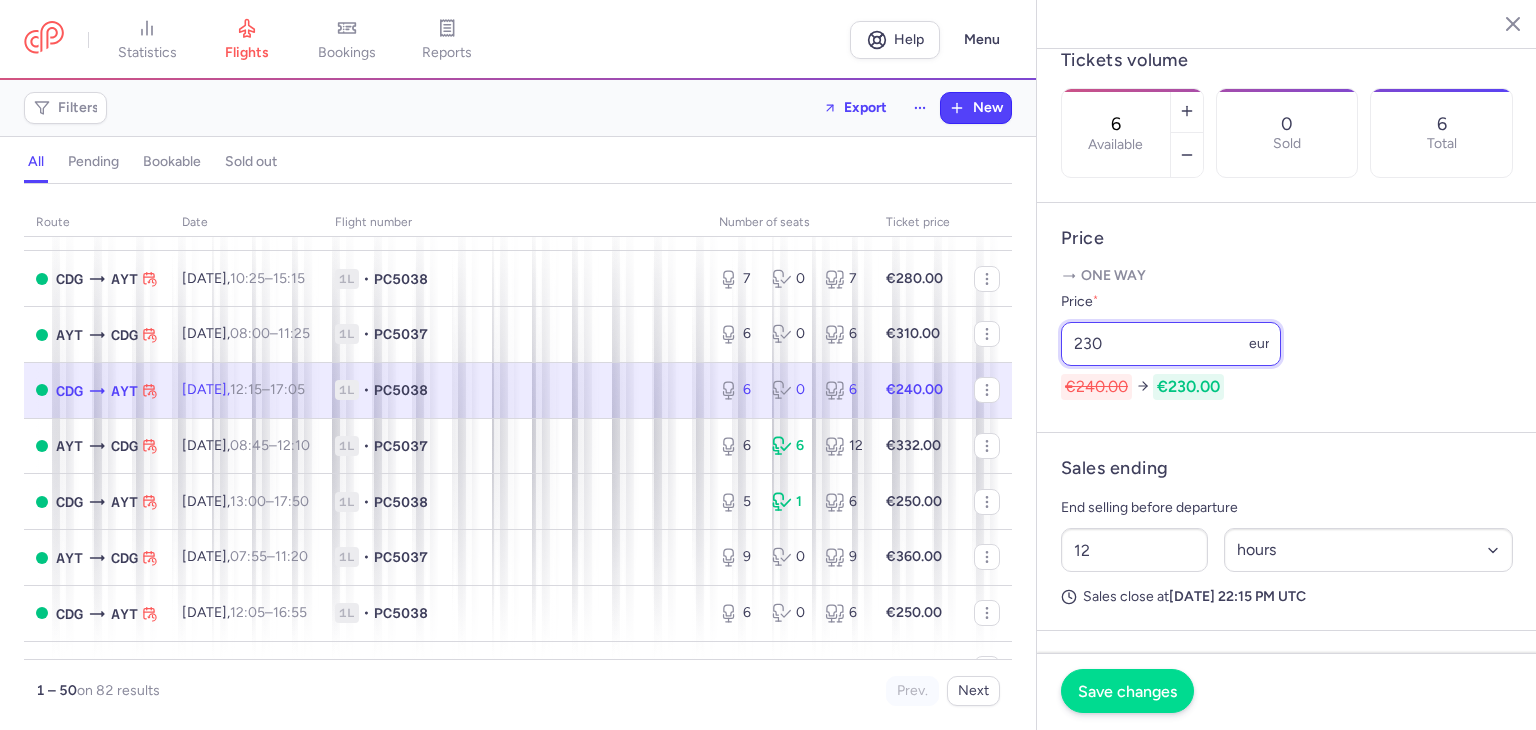 type on "230" 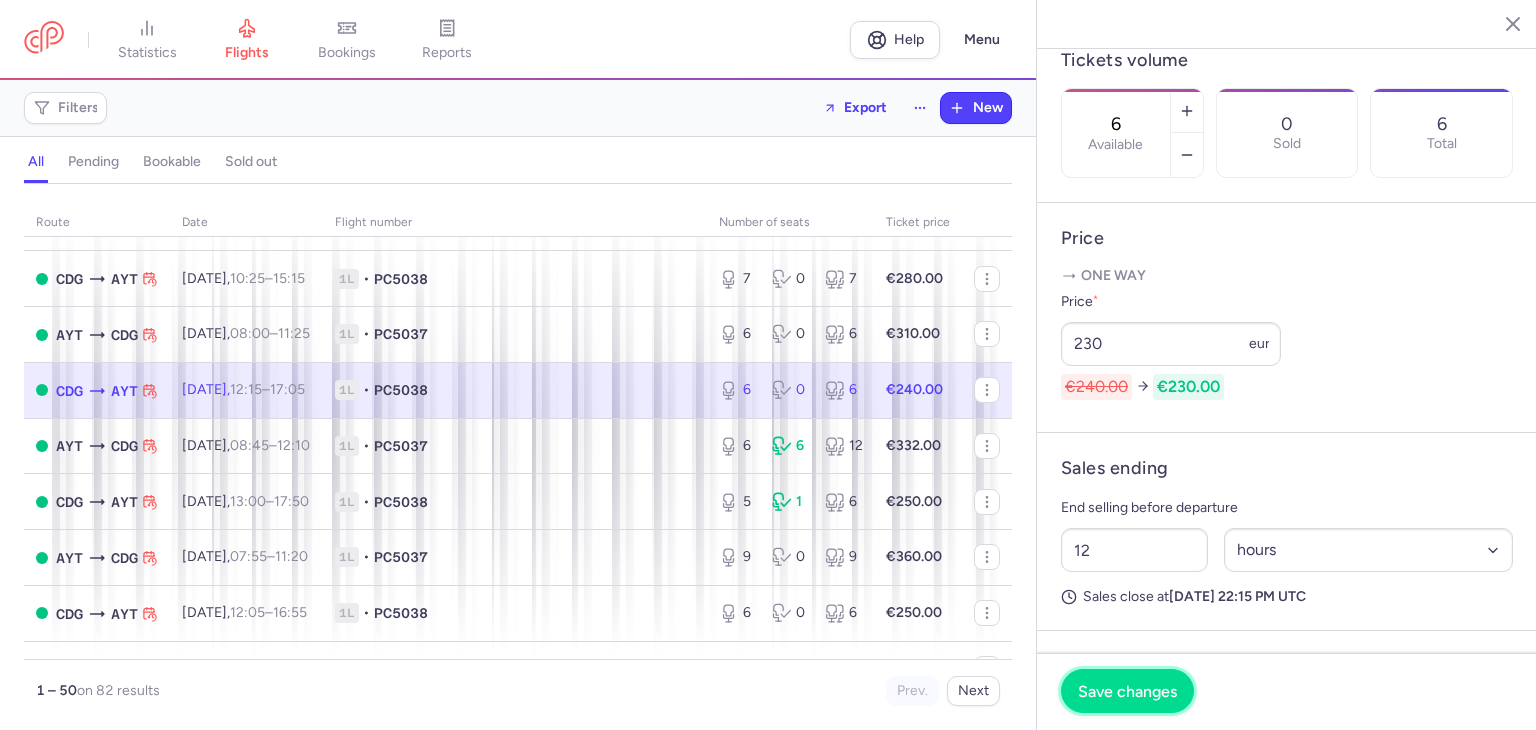 click on "Save changes" at bounding box center [1127, 691] 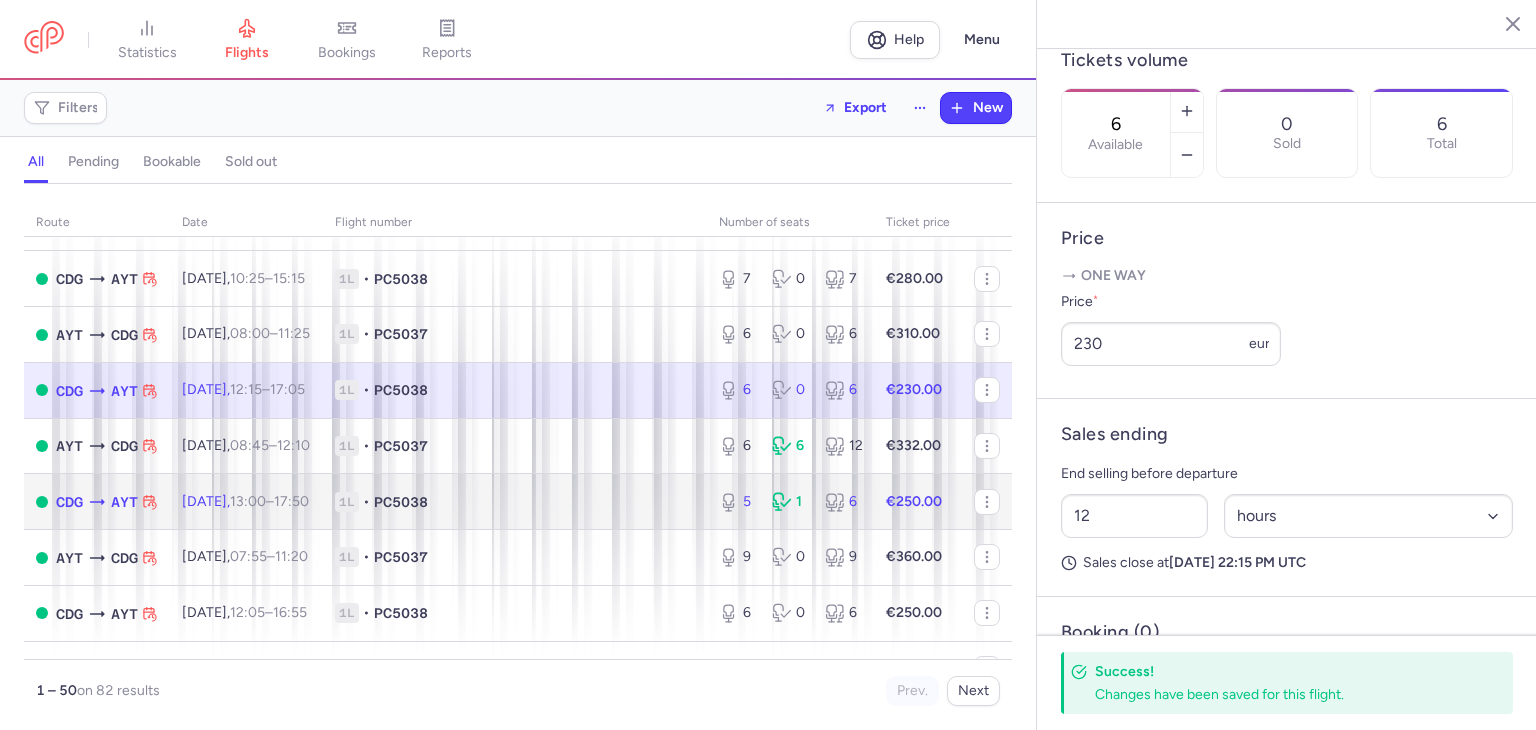 click on "1L • PC5038" at bounding box center [515, 502] 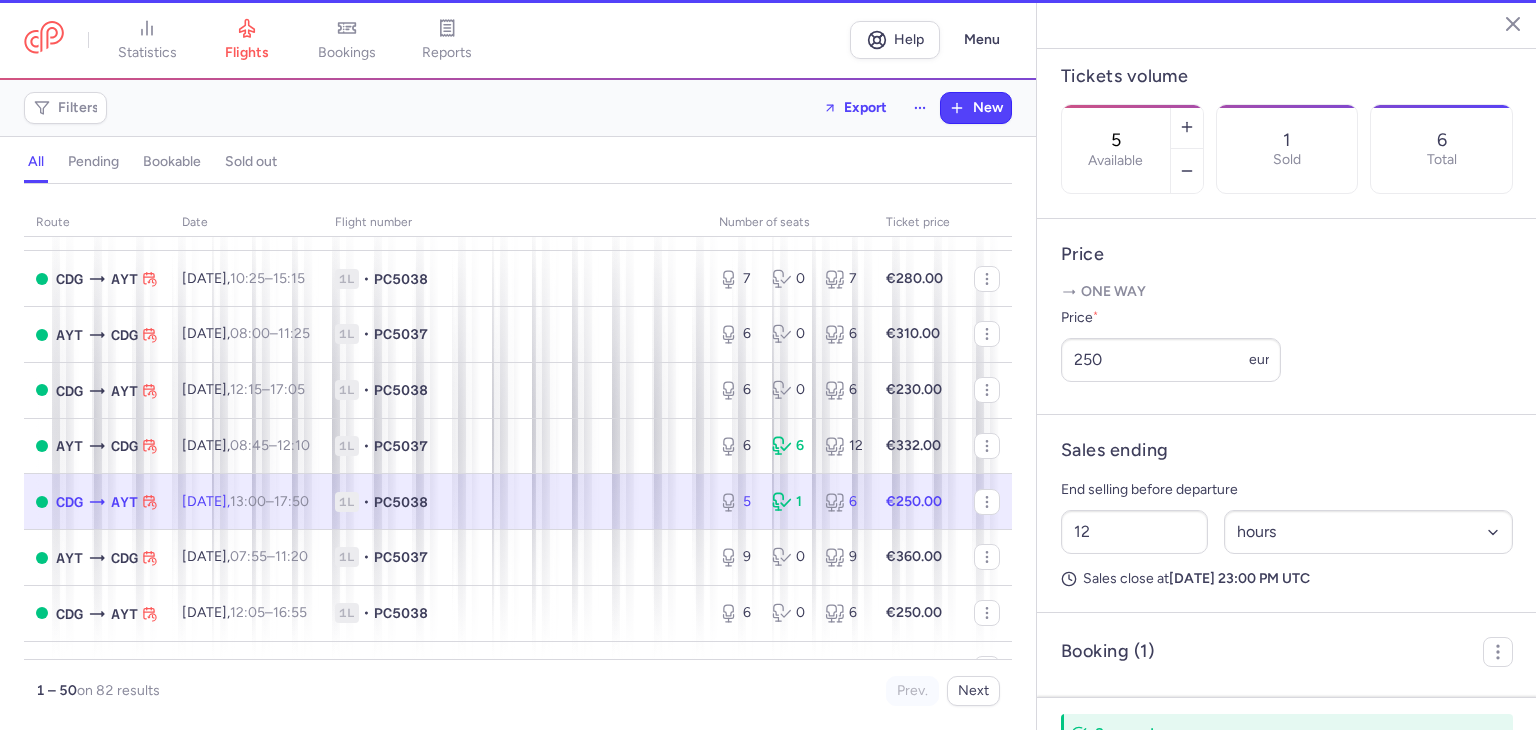 scroll, scrollTop: 1164, scrollLeft: 0, axis: vertical 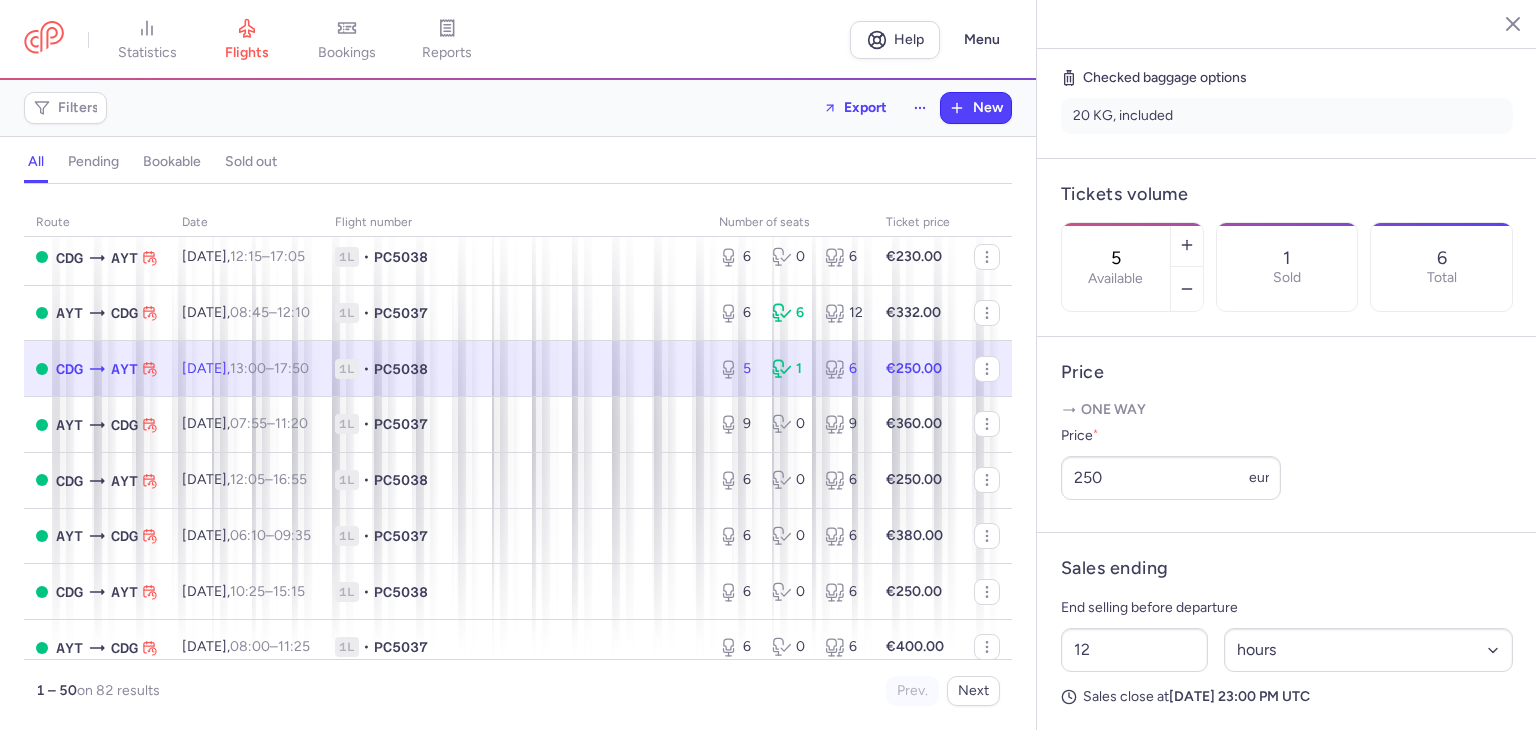 click on "1L • PC5038" at bounding box center (515, 369) 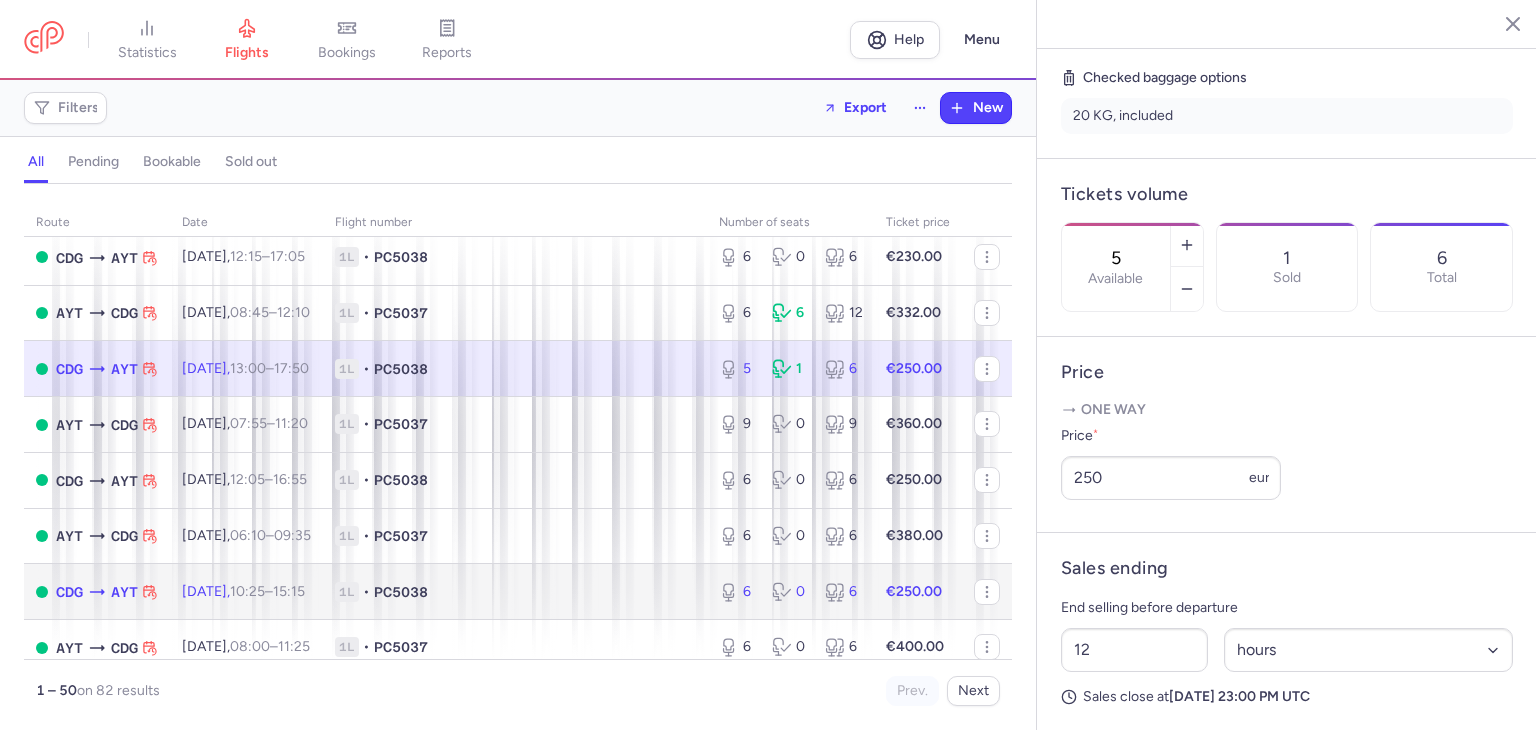 click on "1L • PC5038" at bounding box center [515, 592] 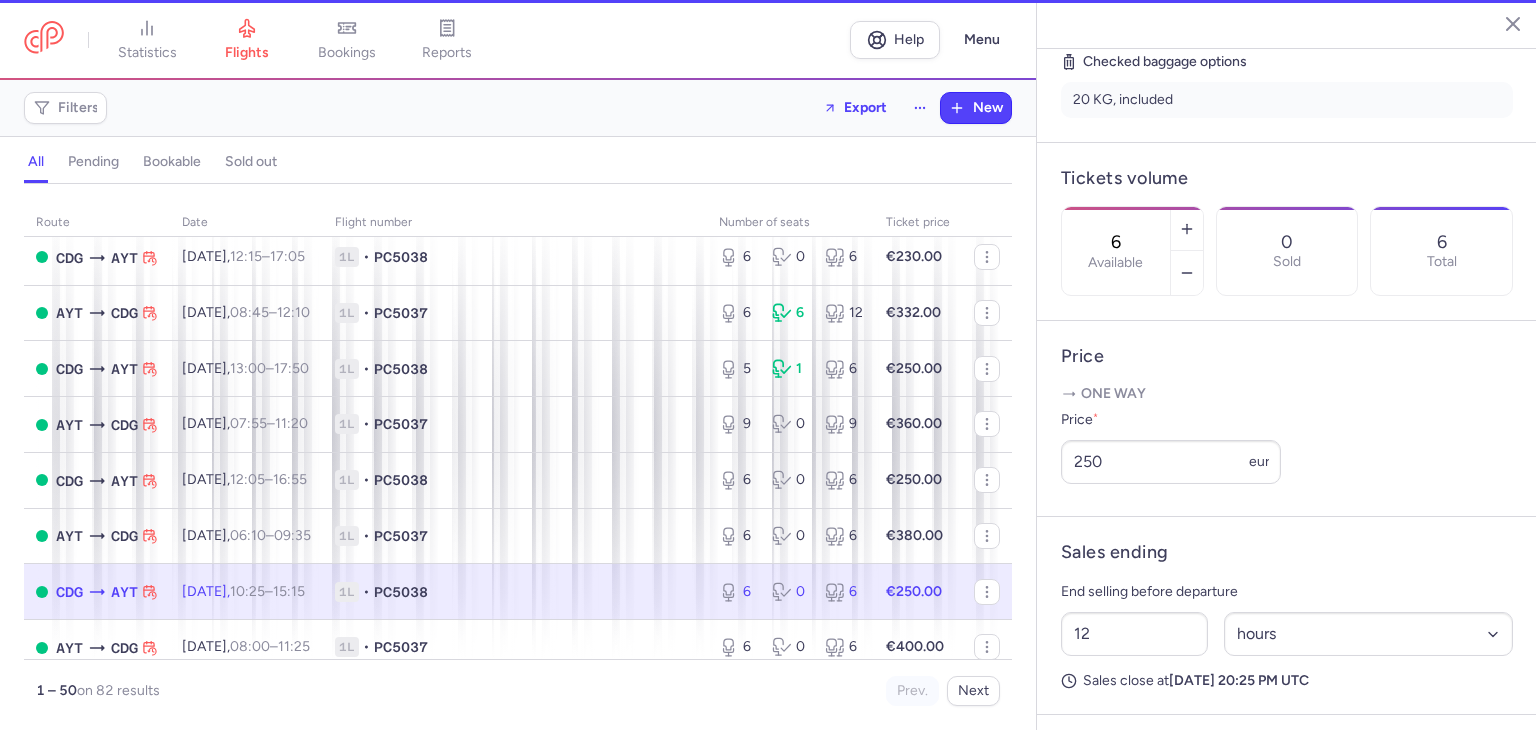 scroll, scrollTop: 484, scrollLeft: 0, axis: vertical 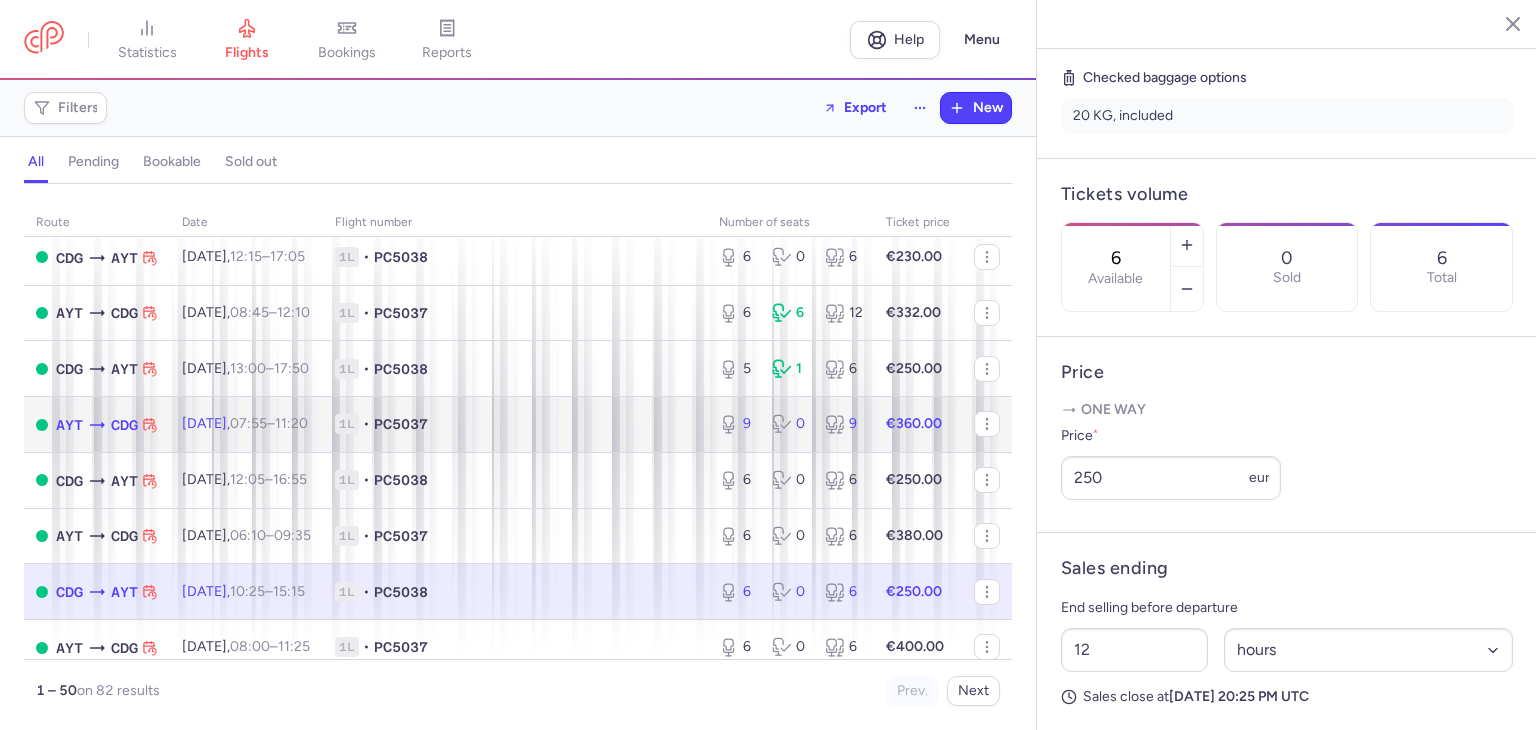 click on "1L • PC5037" at bounding box center (515, 424) 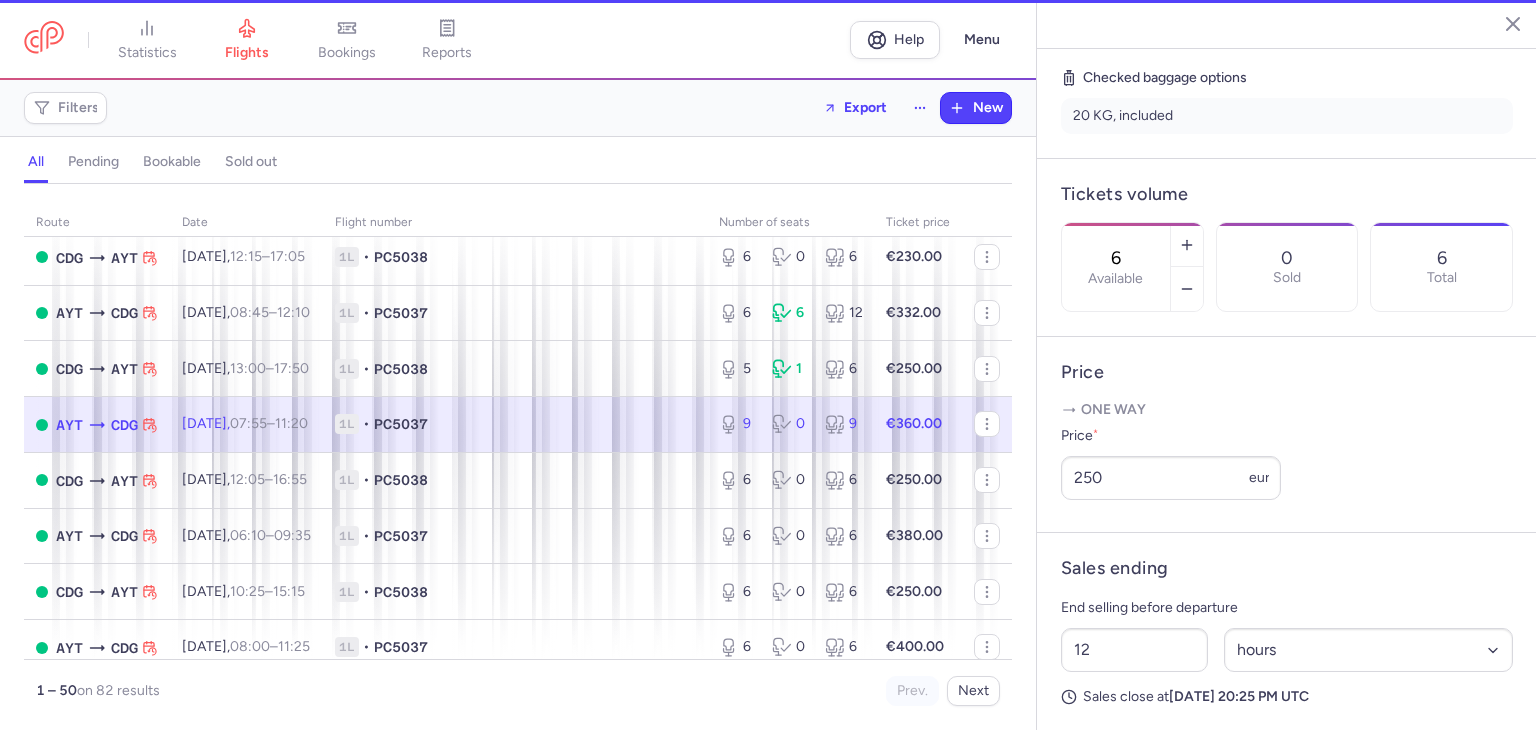 type on "9" 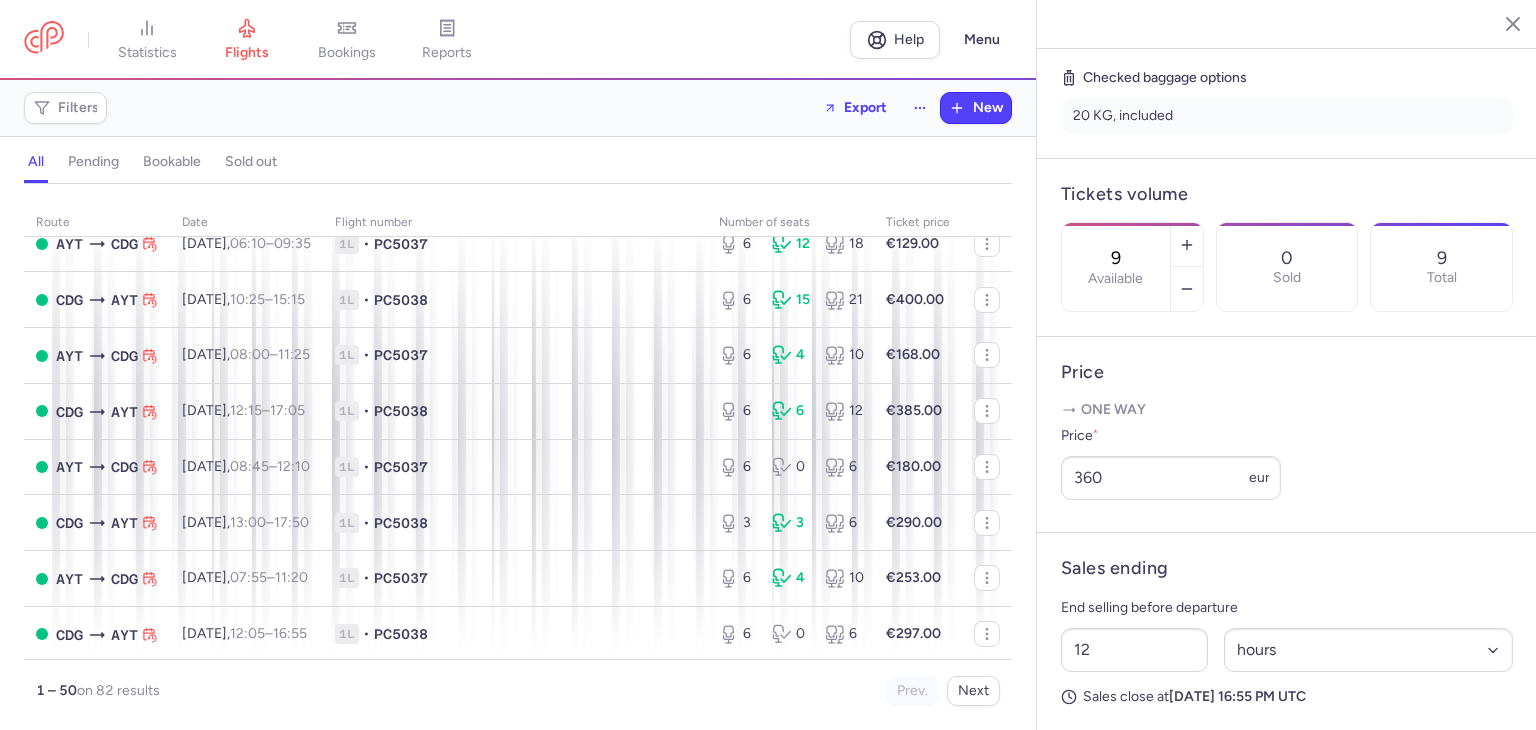 scroll, scrollTop: 400, scrollLeft: 0, axis: vertical 